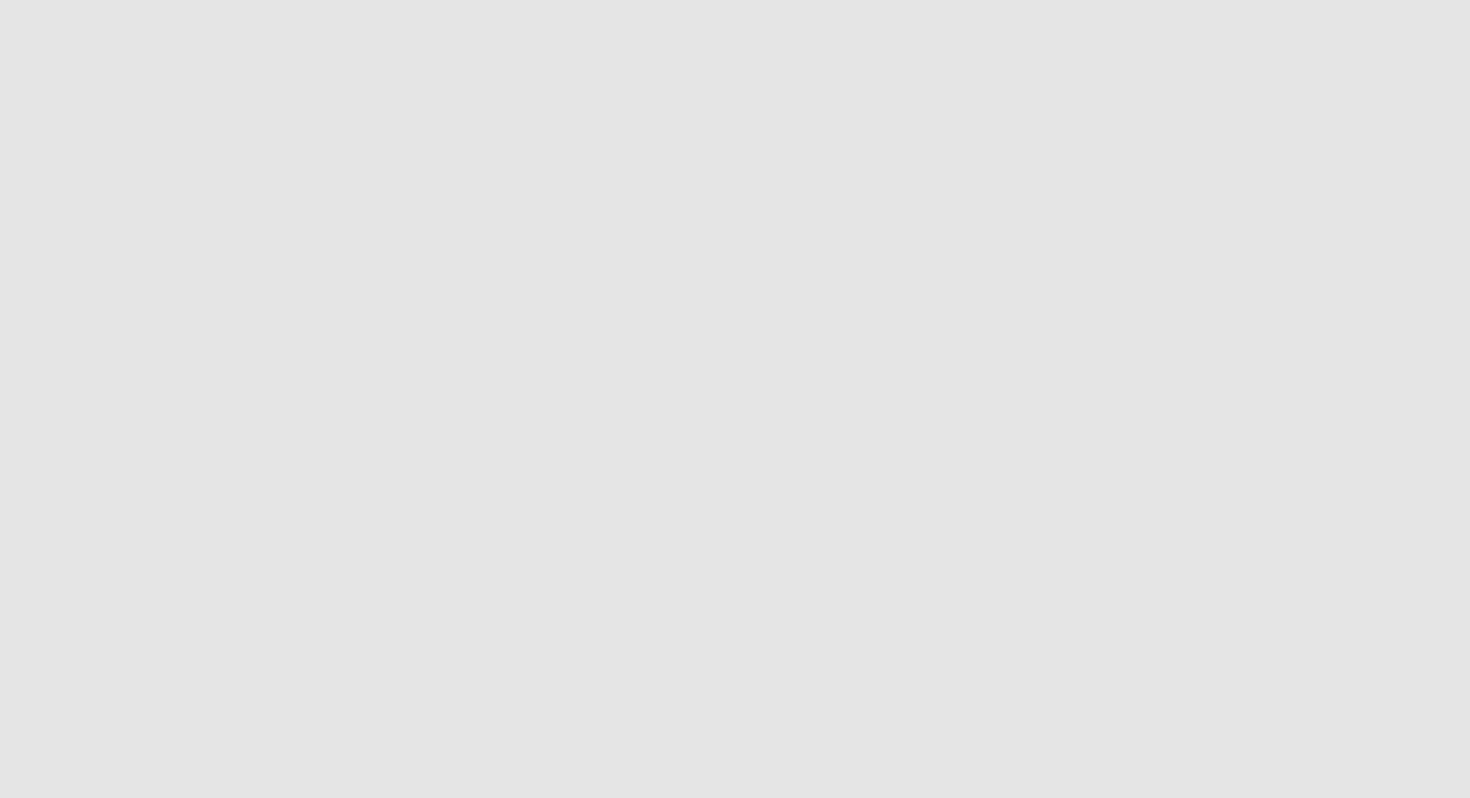scroll, scrollTop: 0, scrollLeft: 0, axis: both 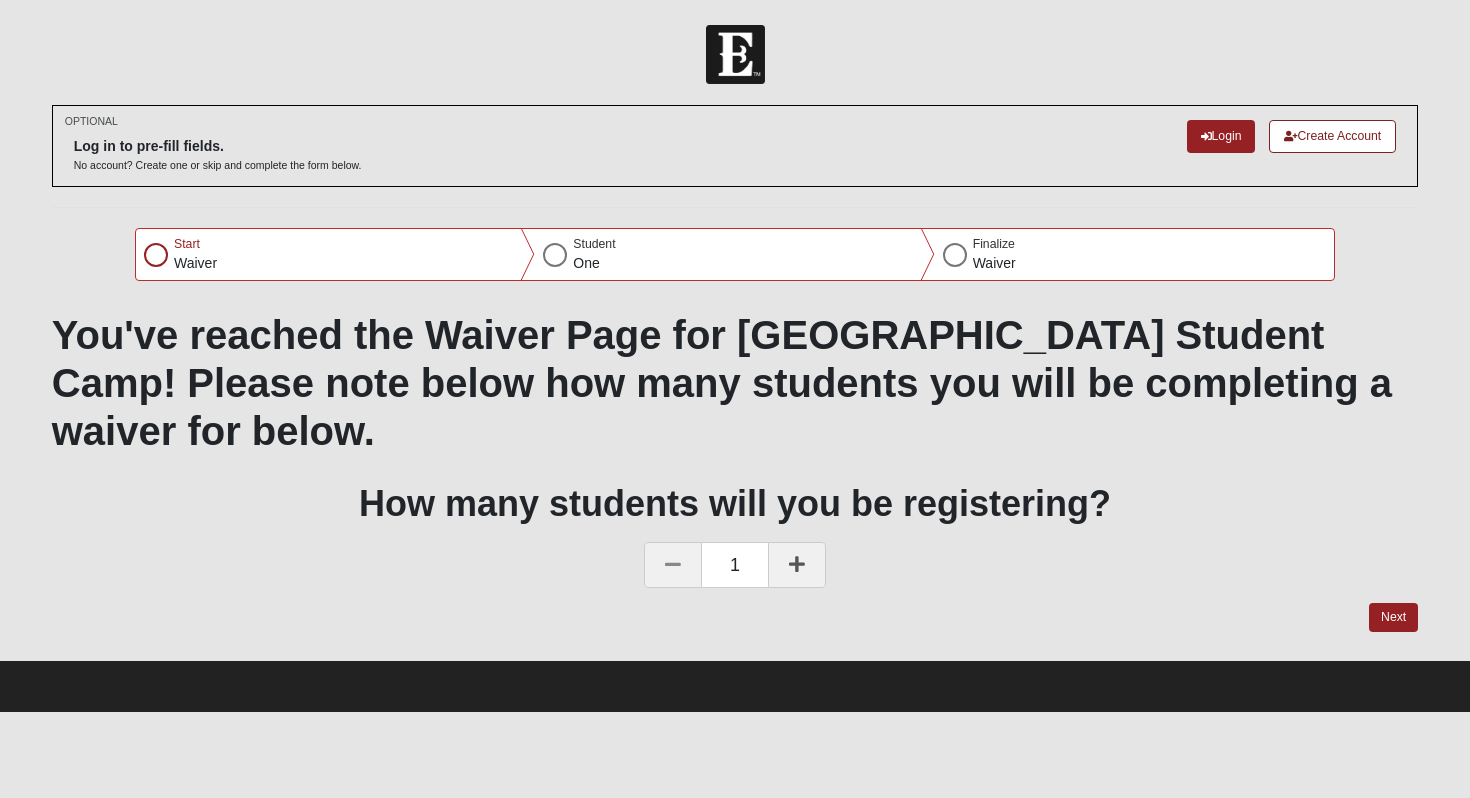 click at bounding box center (797, 564) 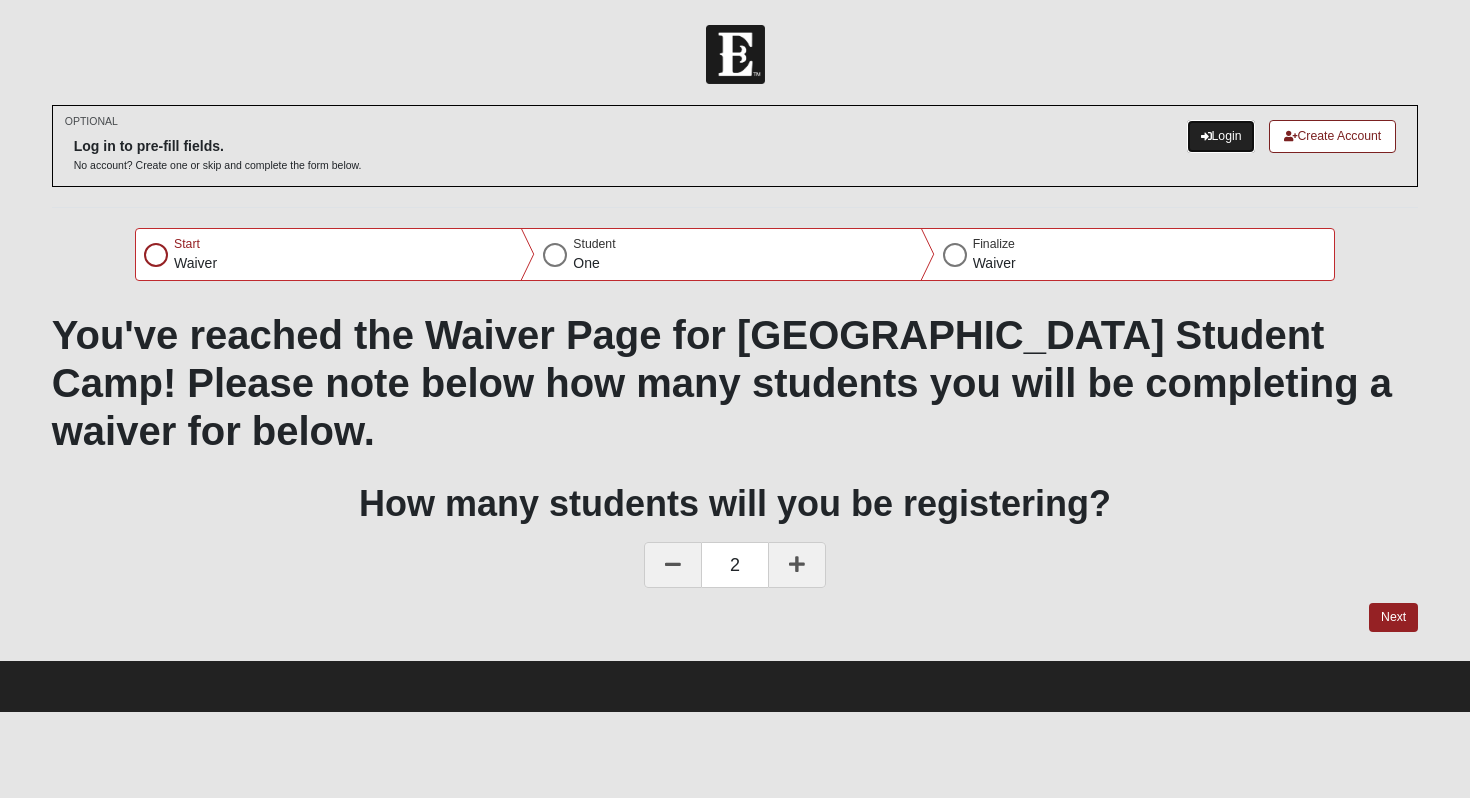 click on "Login" at bounding box center (1221, 136) 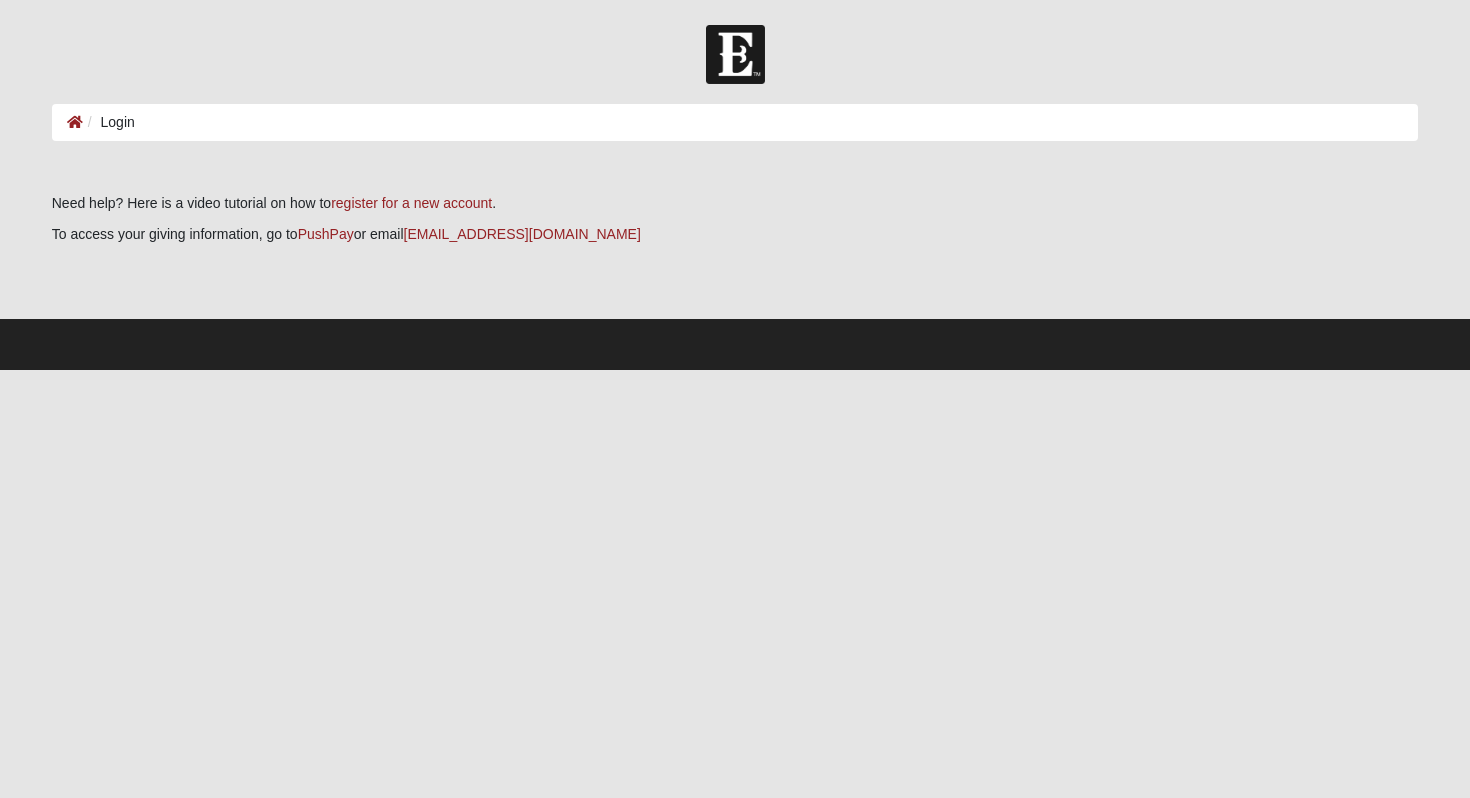 scroll, scrollTop: 0, scrollLeft: 0, axis: both 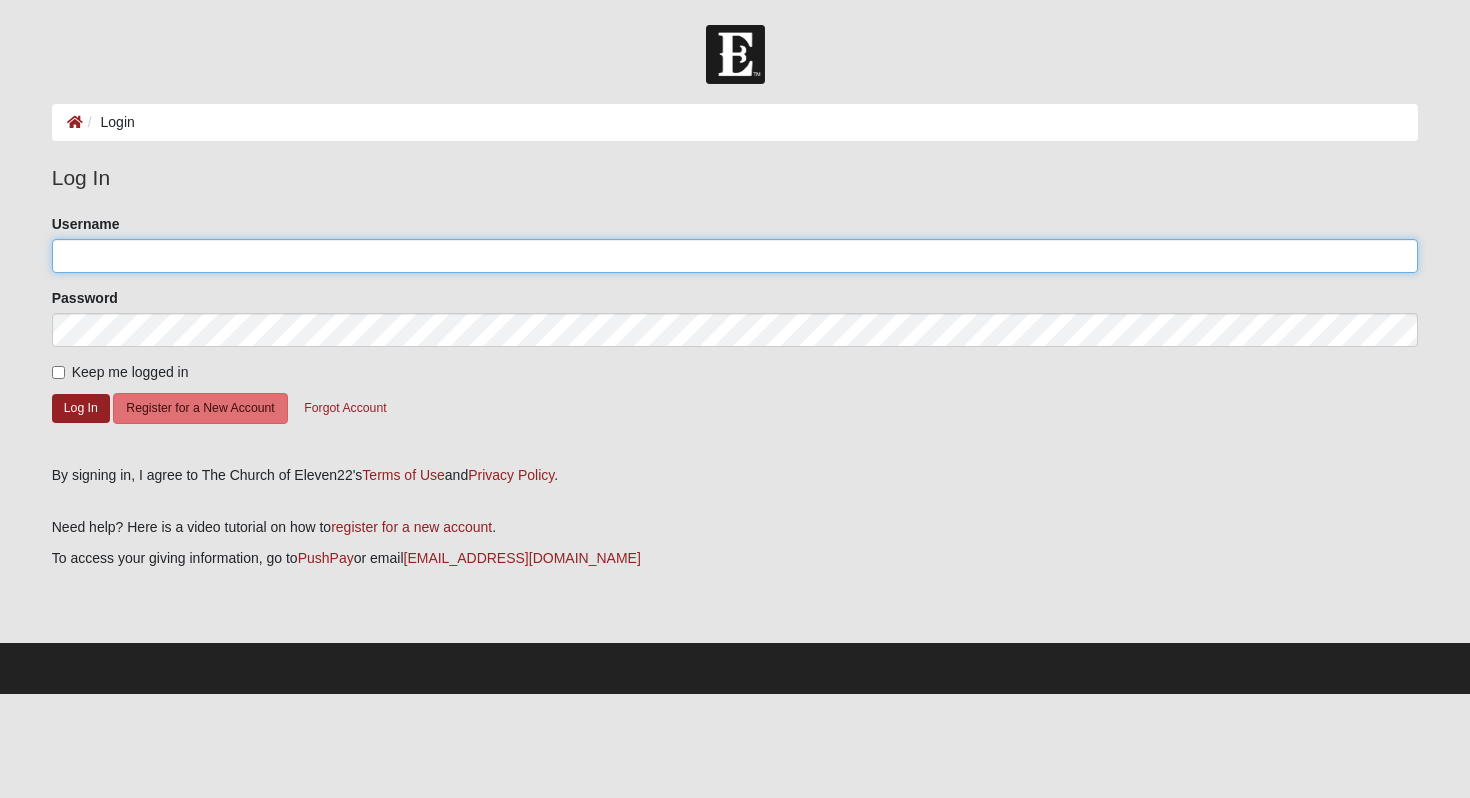 type on "AGreer99" 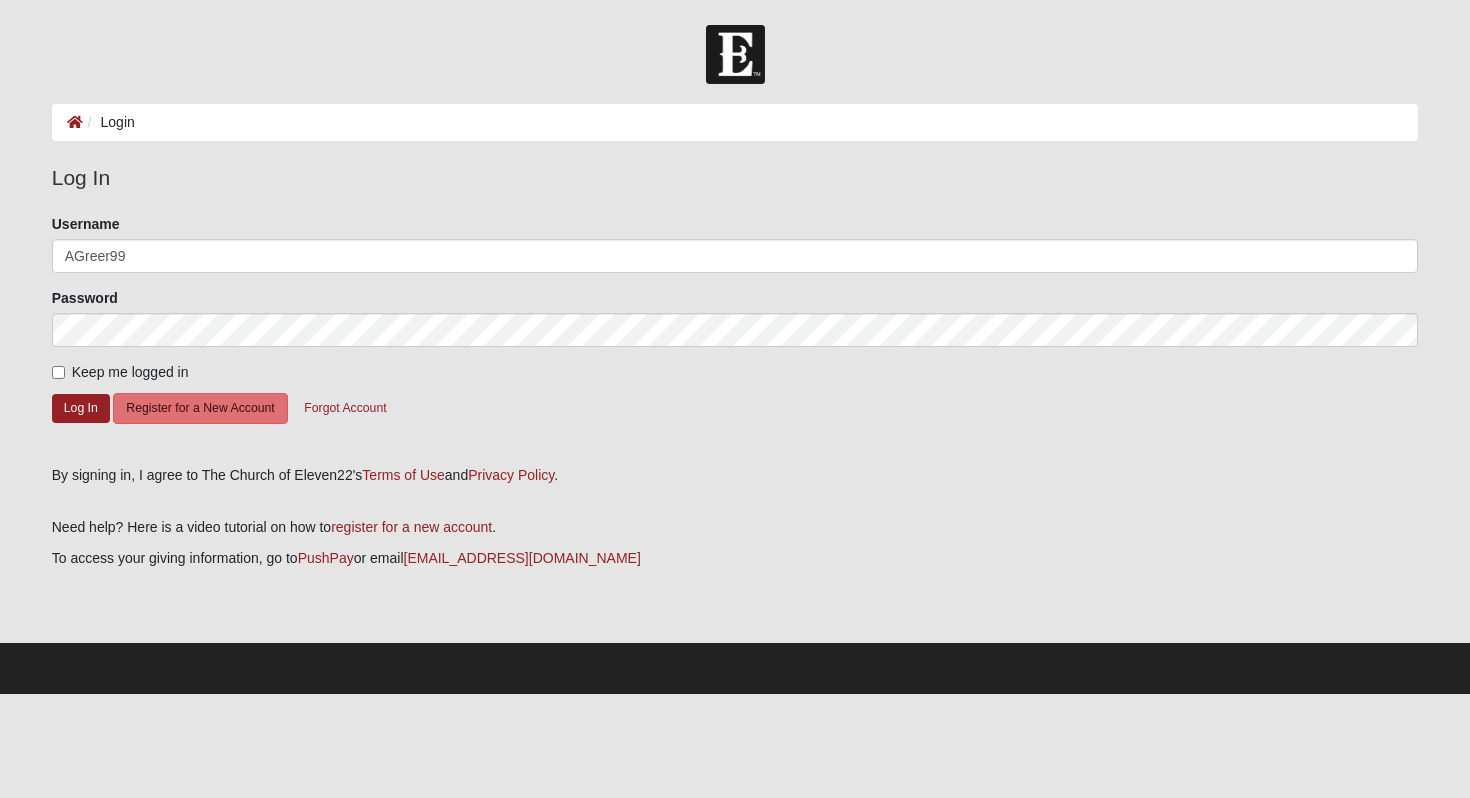 click on "Keep me logged in" at bounding box center (120, 372) 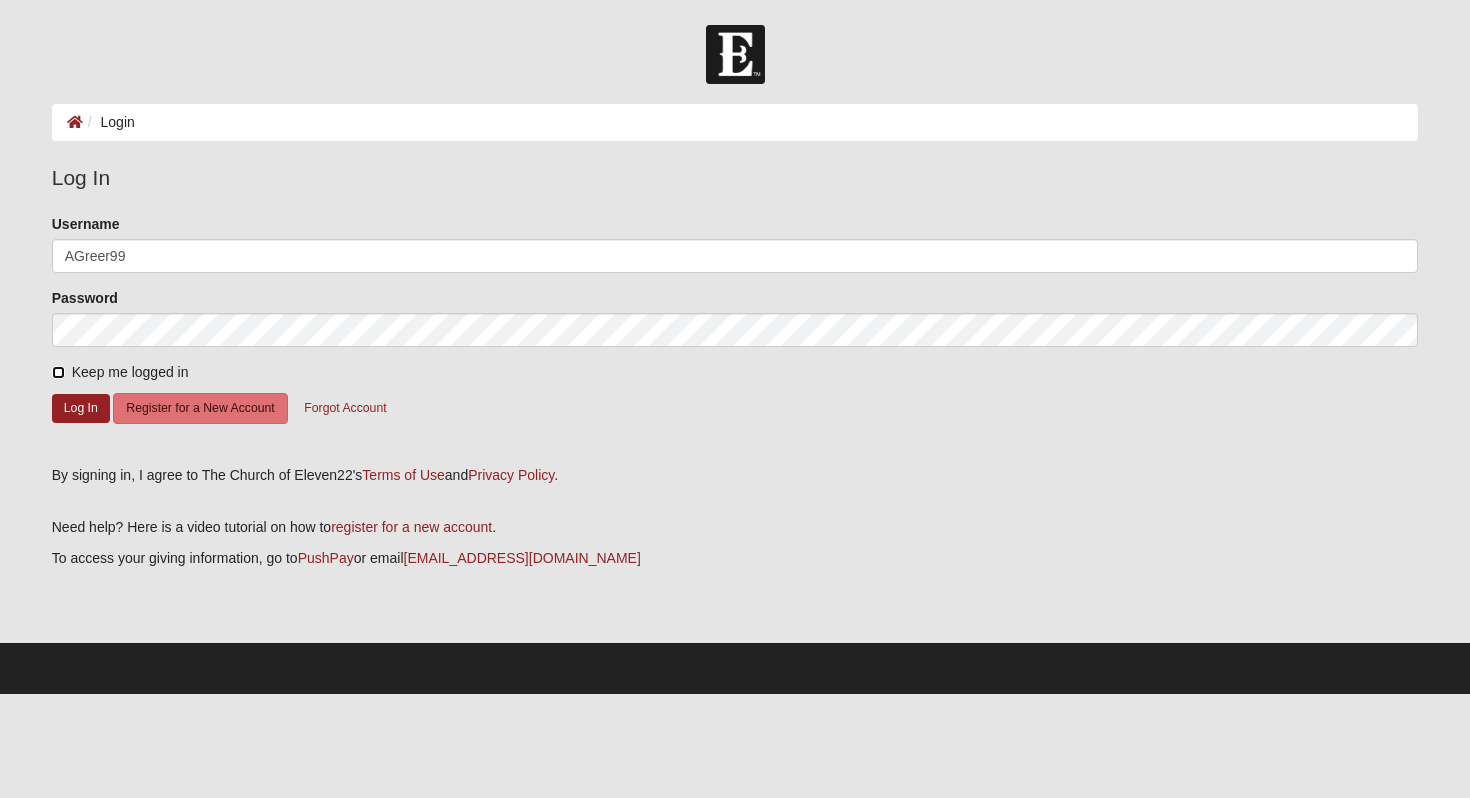 click on "Keep me logged in" at bounding box center (58, 372) 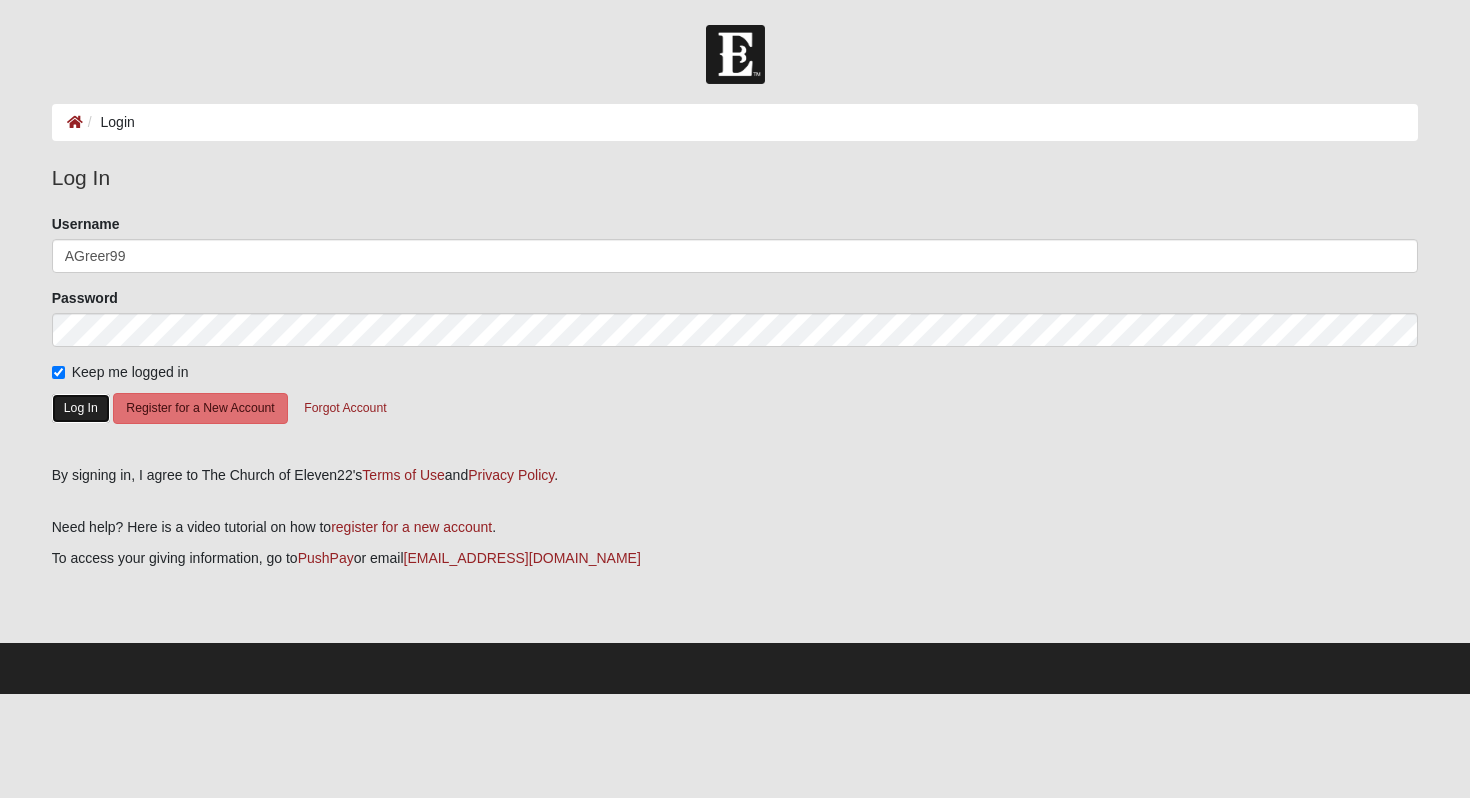 click on "Log In" 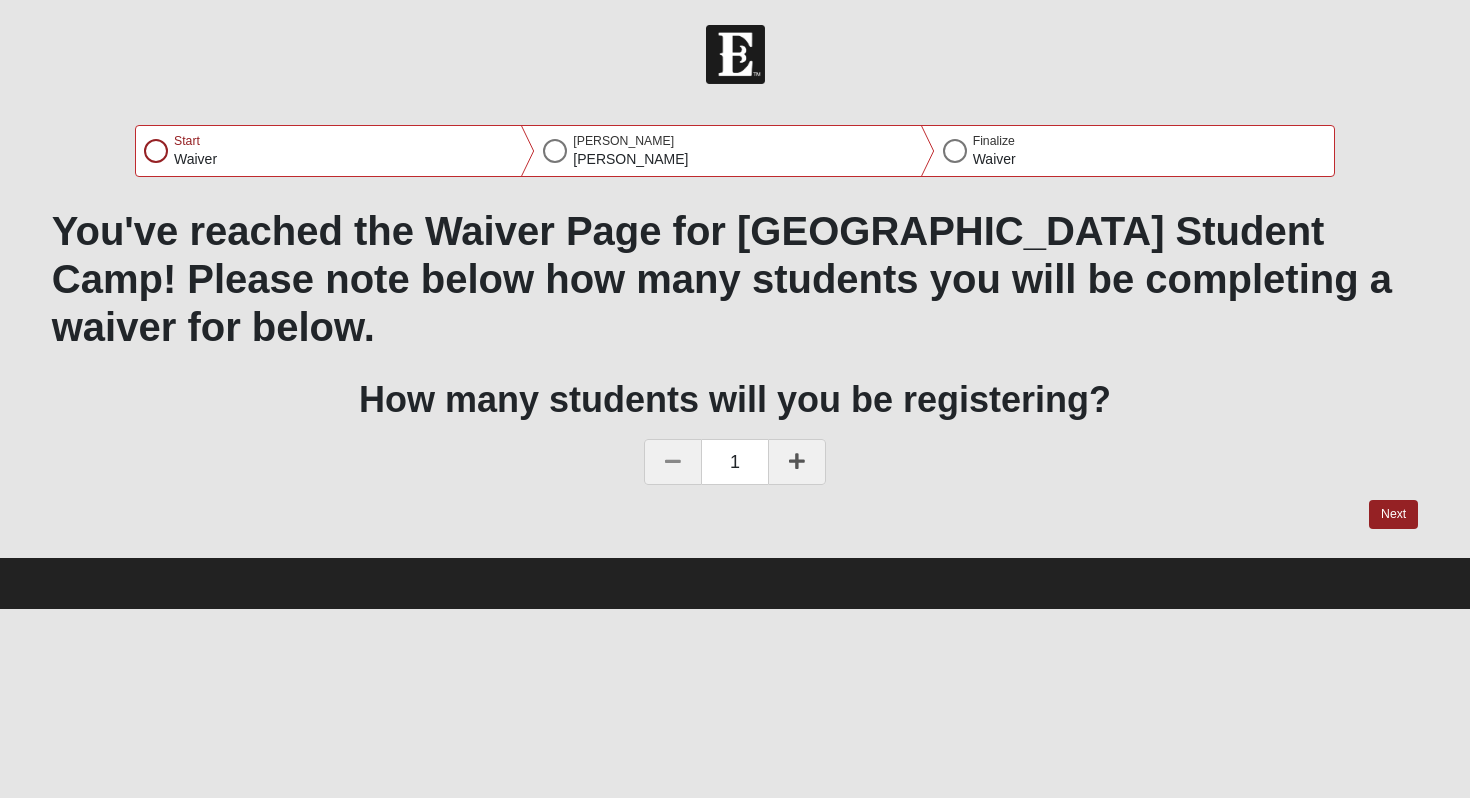 scroll, scrollTop: 0, scrollLeft: 0, axis: both 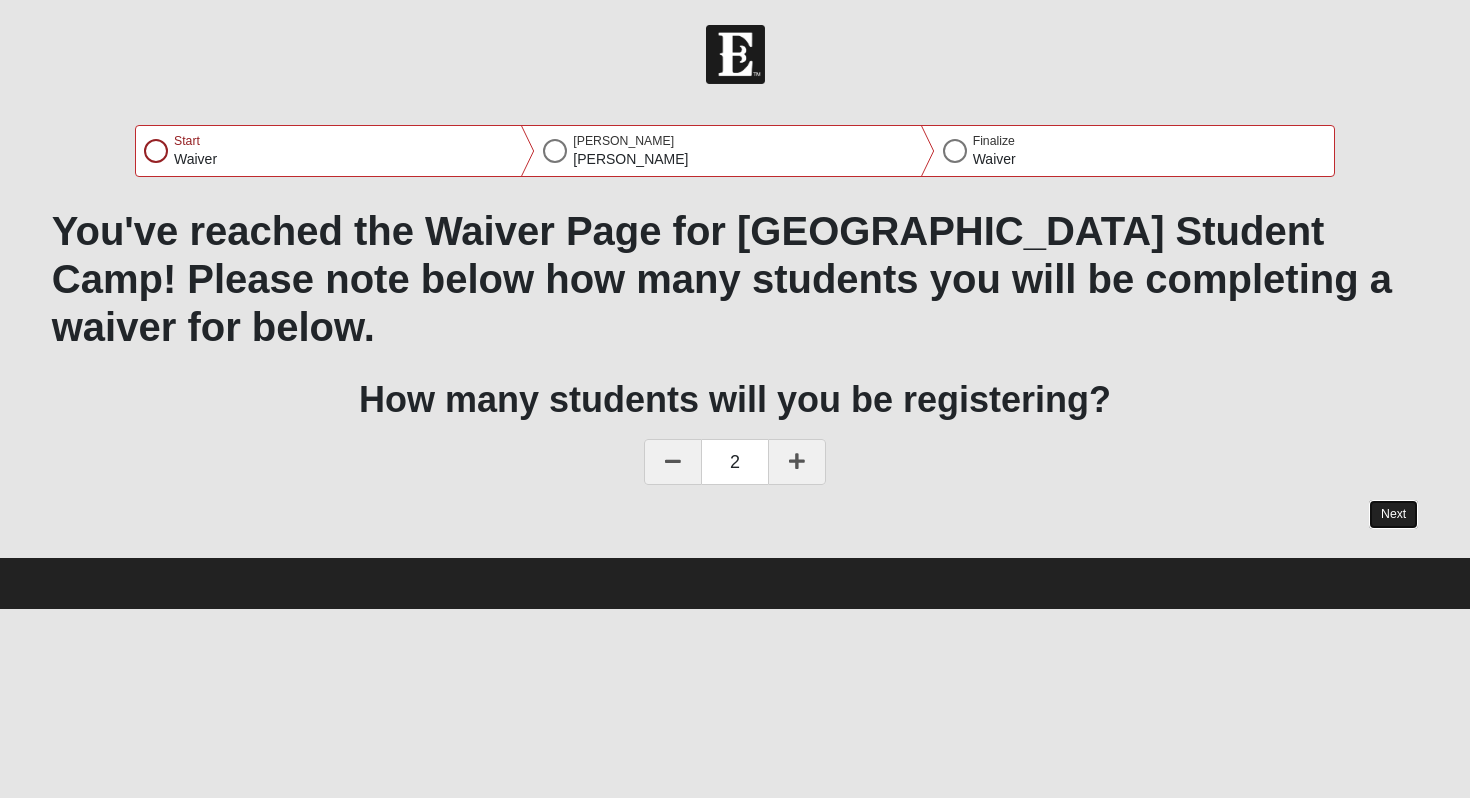 click on "Next" at bounding box center (1393, 514) 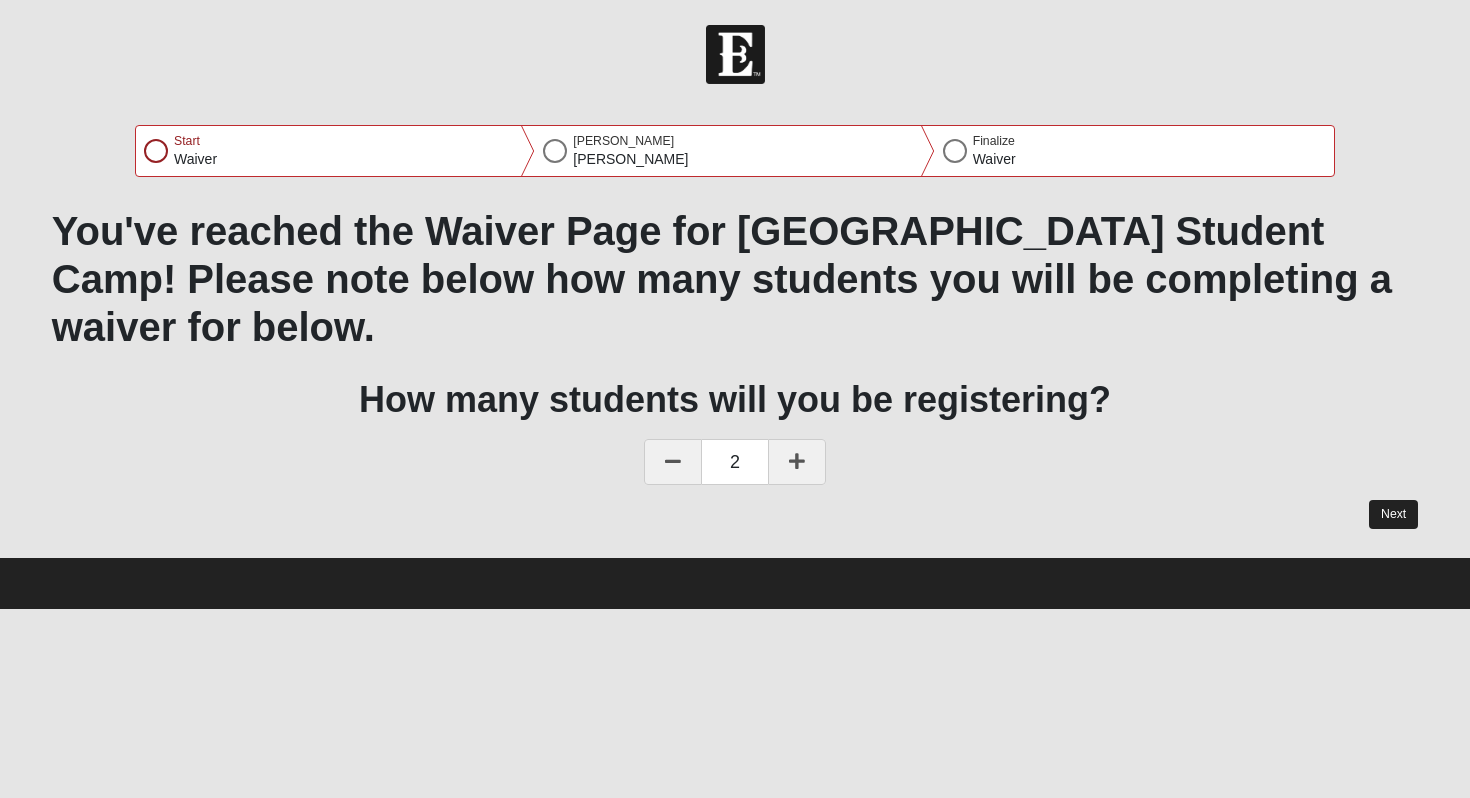 select on "3" 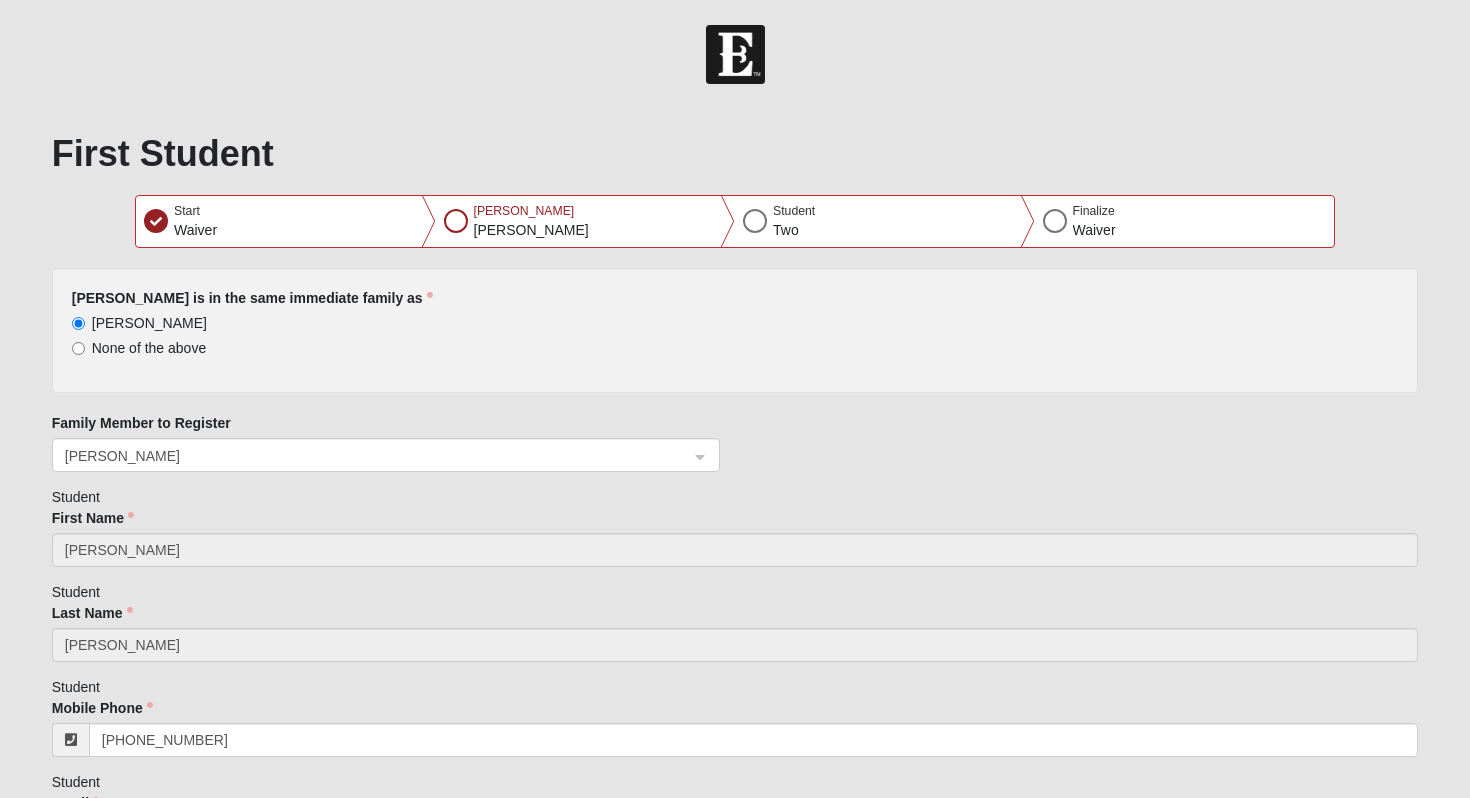 type on "[PHONE_NUMBER]" 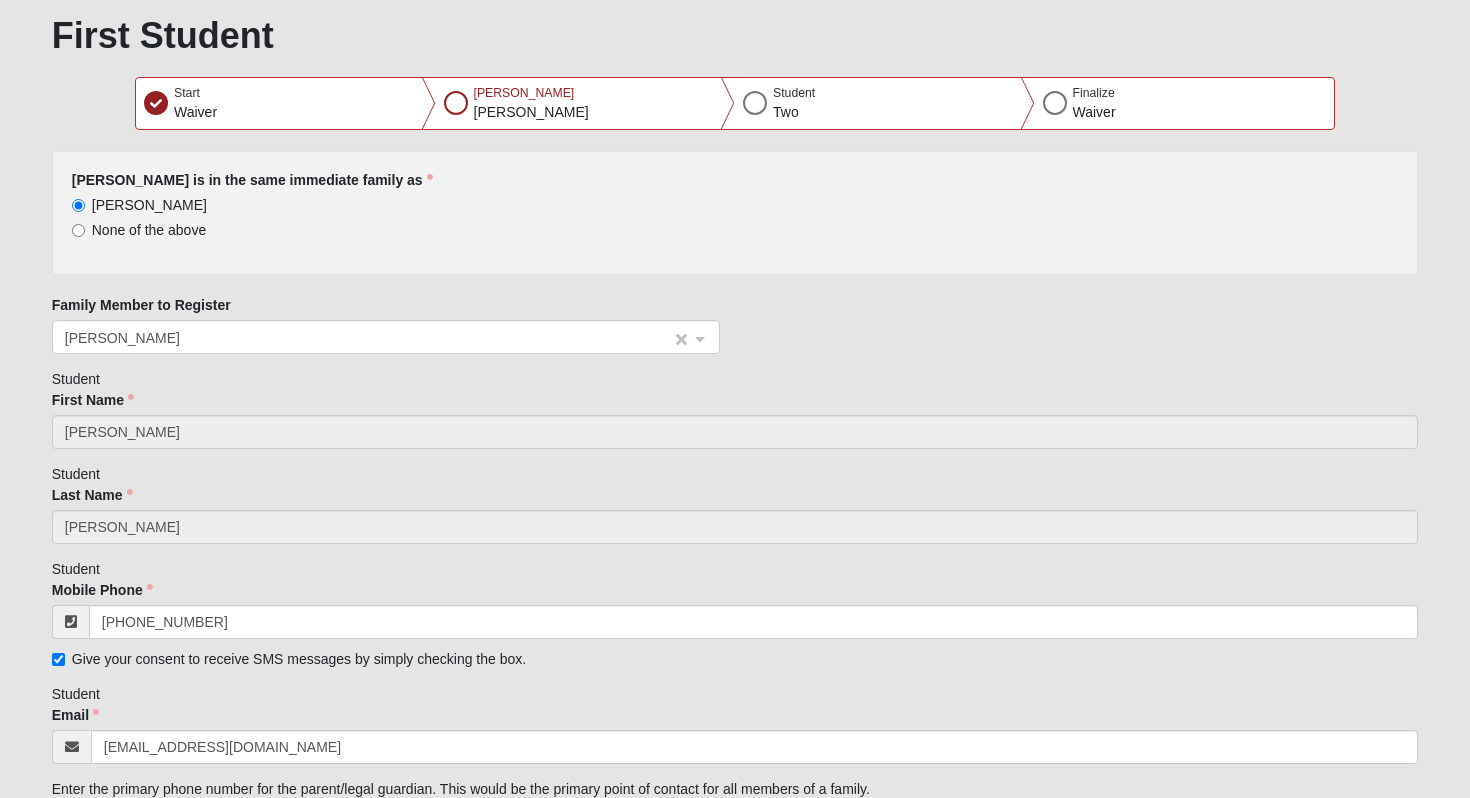 scroll, scrollTop: 0, scrollLeft: 0, axis: both 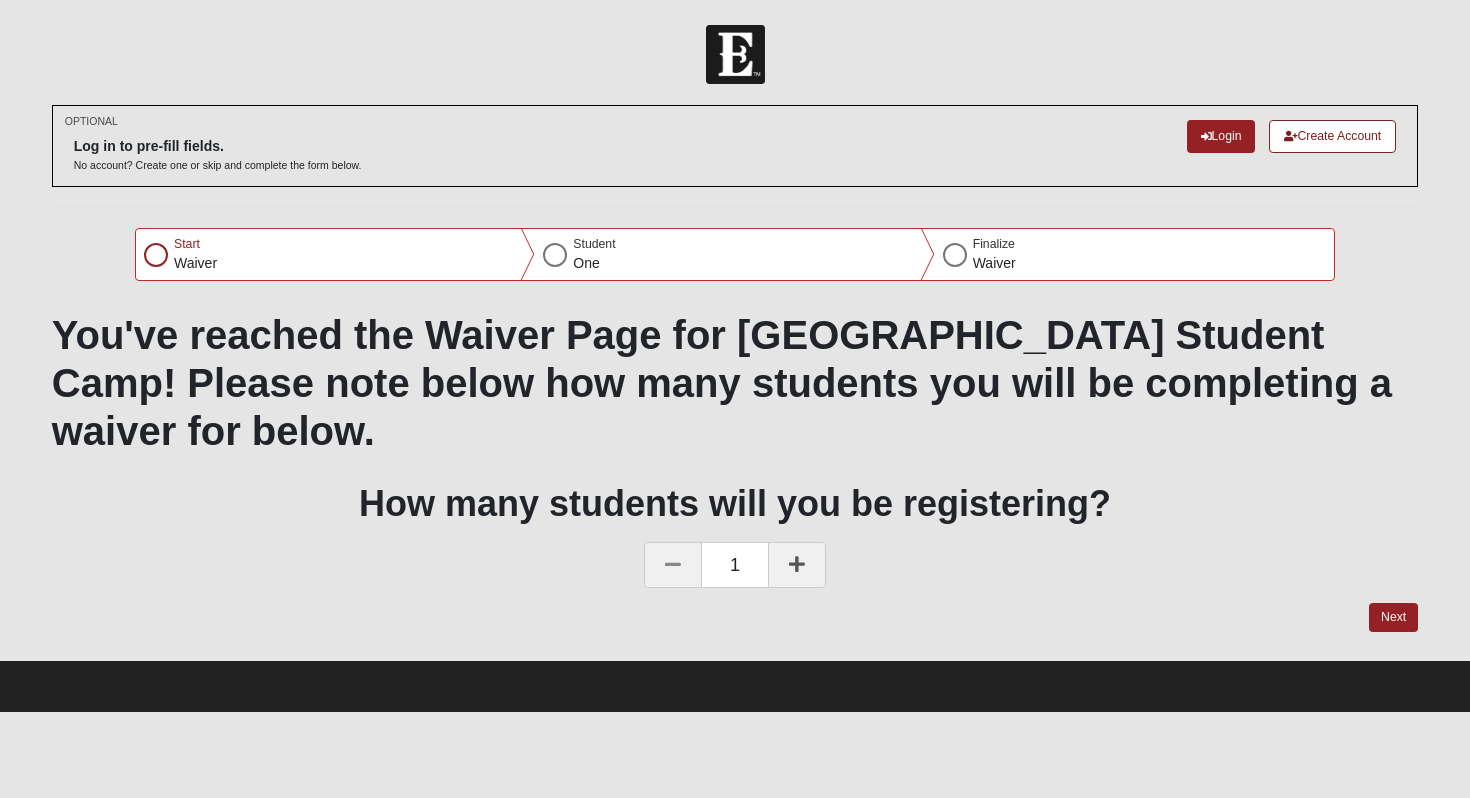click at bounding box center [797, 565] 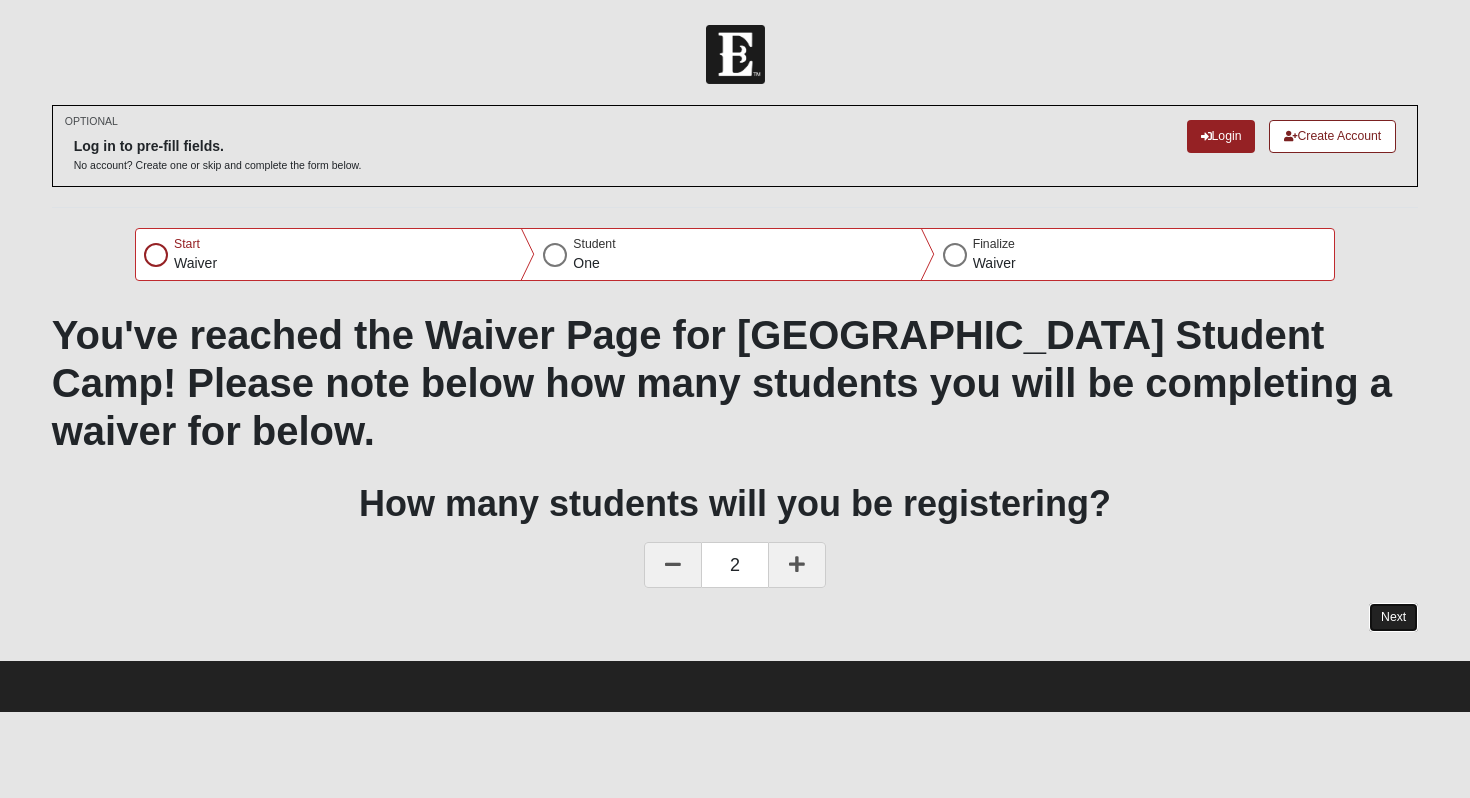 click on "Next" at bounding box center [1393, 617] 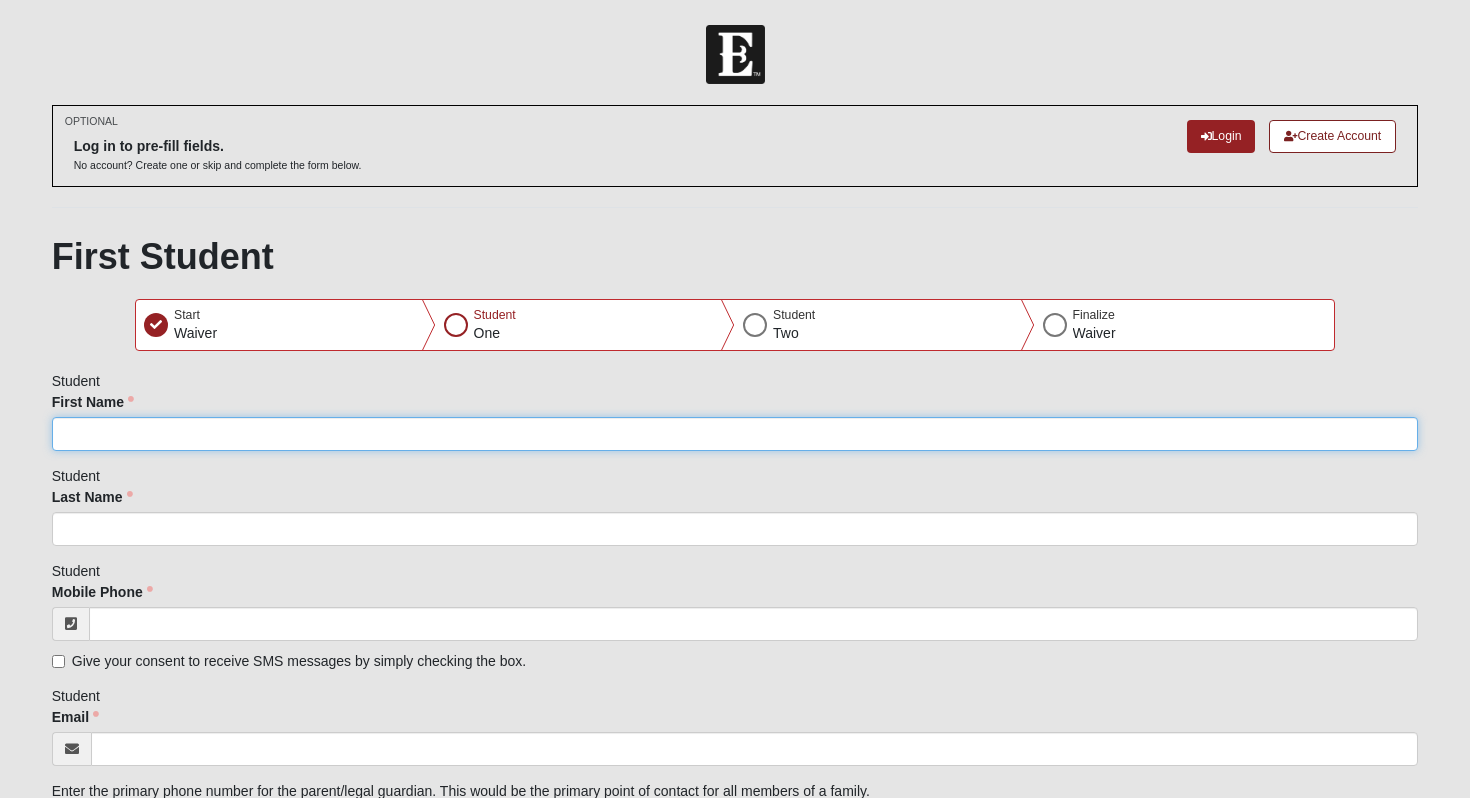 click on "First Name" 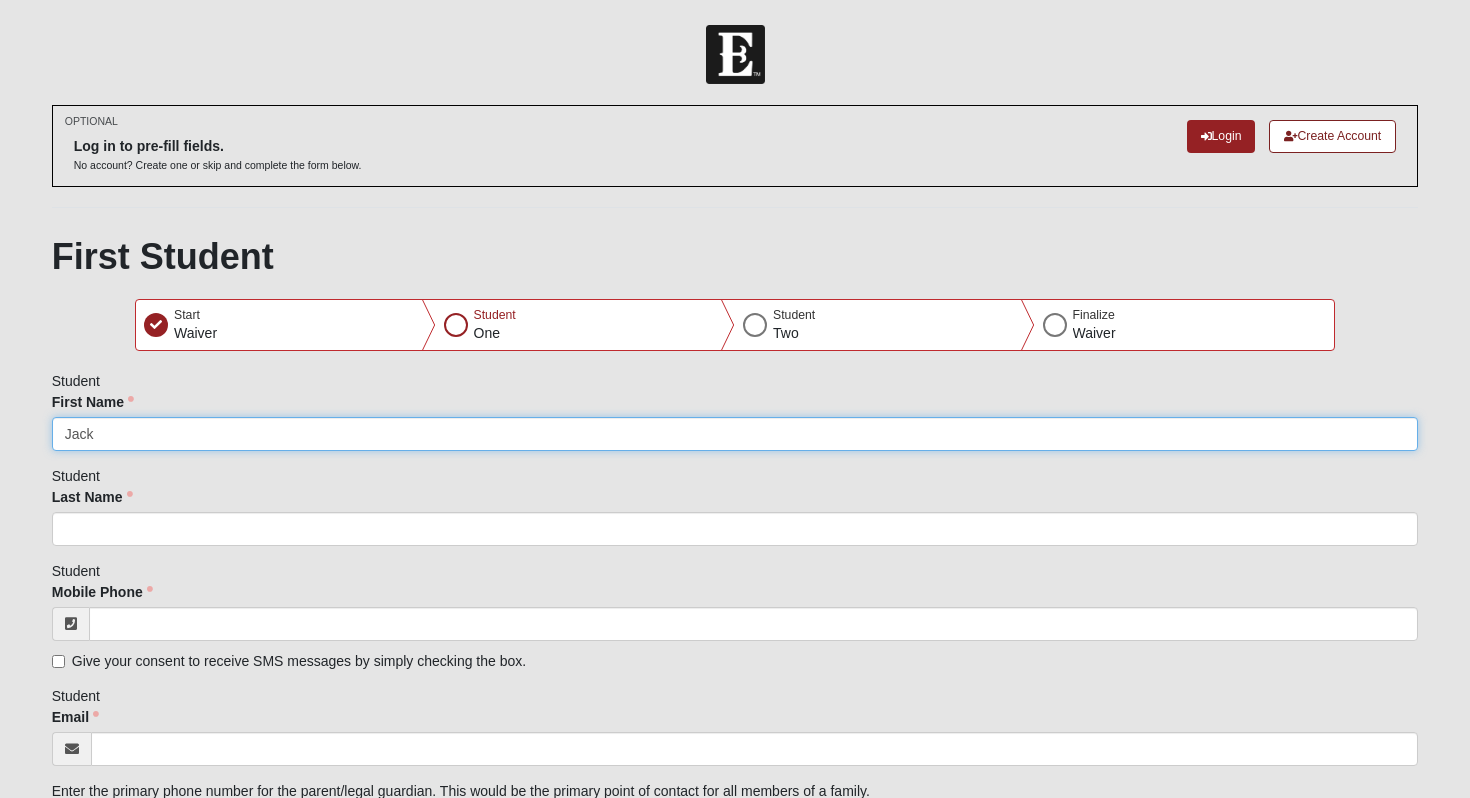 type on "Jack" 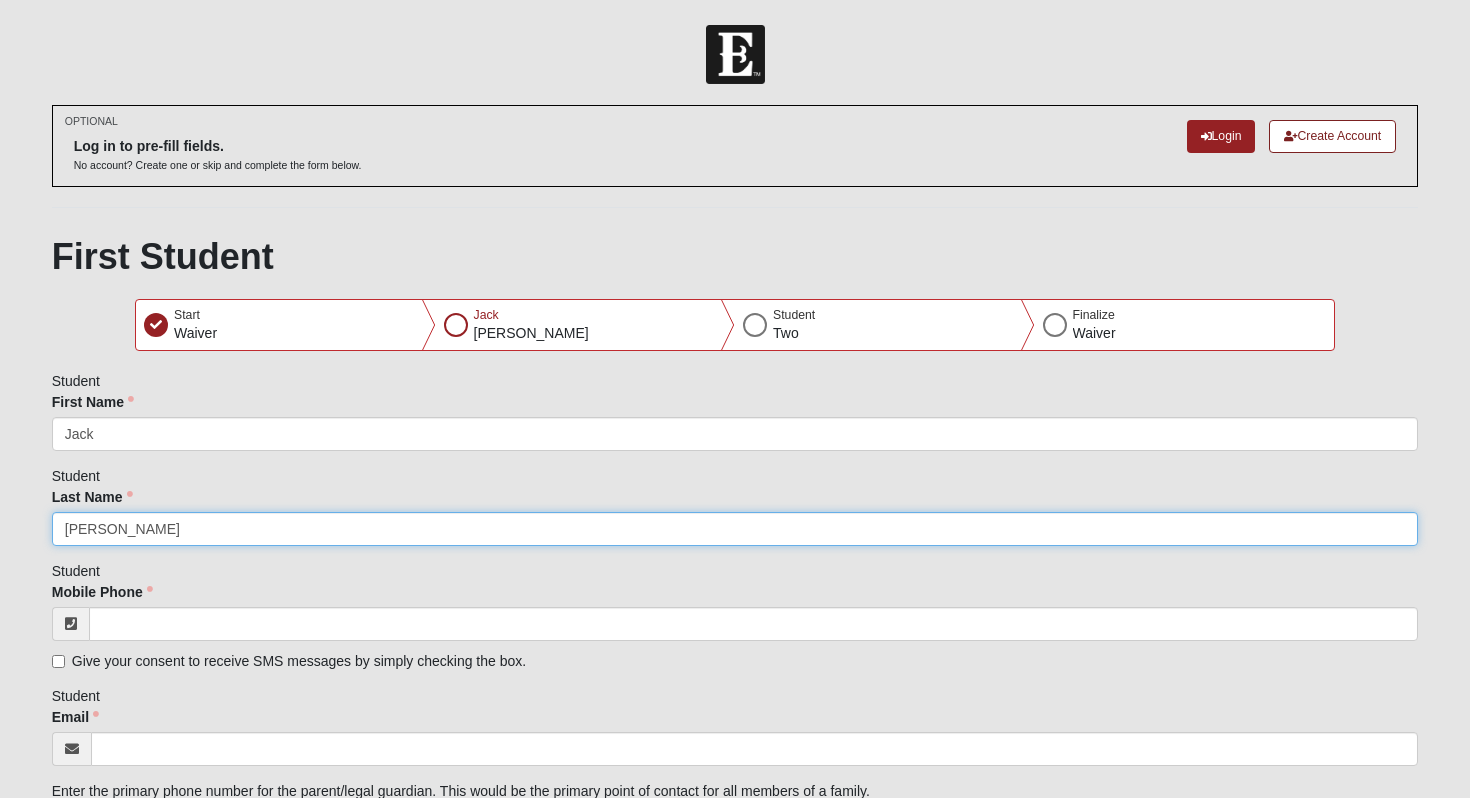 type on "[PERSON_NAME]" 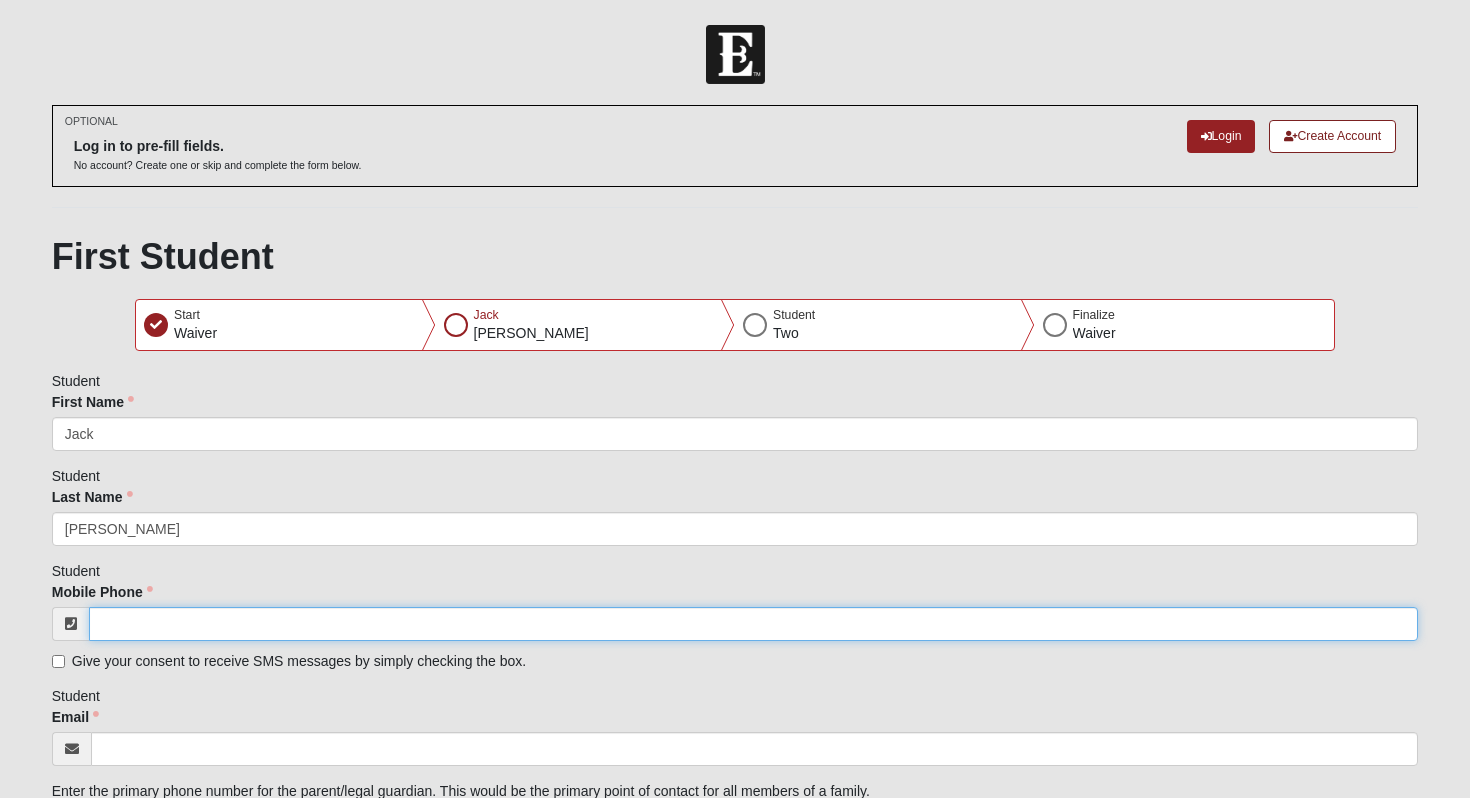 click on "Mobile Phone" at bounding box center [754, 624] 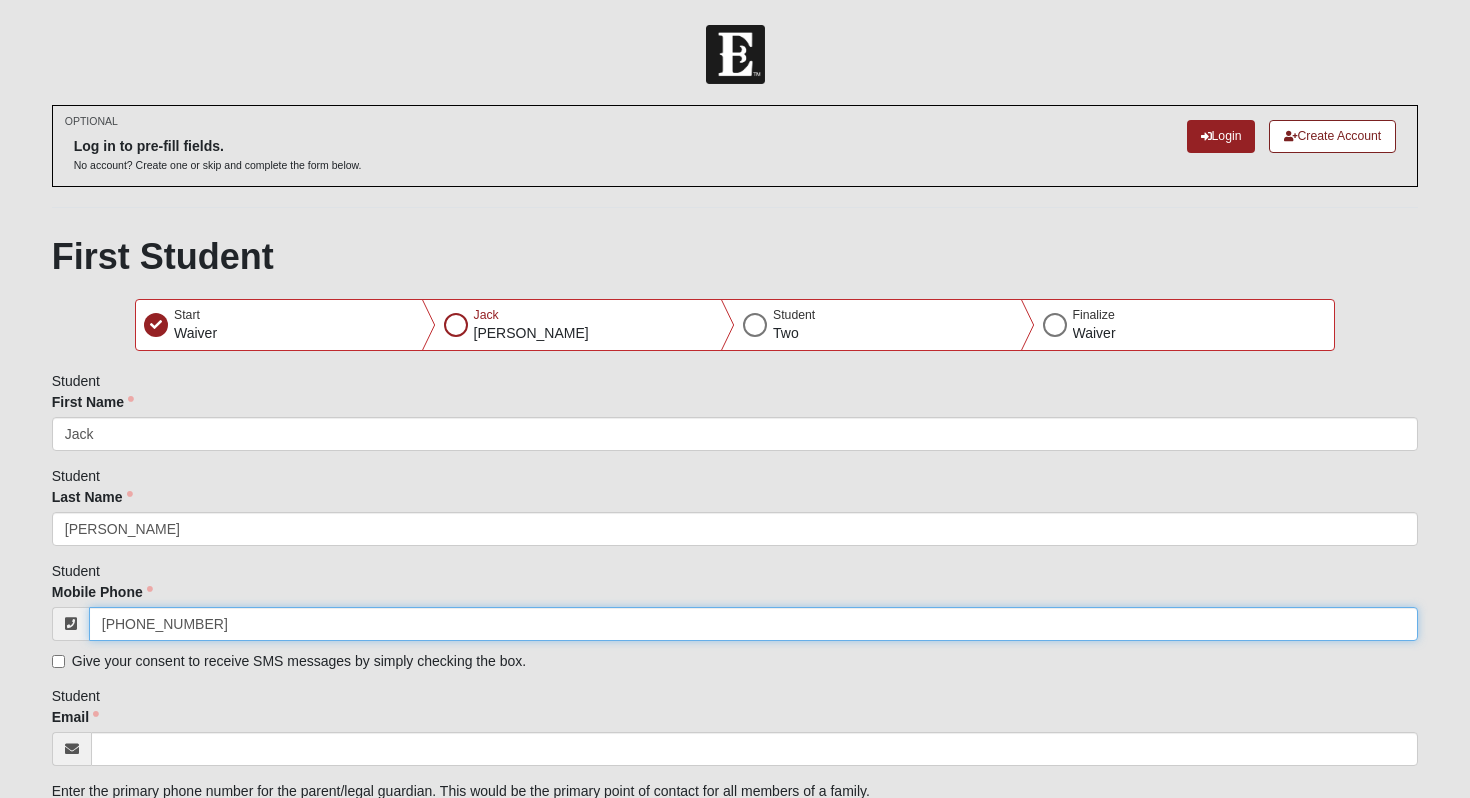 type on "[PHONE_NUMBER]" 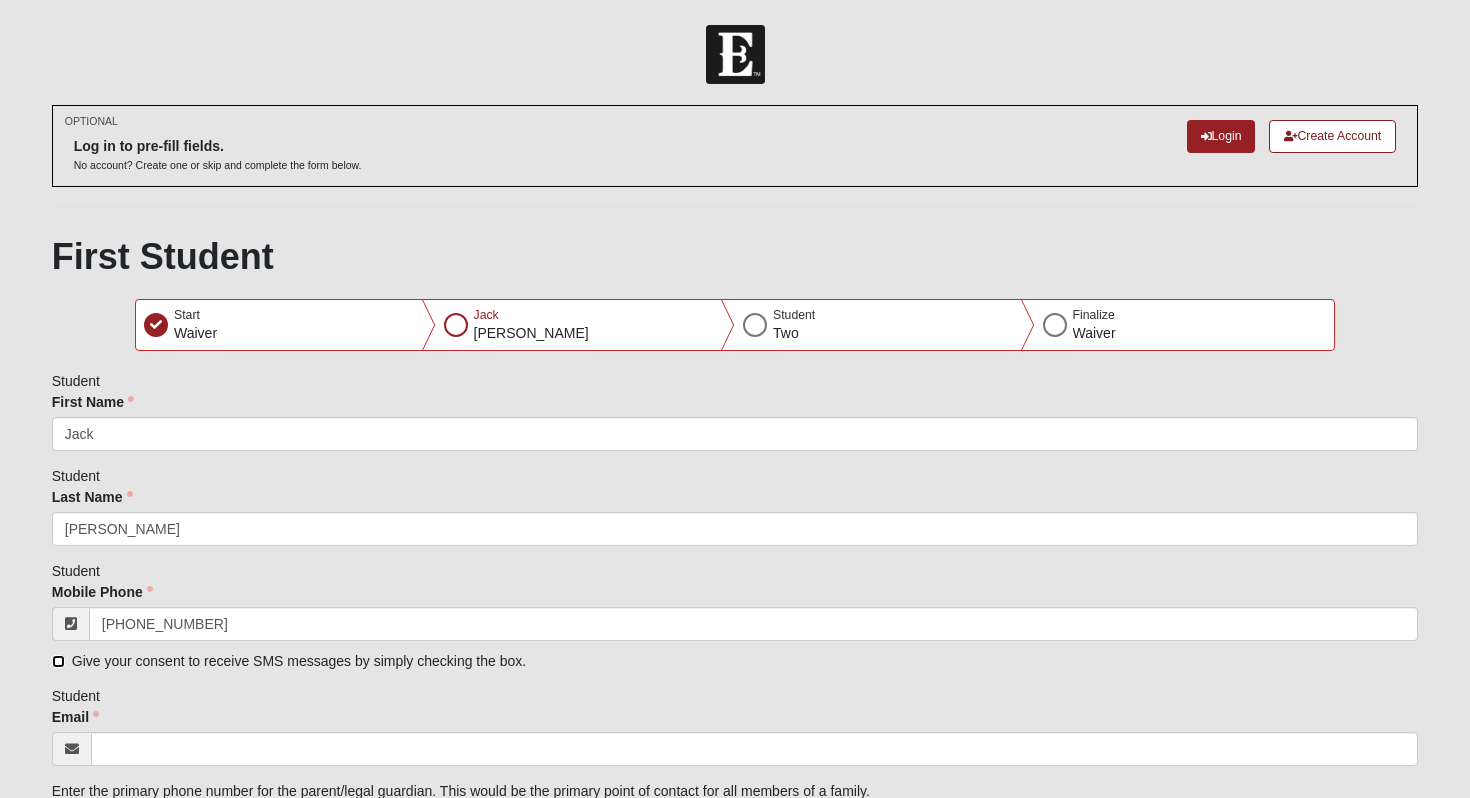 click on "Give your consent to receive SMS messages by simply checking the box." at bounding box center (58, 661) 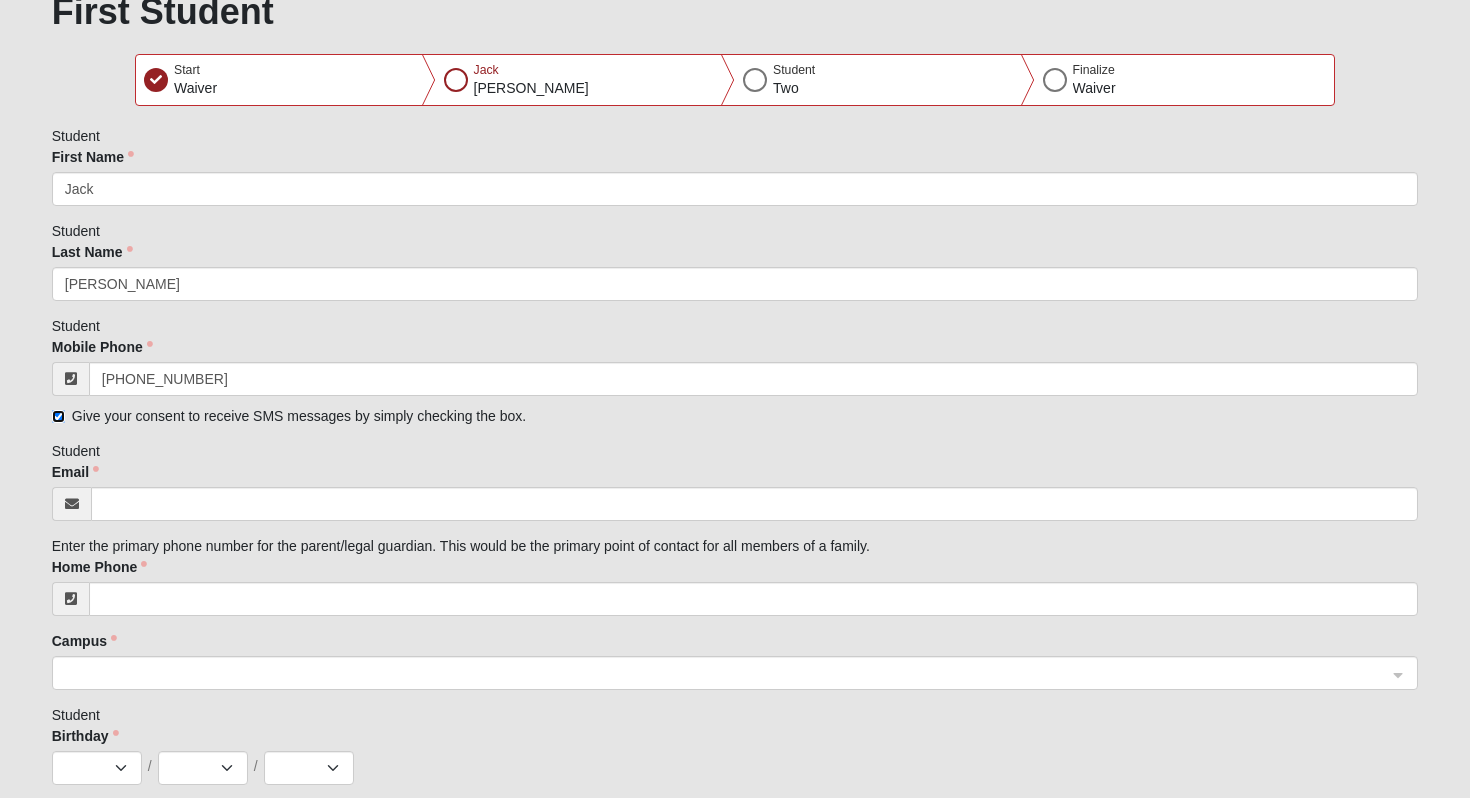 scroll, scrollTop: 249, scrollLeft: 0, axis: vertical 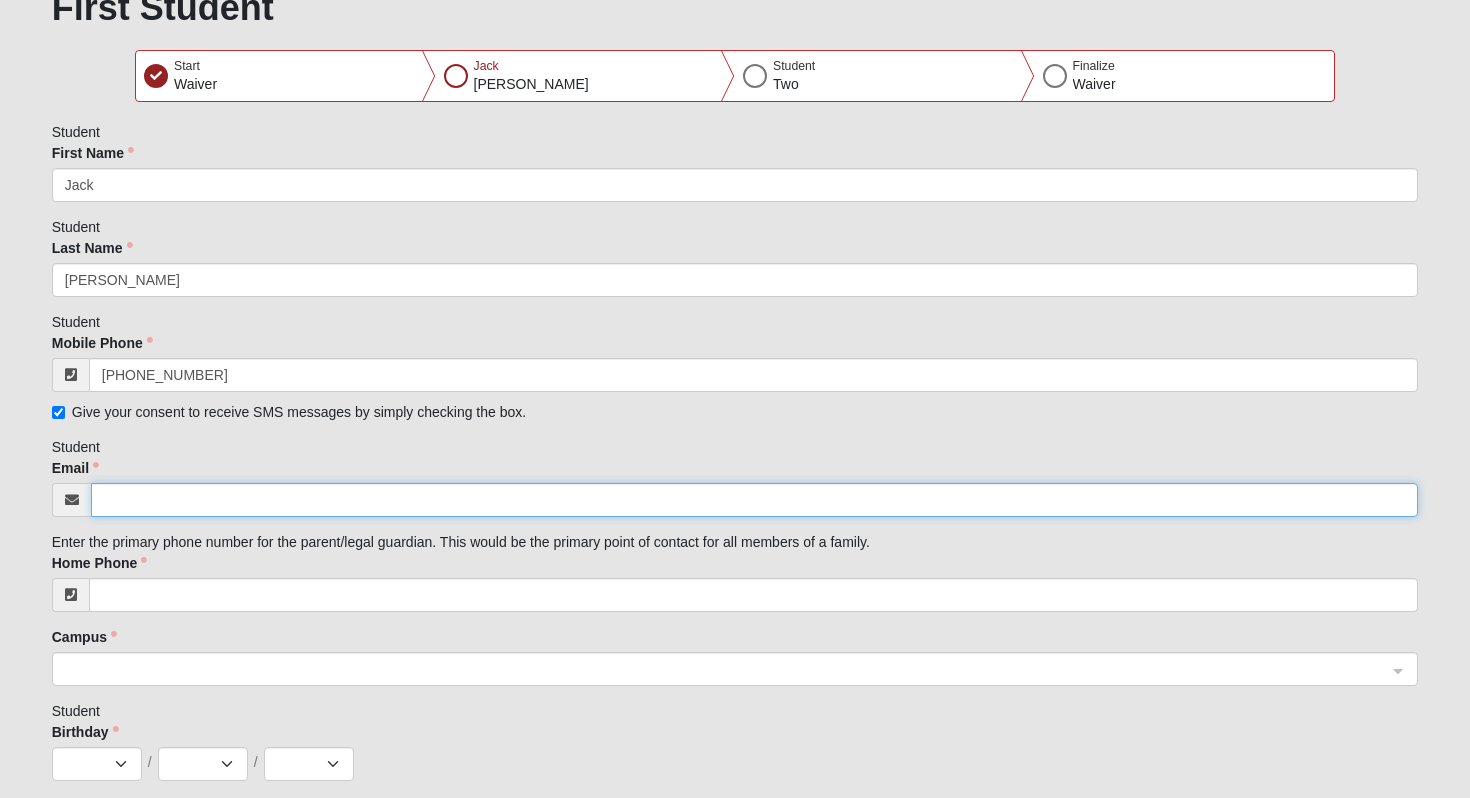 click on "Email" at bounding box center [755, 500] 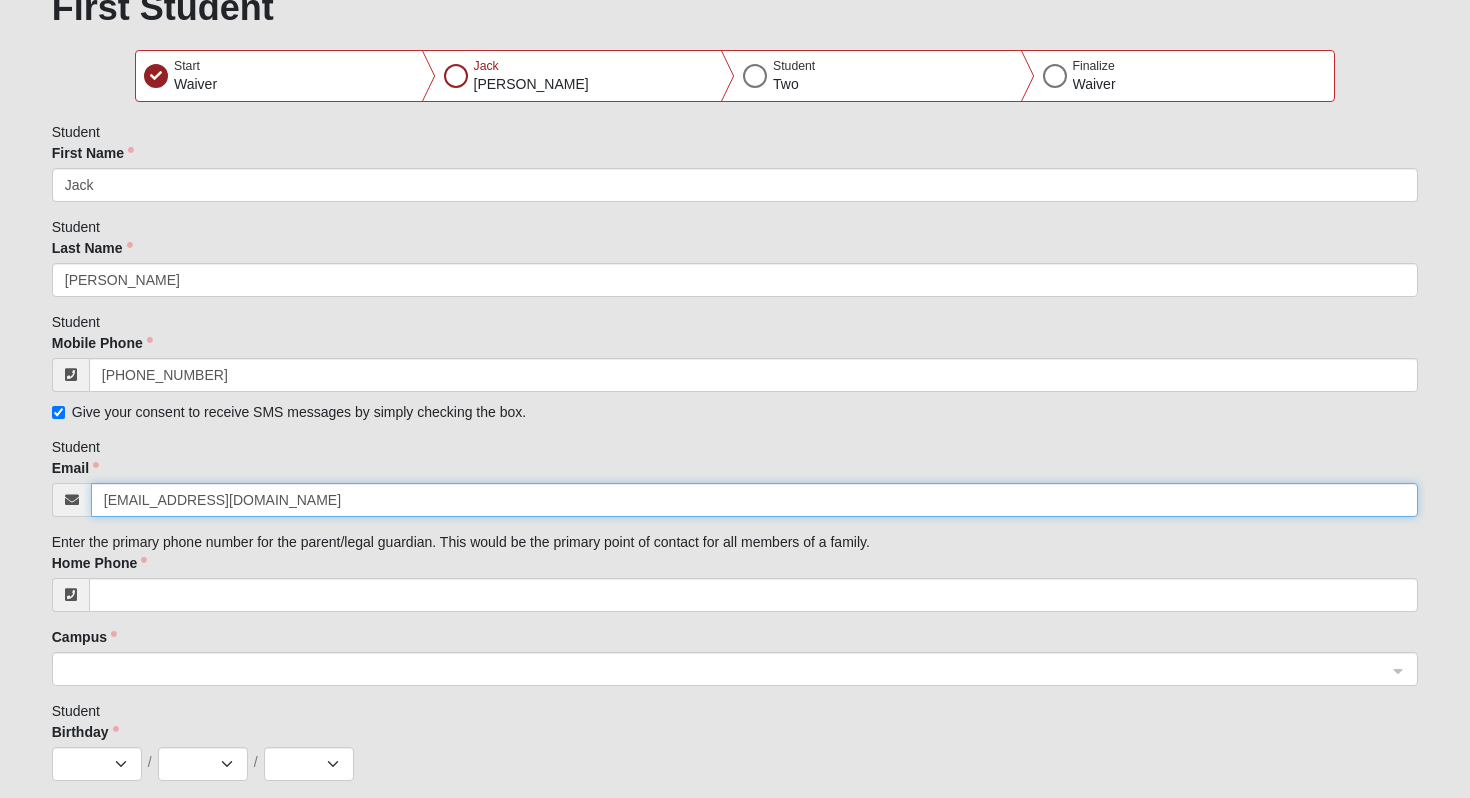 type on "[EMAIL_ADDRESS][DOMAIN_NAME]" 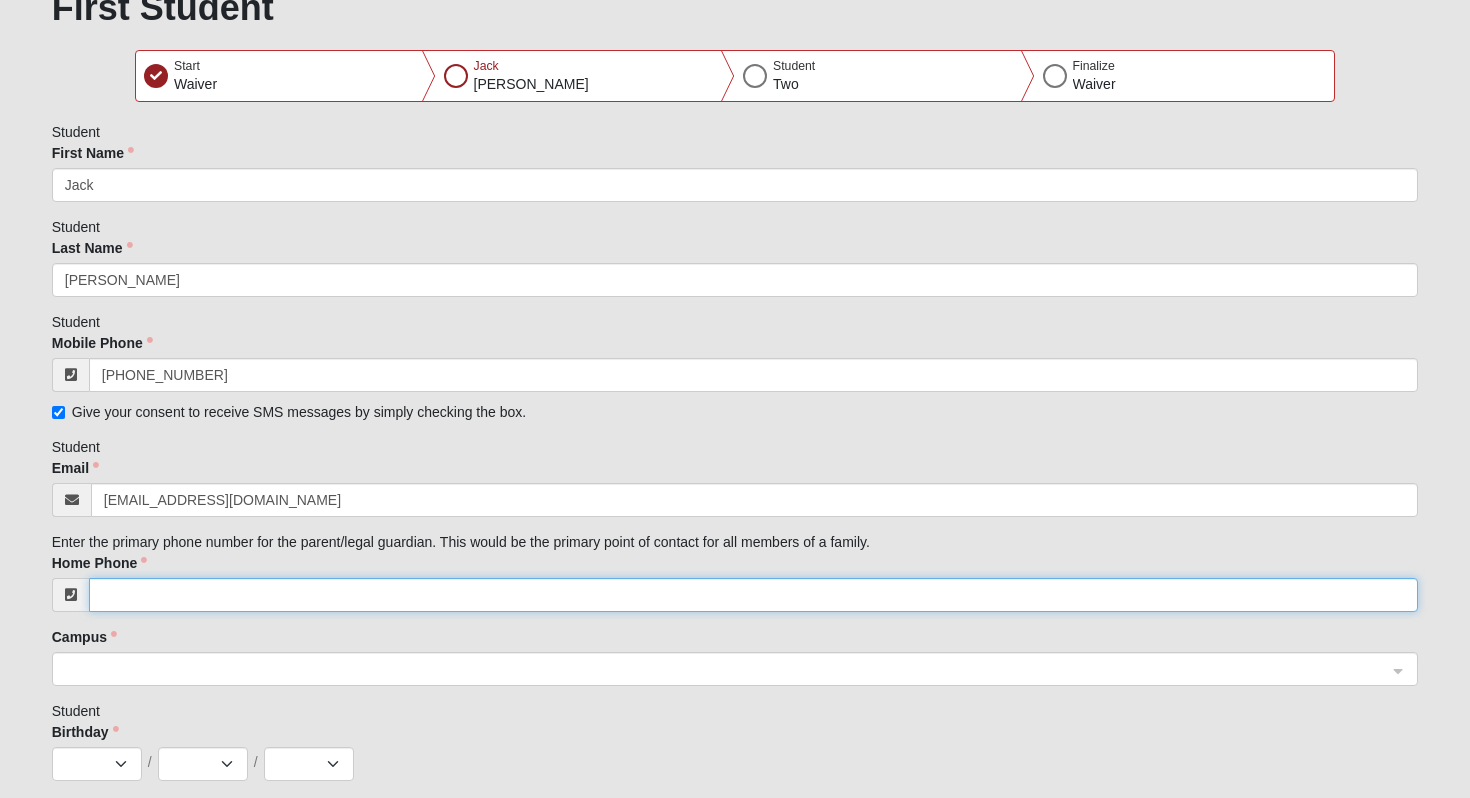 click on "Home Phone" at bounding box center (754, 595) 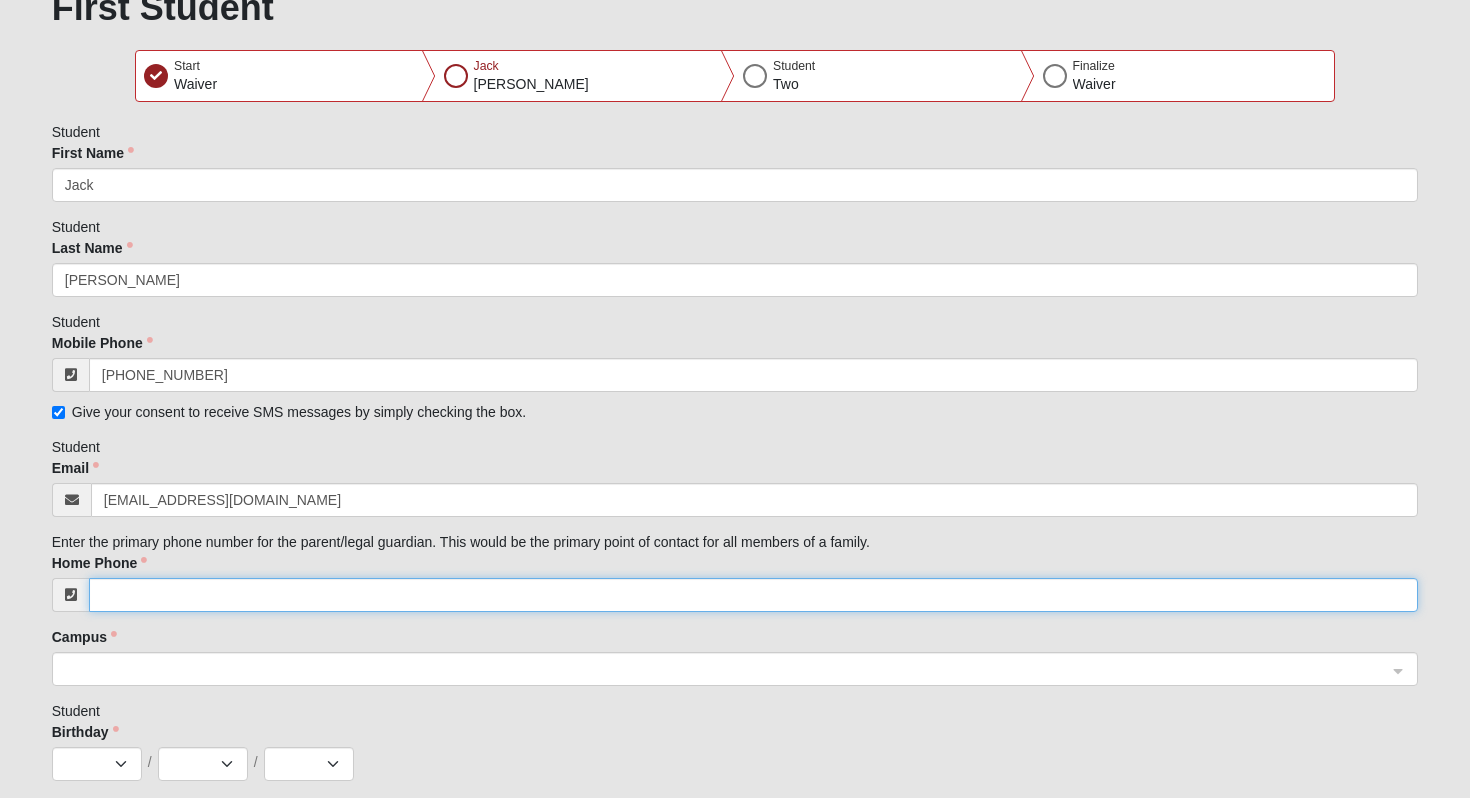 type on "[PHONE_NUMBER]" 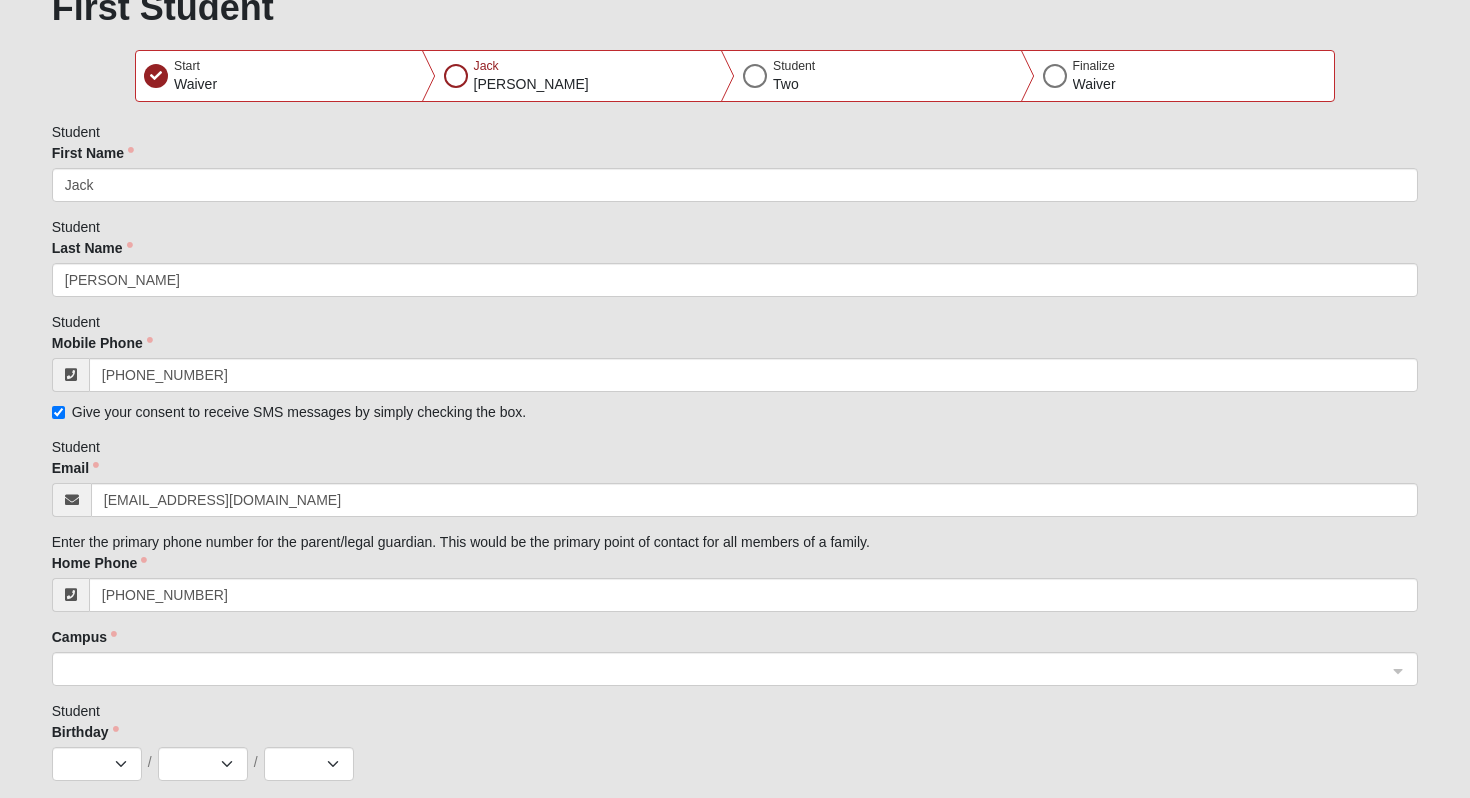 type on "[STREET_ADDRESS]" 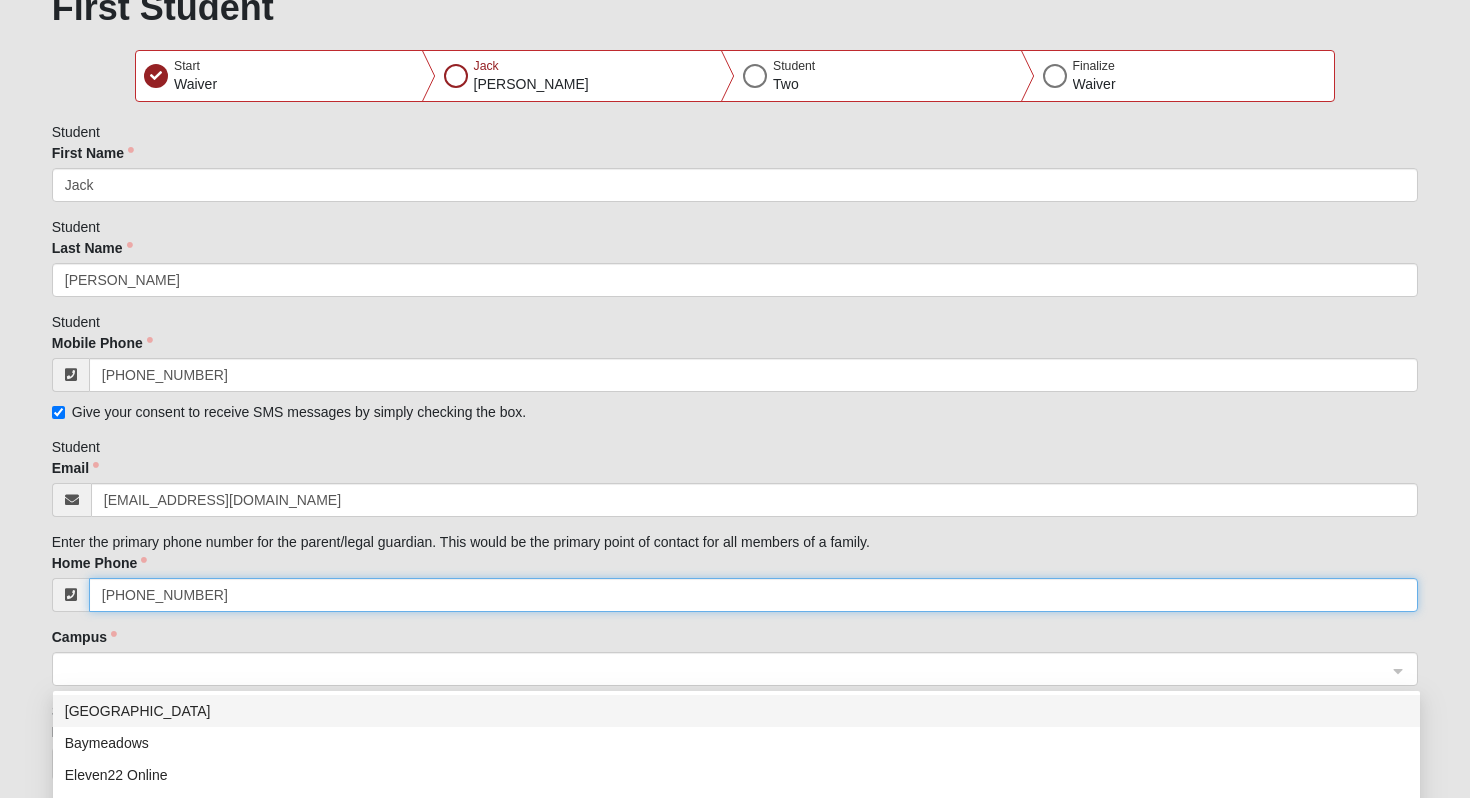 click 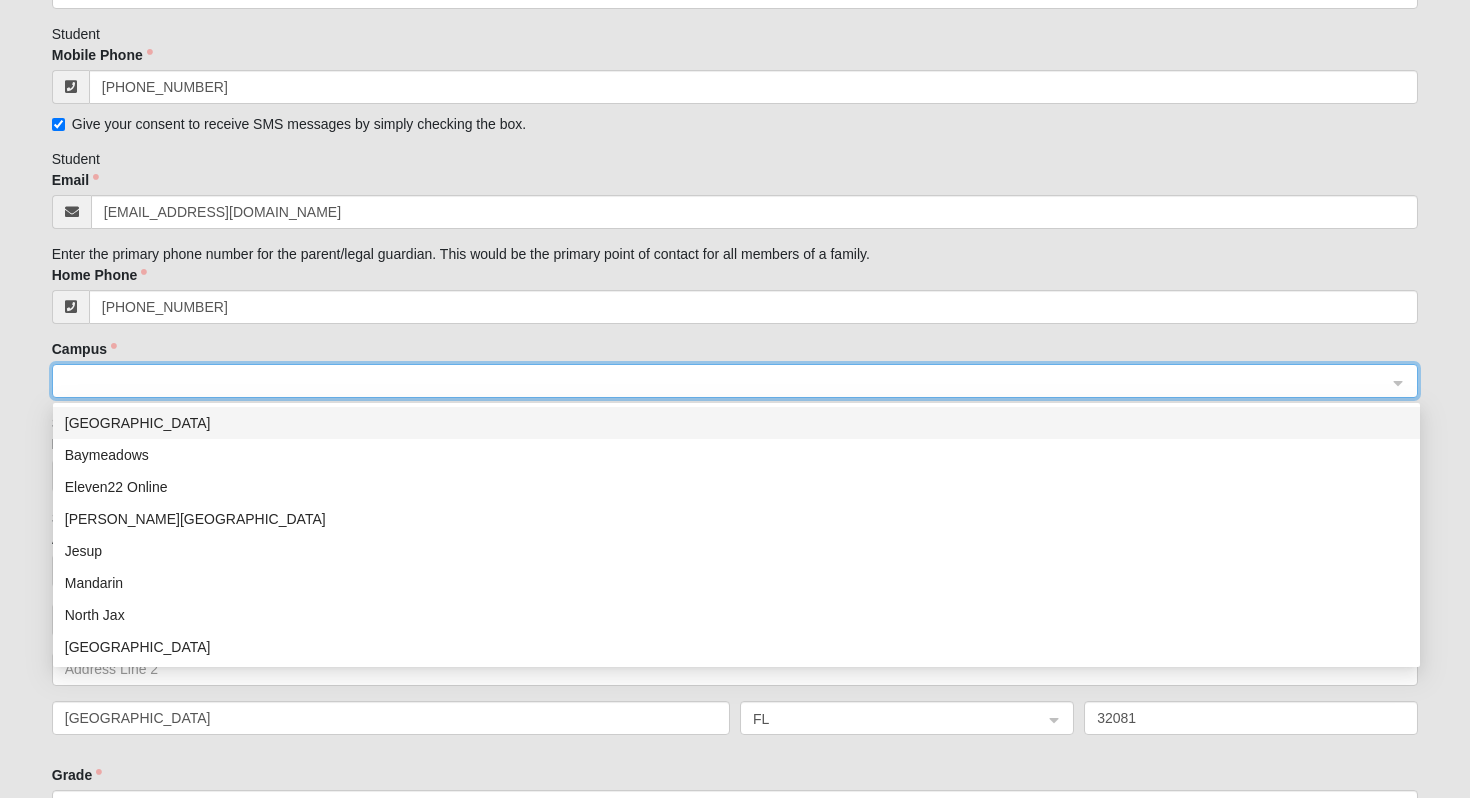 scroll, scrollTop: 546, scrollLeft: 0, axis: vertical 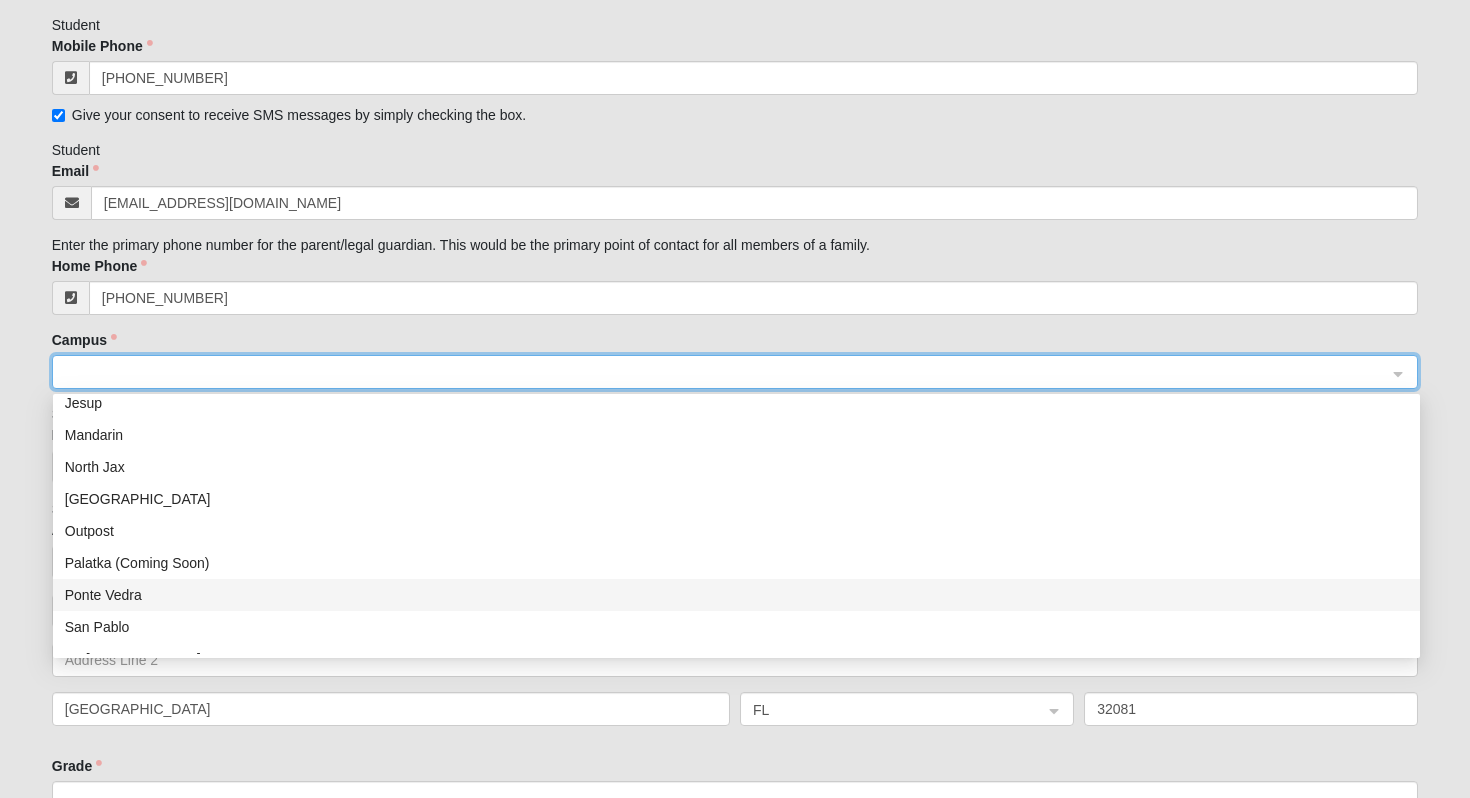 click on "Ponte Vedra" at bounding box center (736, 595) 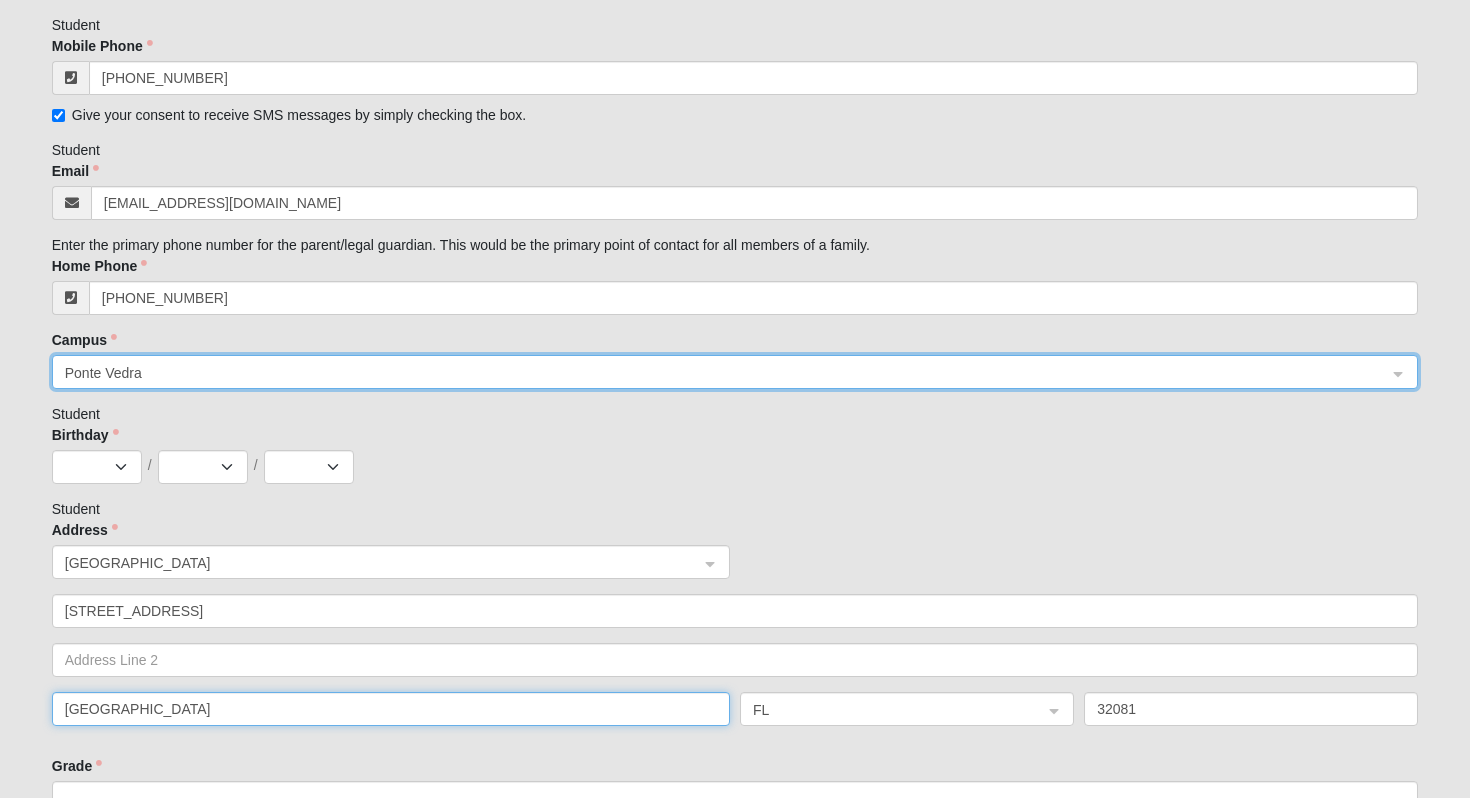 click on "[GEOGRAPHIC_DATA]" 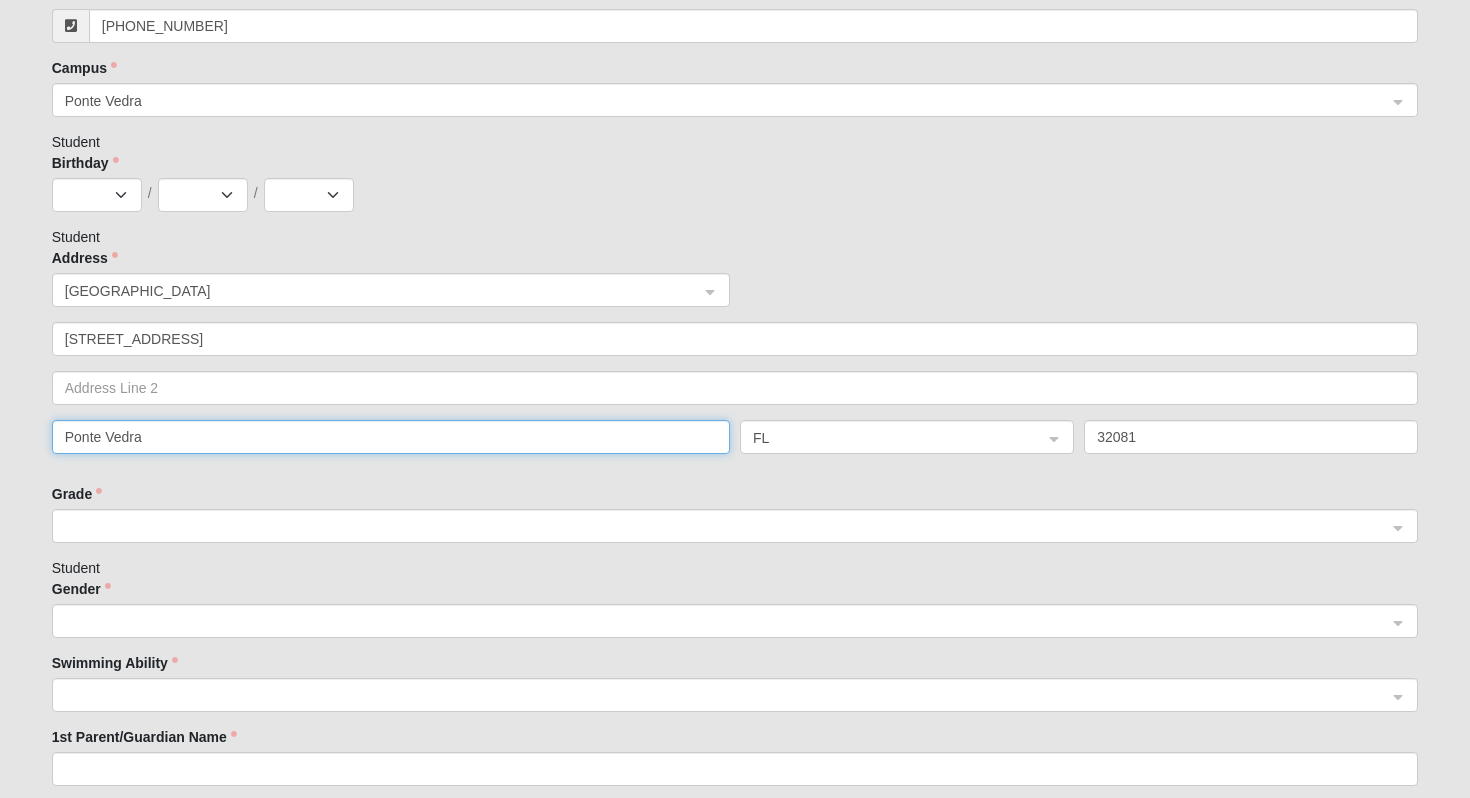 scroll, scrollTop: 817, scrollLeft: 0, axis: vertical 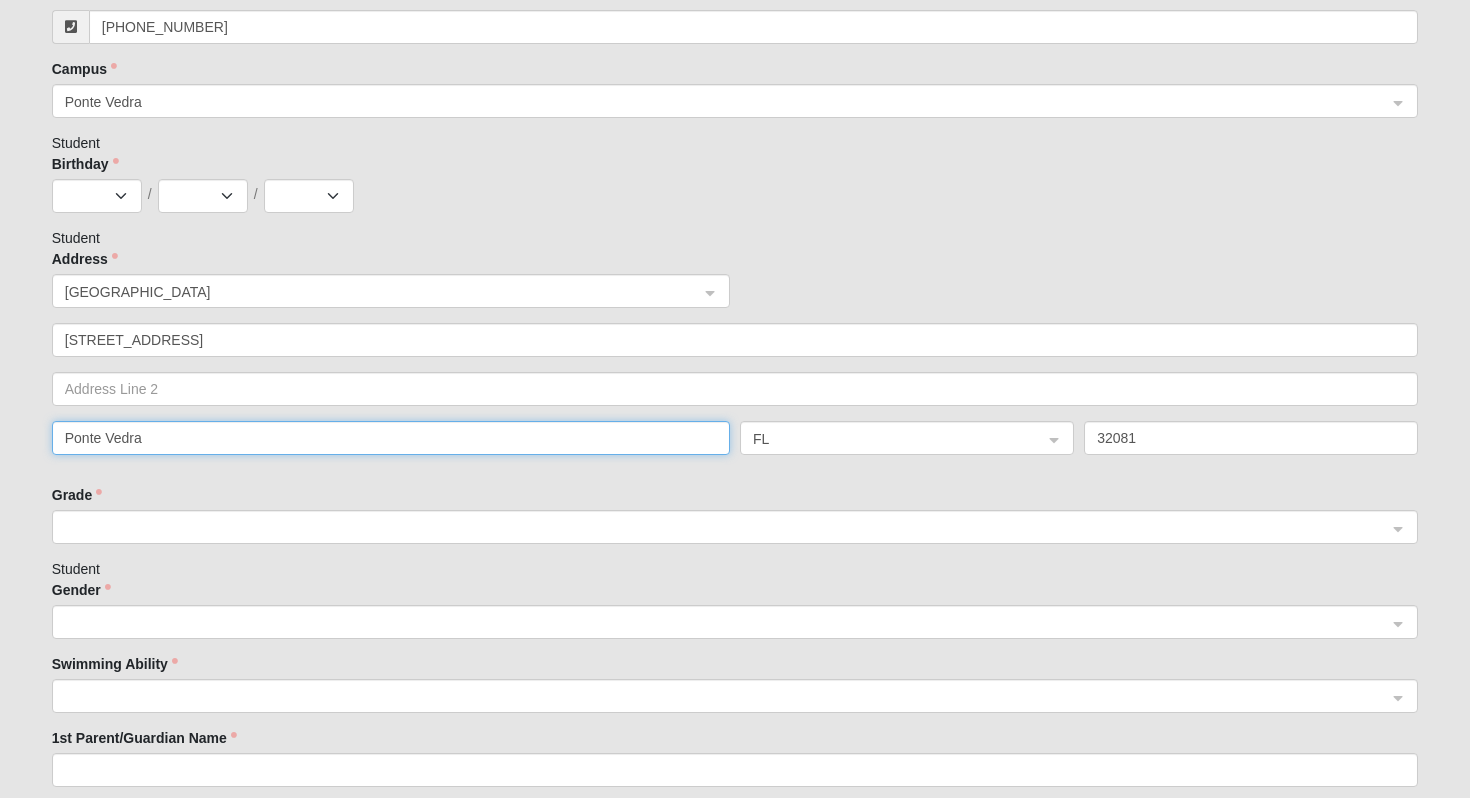 click 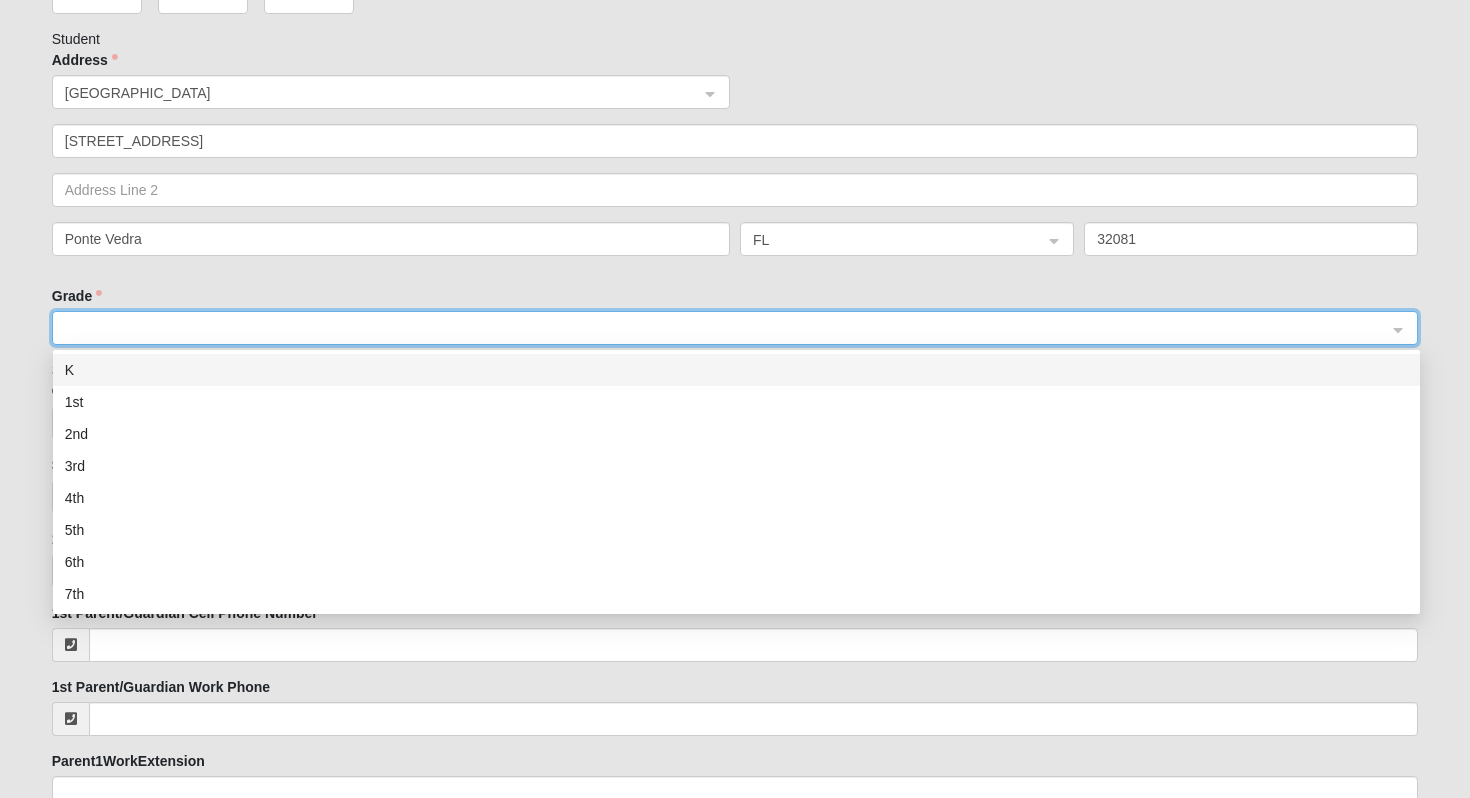 scroll, scrollTop: 1011, scrollLeft: 0, axis: vertical 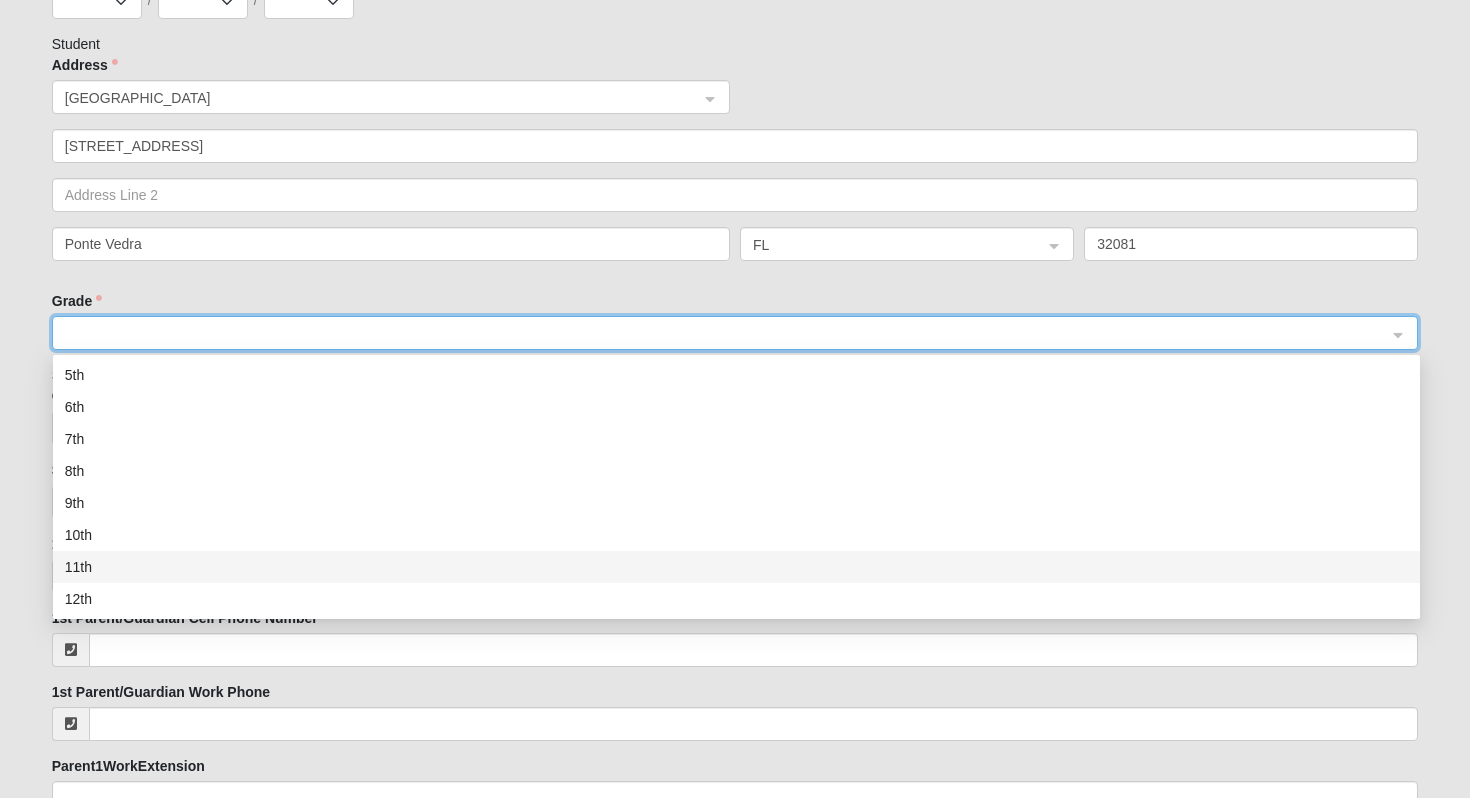 click on "11th" at bounding box center (736, 567) 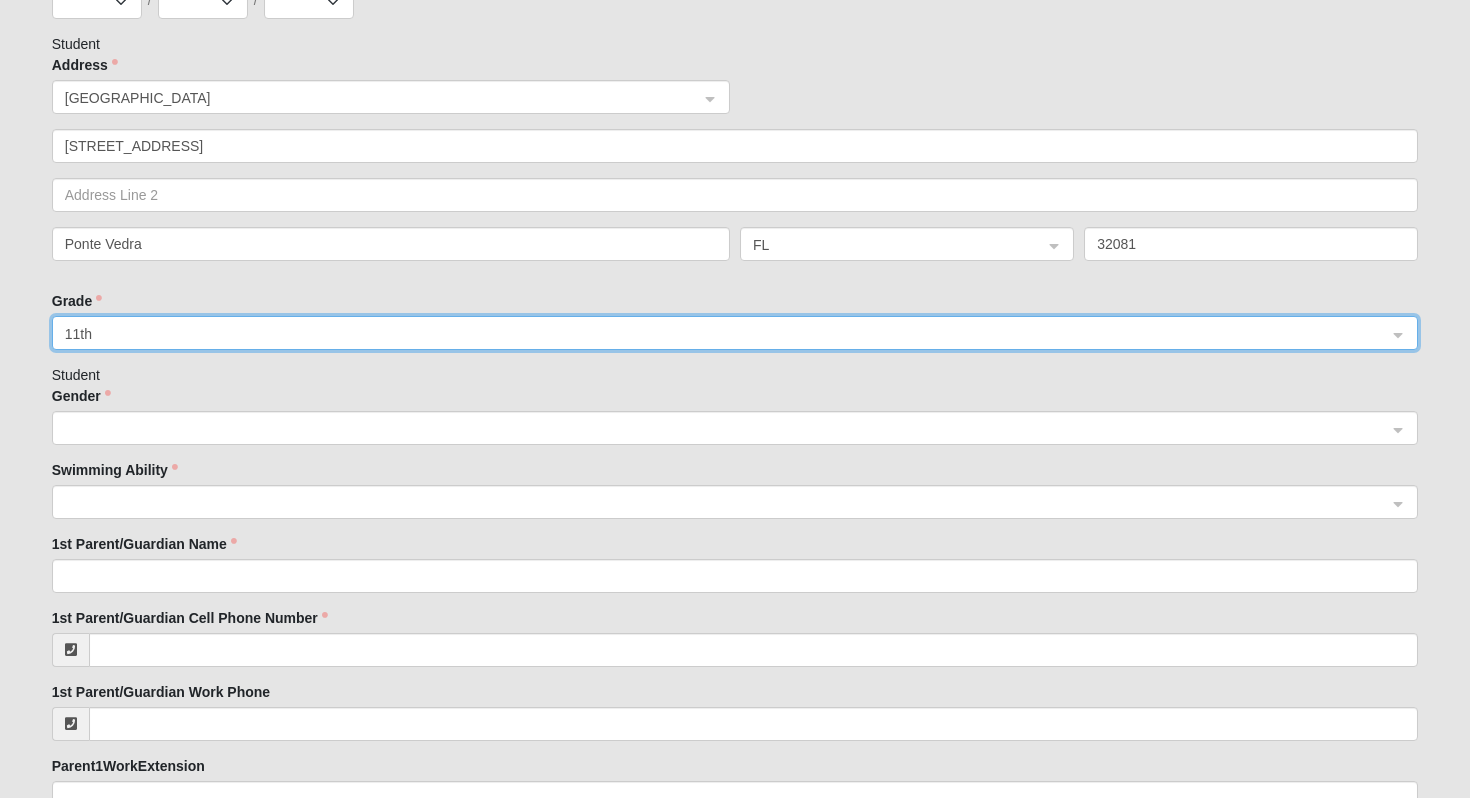 click 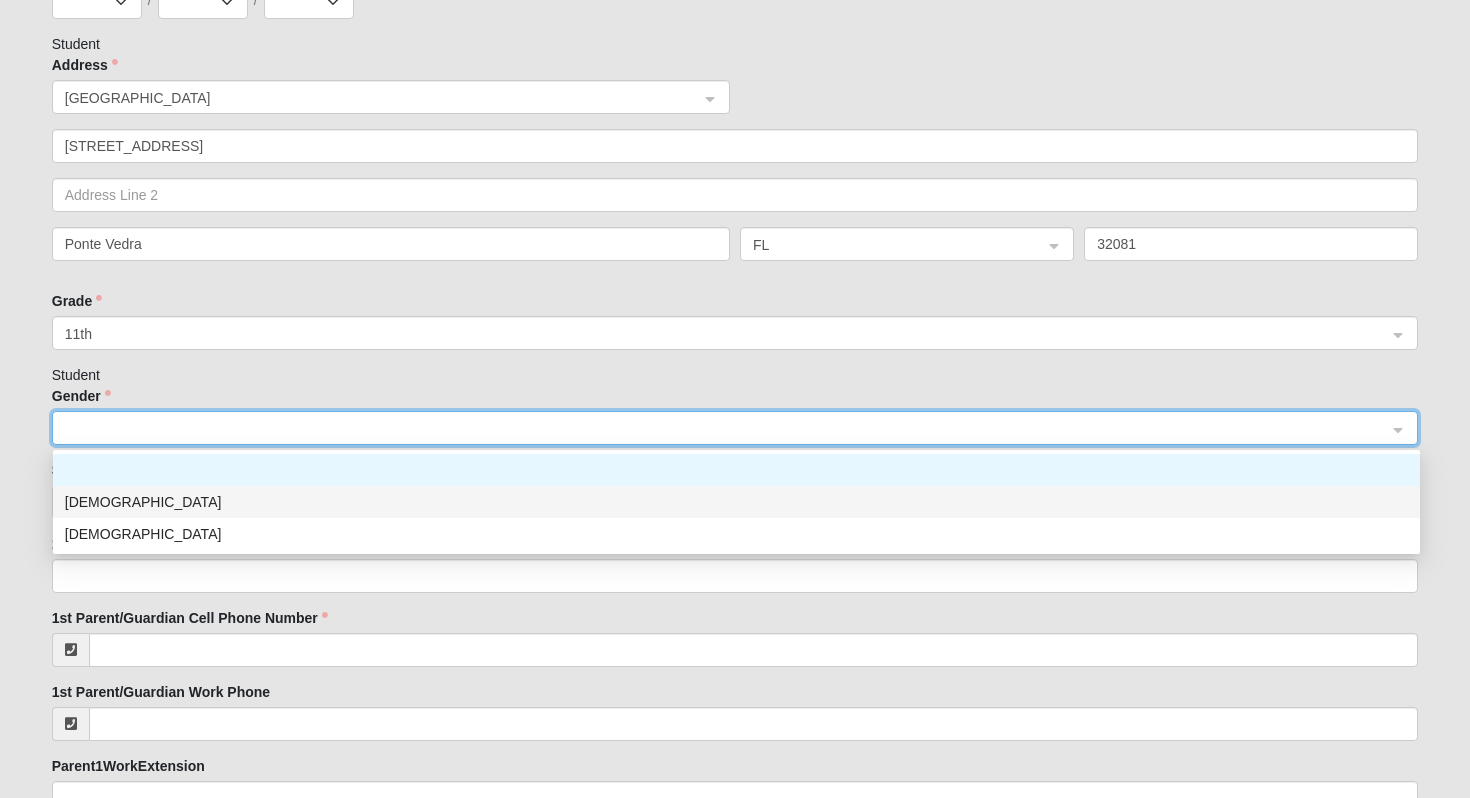 click on "[DEMOGRAPHIC_DATA]" at bounding box center [736, 502] 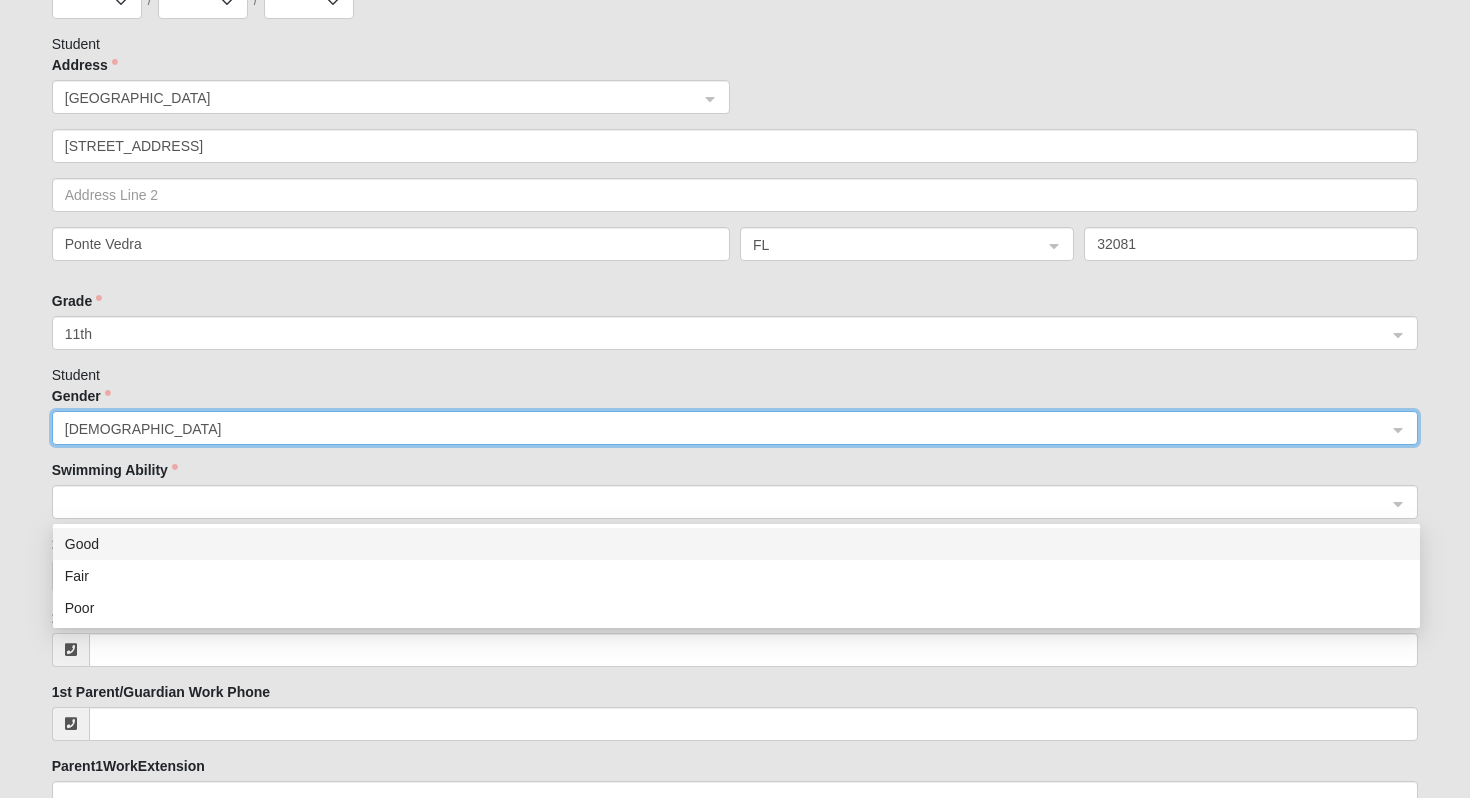 click 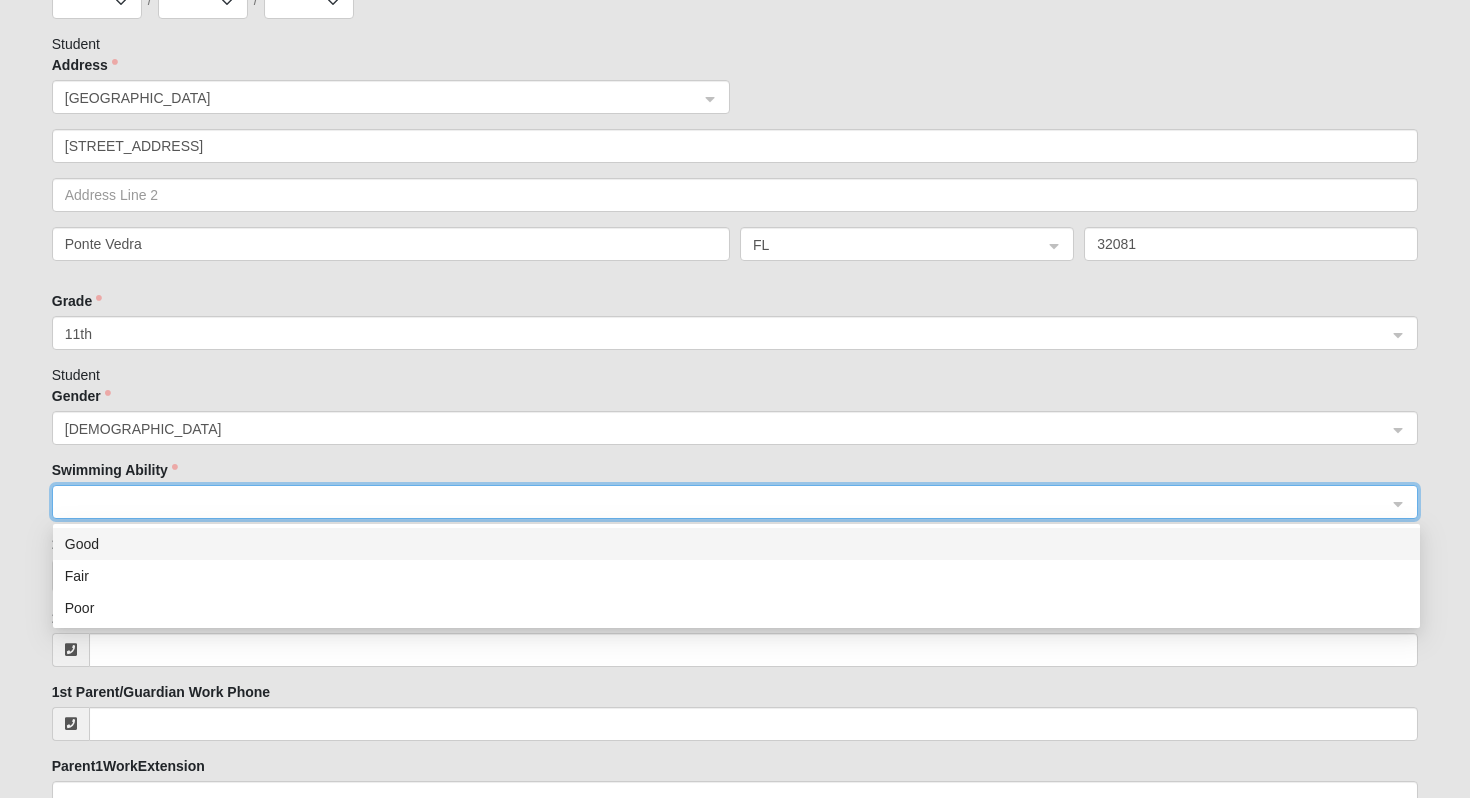 click on "Good" at bounding box center (736, 544) 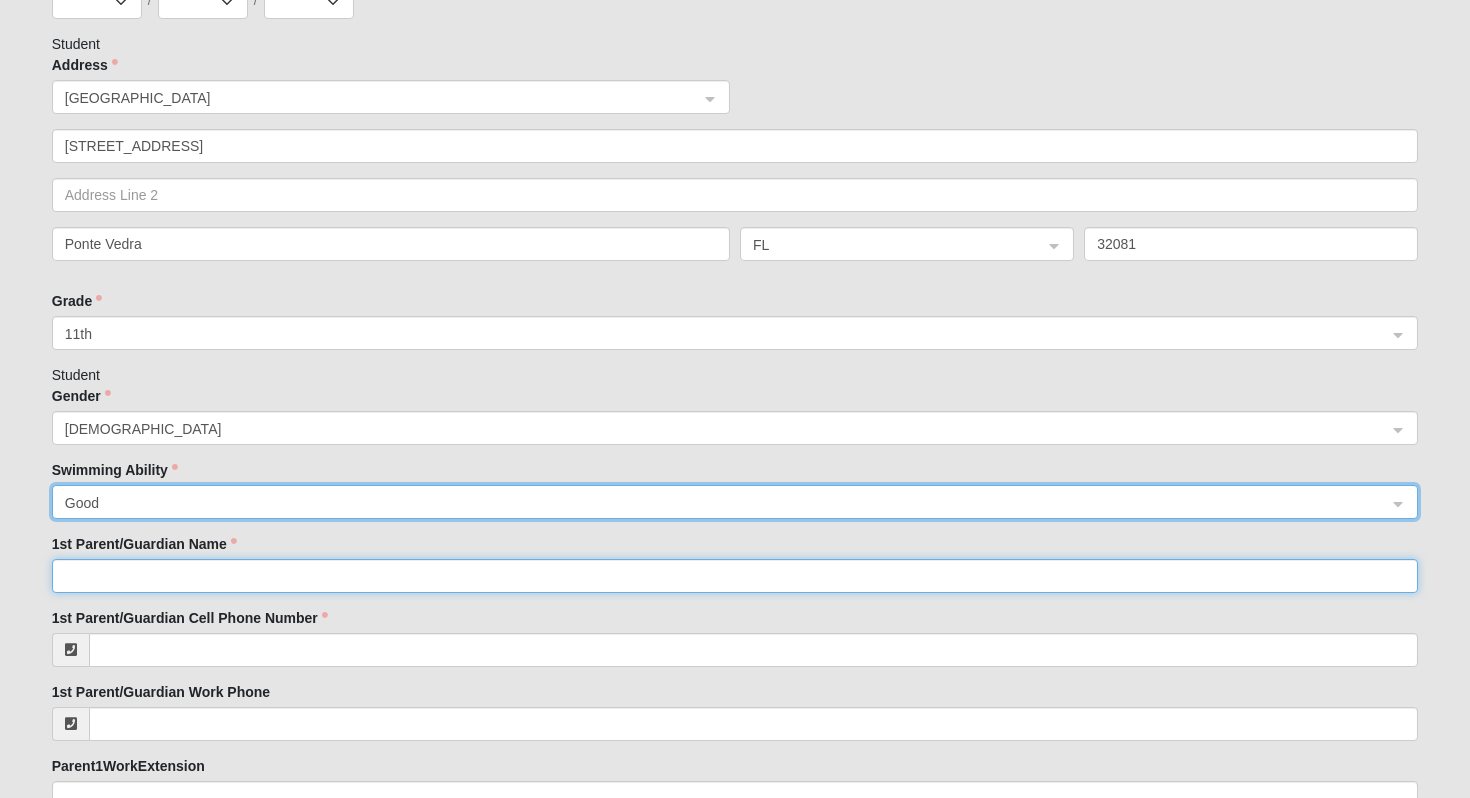 click on "1st Parent/Guardian Name" 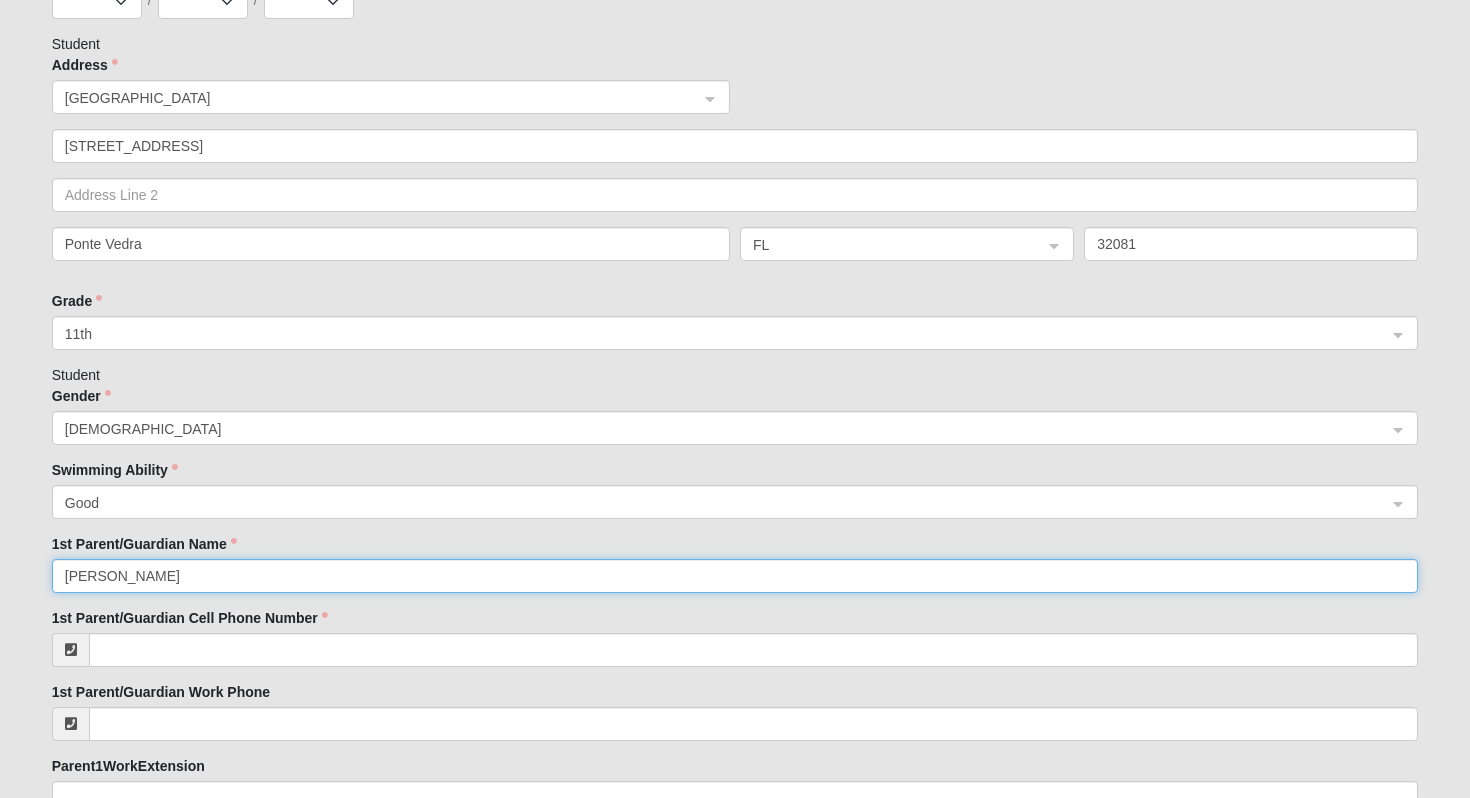 type on "[PERSON_NAME]" 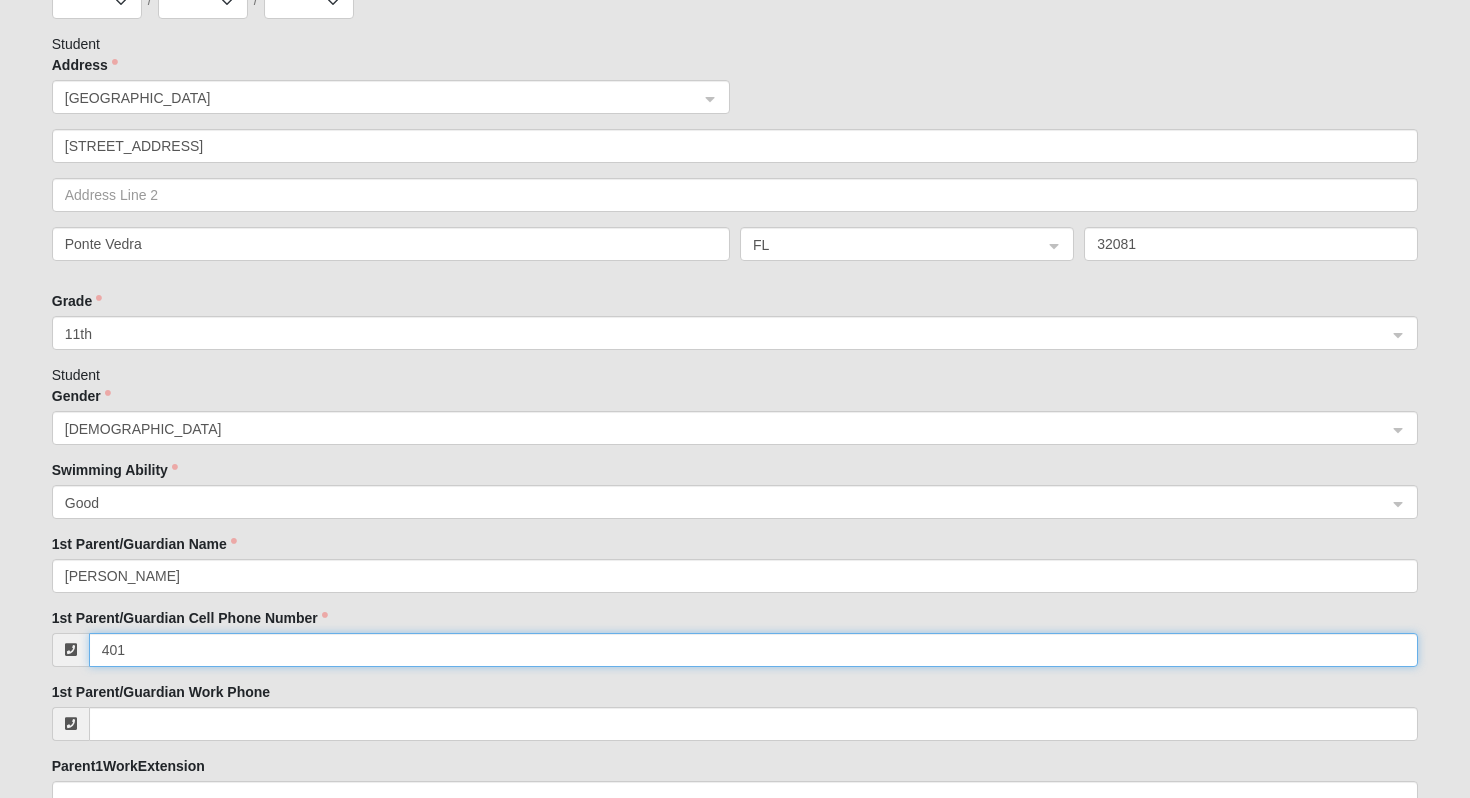 type on "[PHONE_NUMBER]" 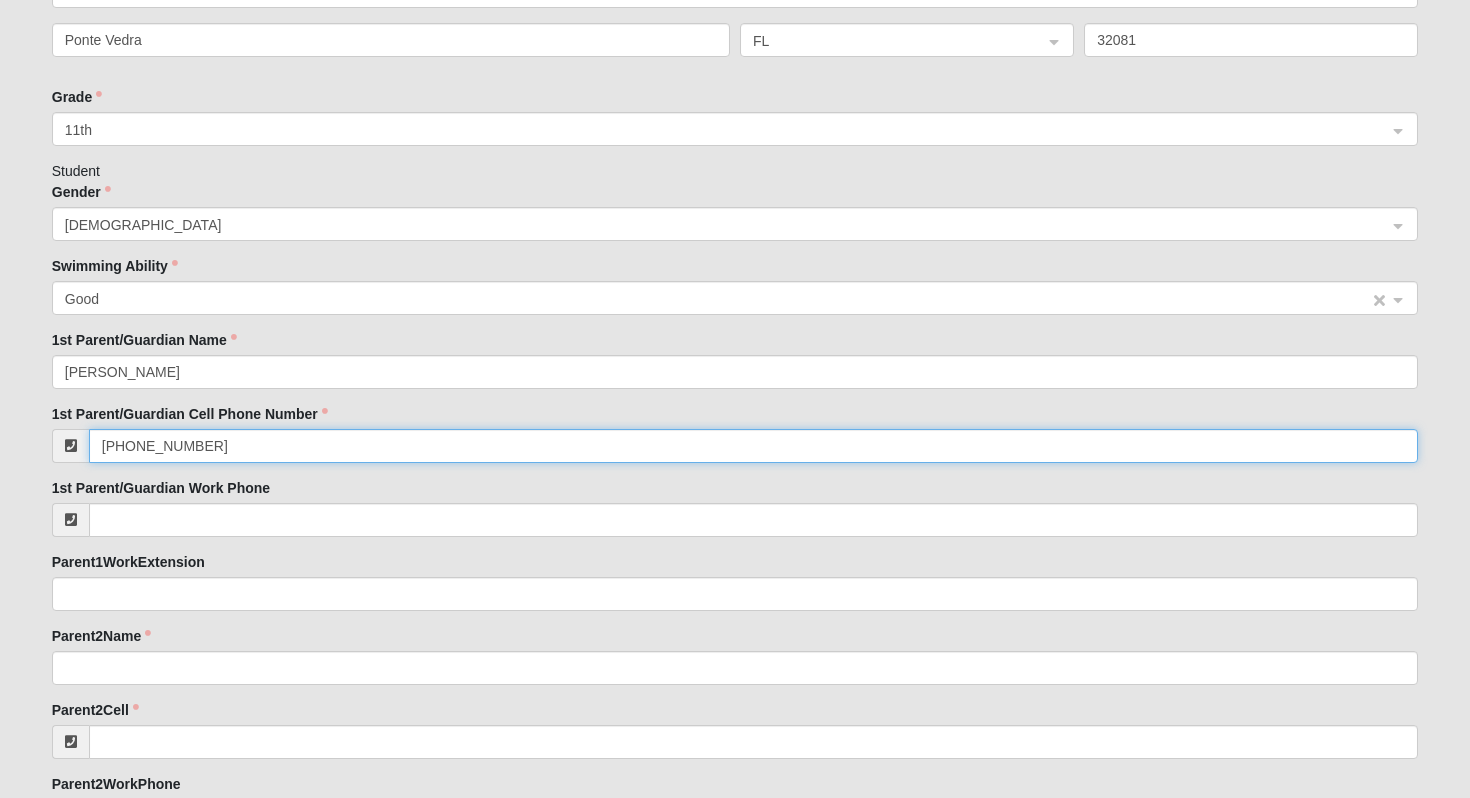 scroll, scrollTop: 1247, scrollLeft: 0, axis: vertical 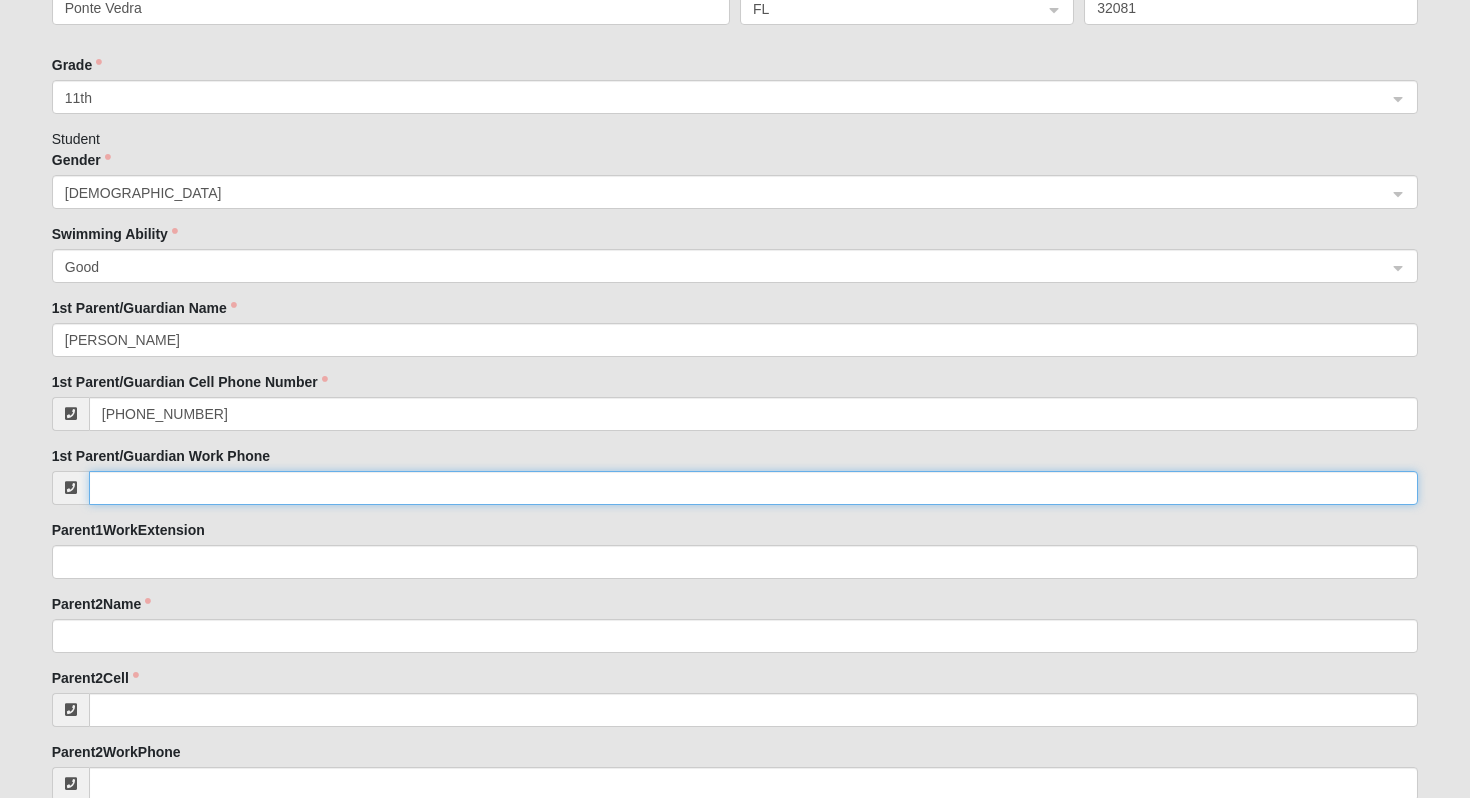 click on "1st Parent/Guardian Work Phone" at bounding box center [754, 488] 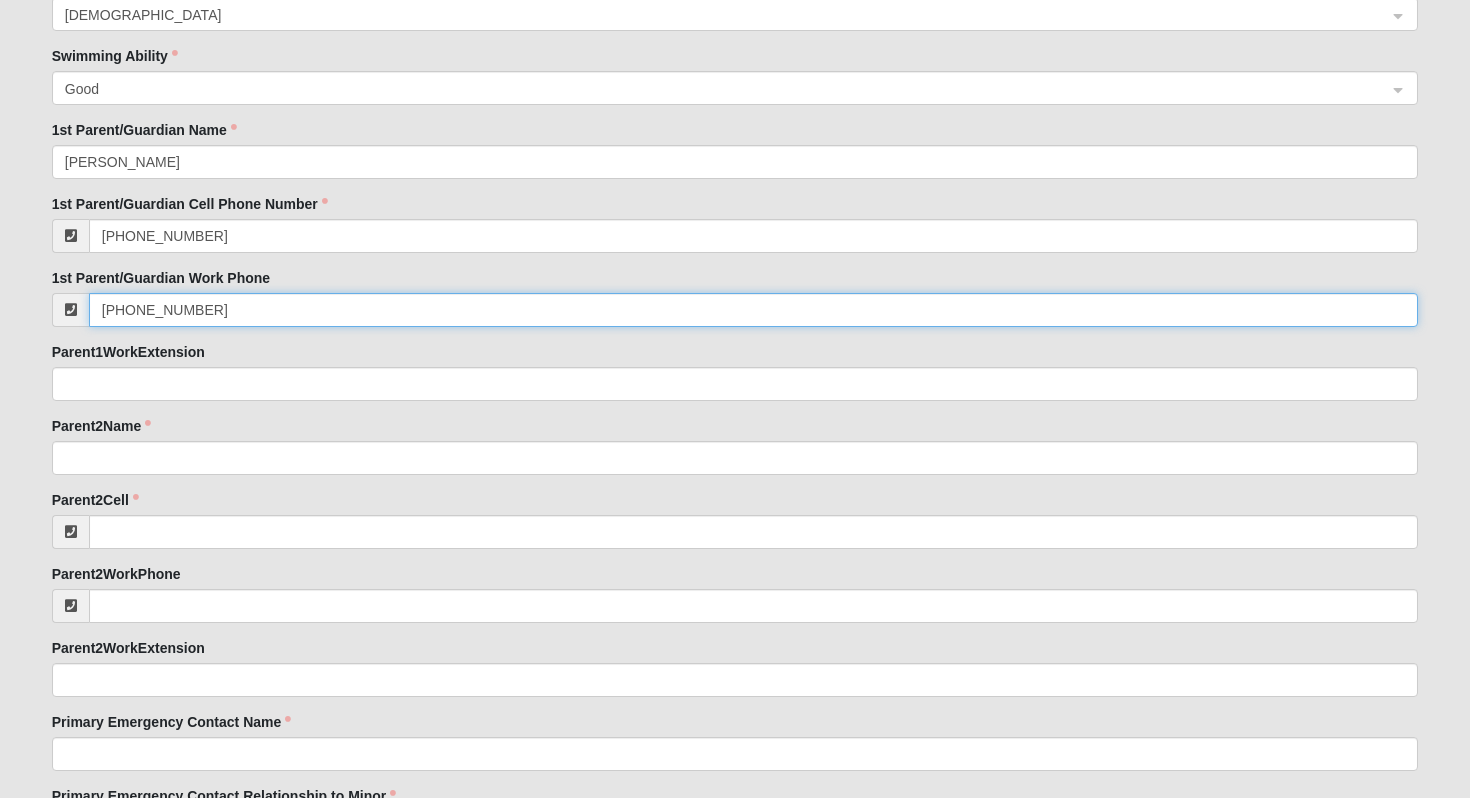 scroll, scrollTop: 1460, scrollLeft: 0, axis: vertical 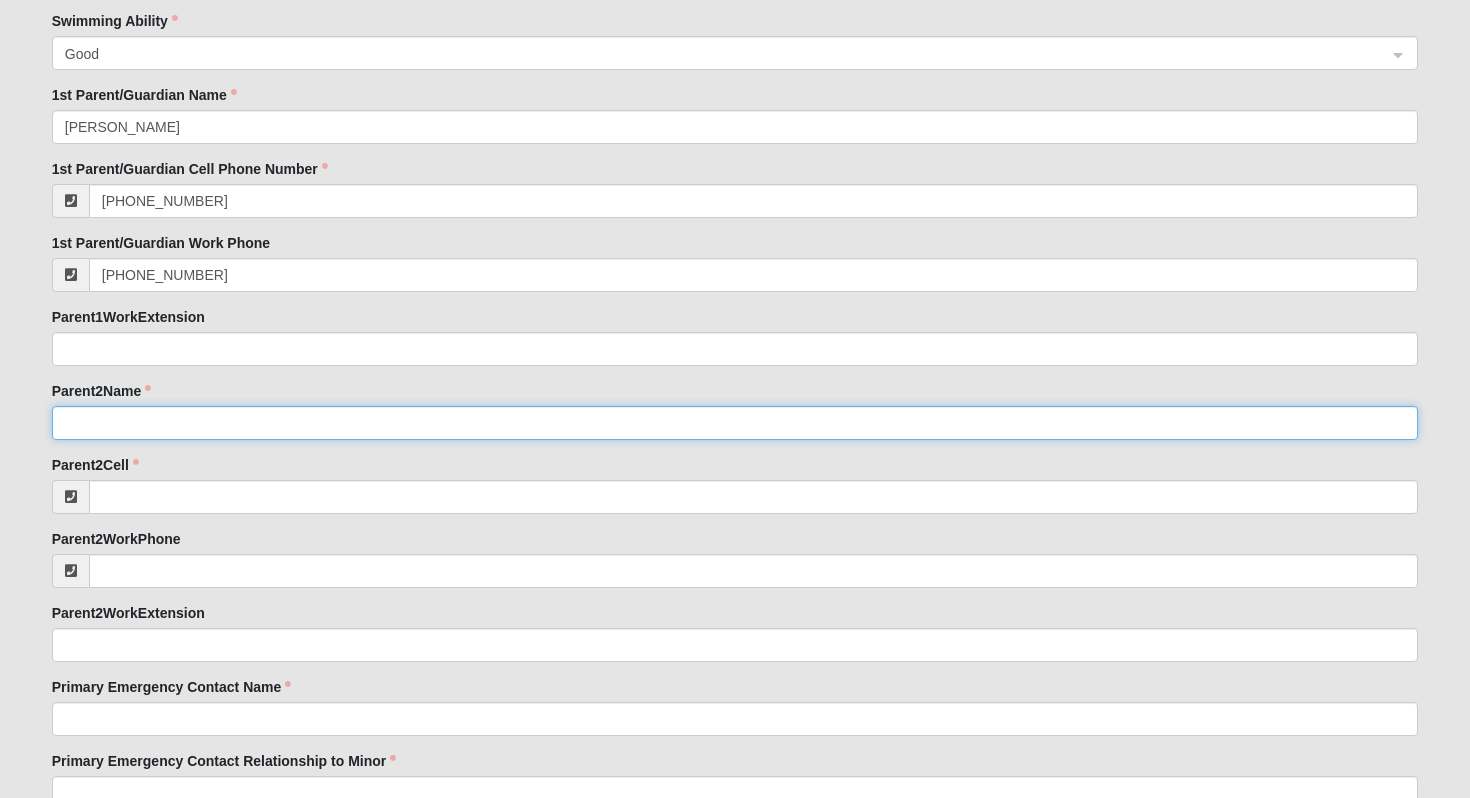 click on "Parent2Name" 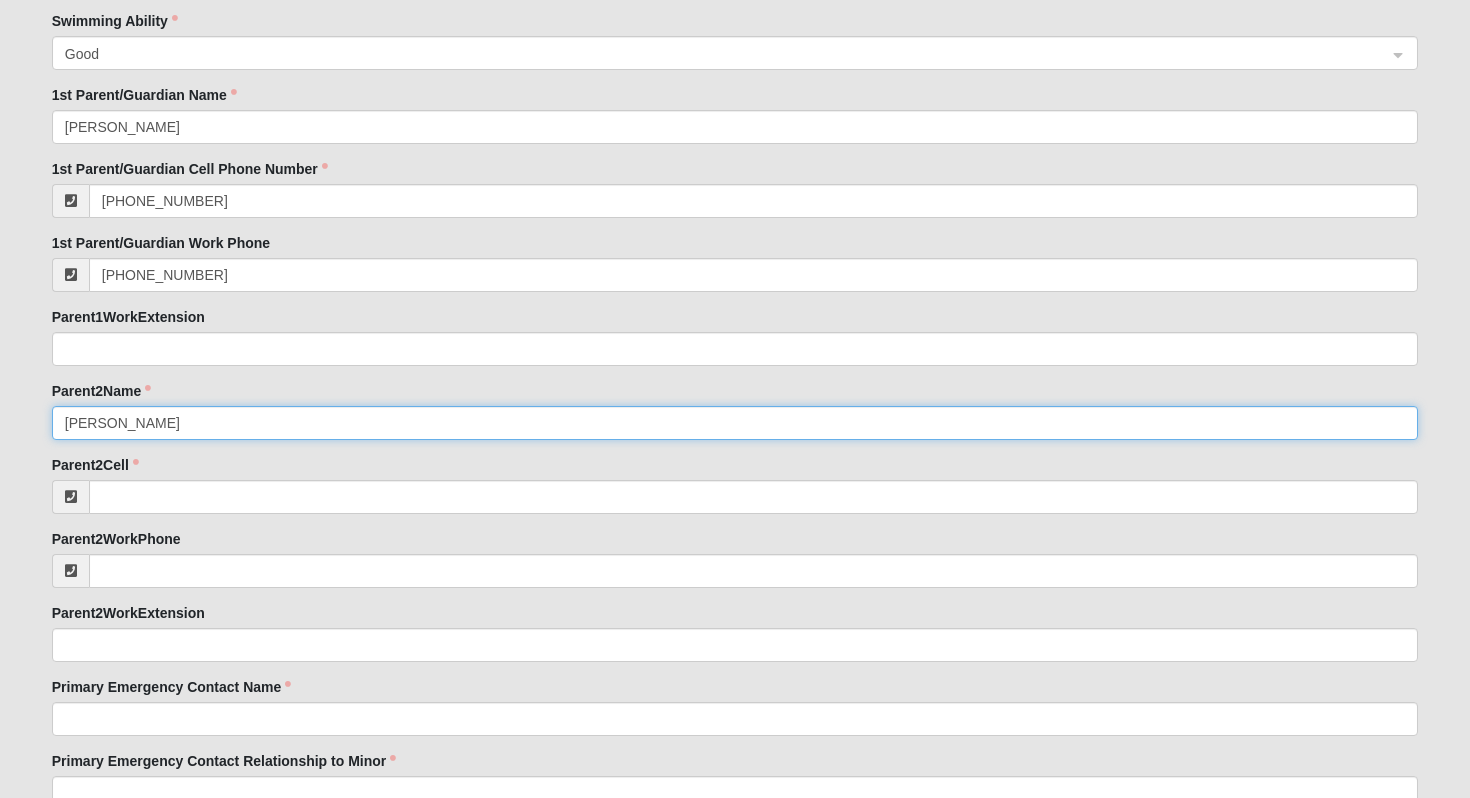 type on "[PERSON_NAME]" 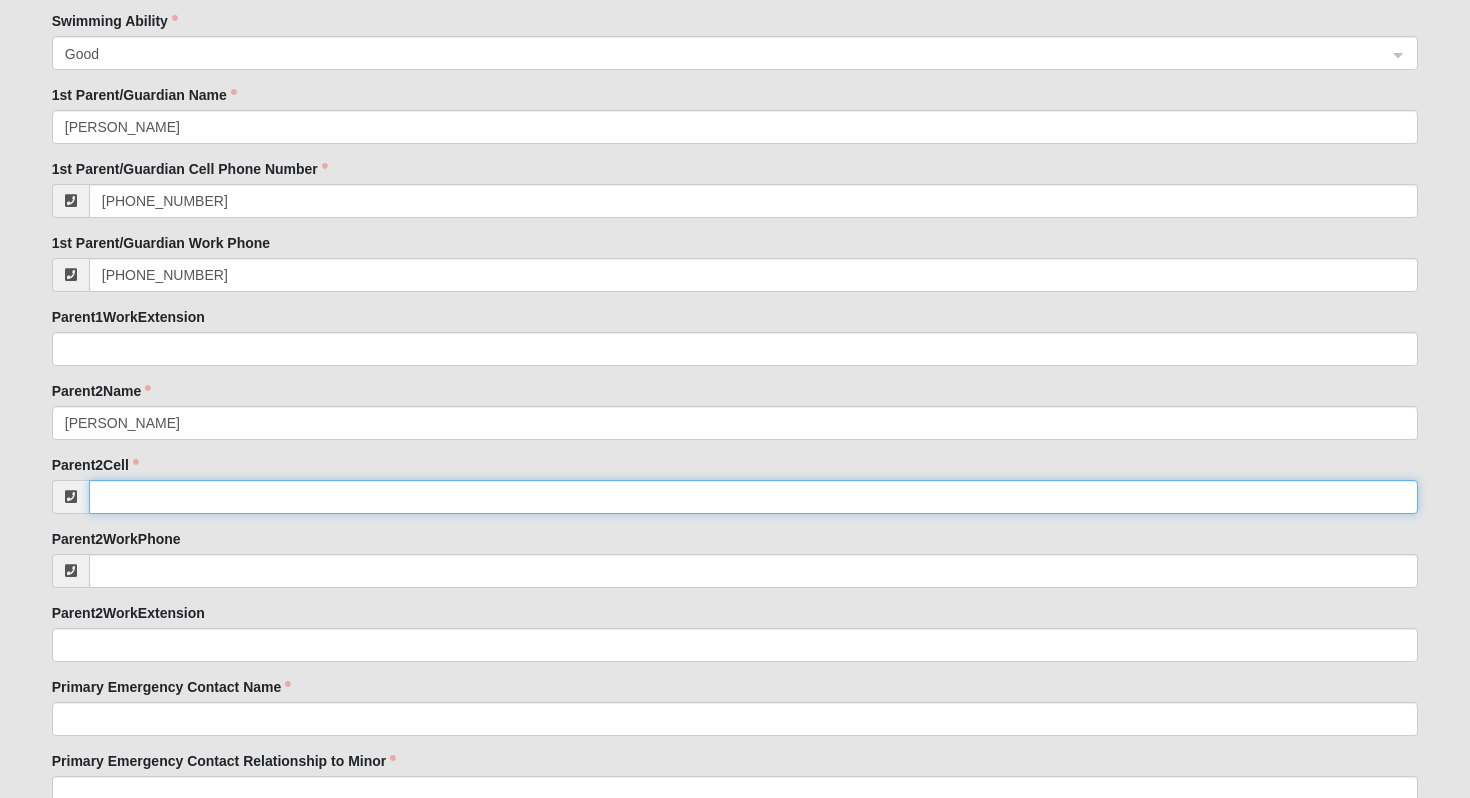 click on "Parent2Cell" at bounding box center (754, 497) 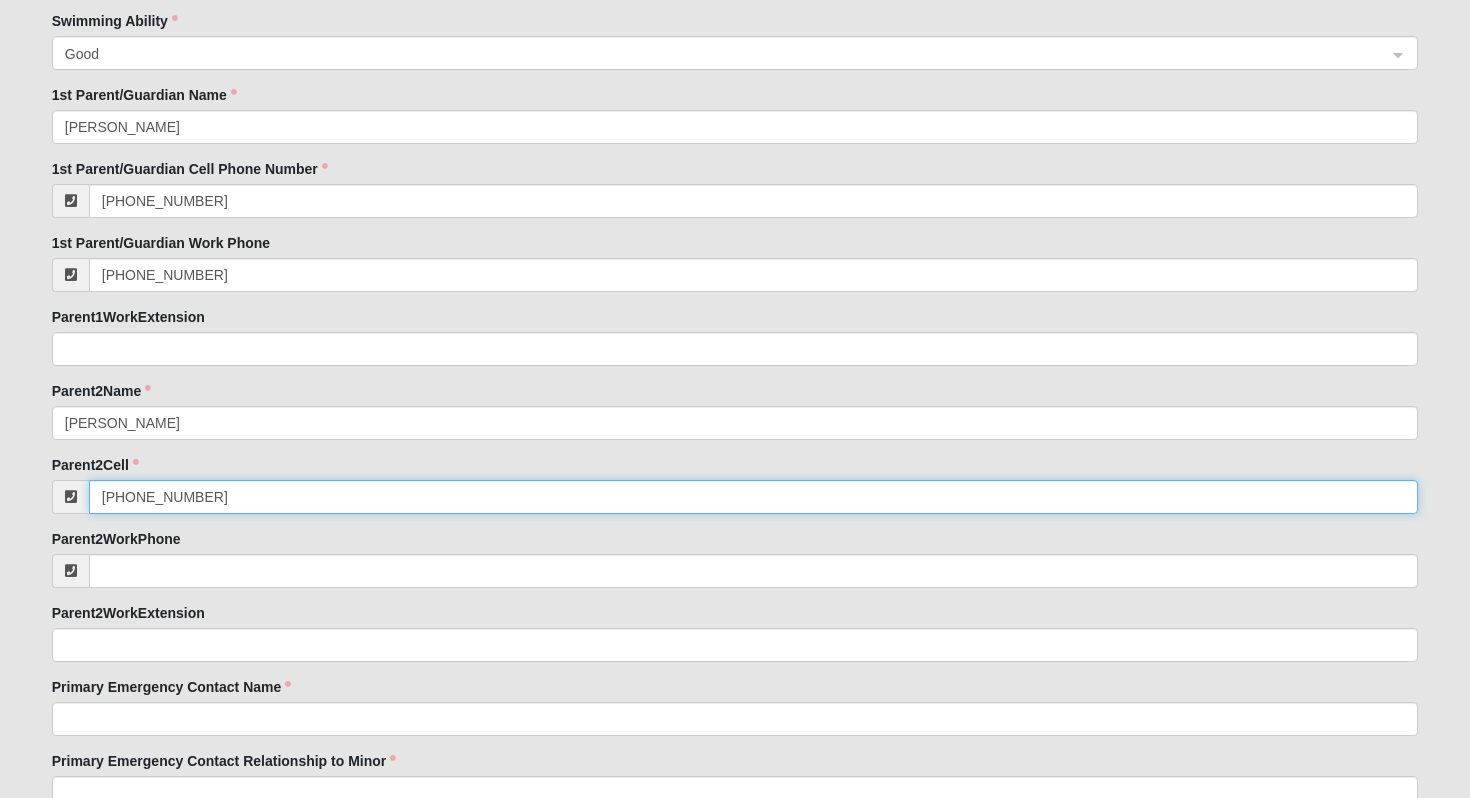 type on "[PHONE_NUMBER]" 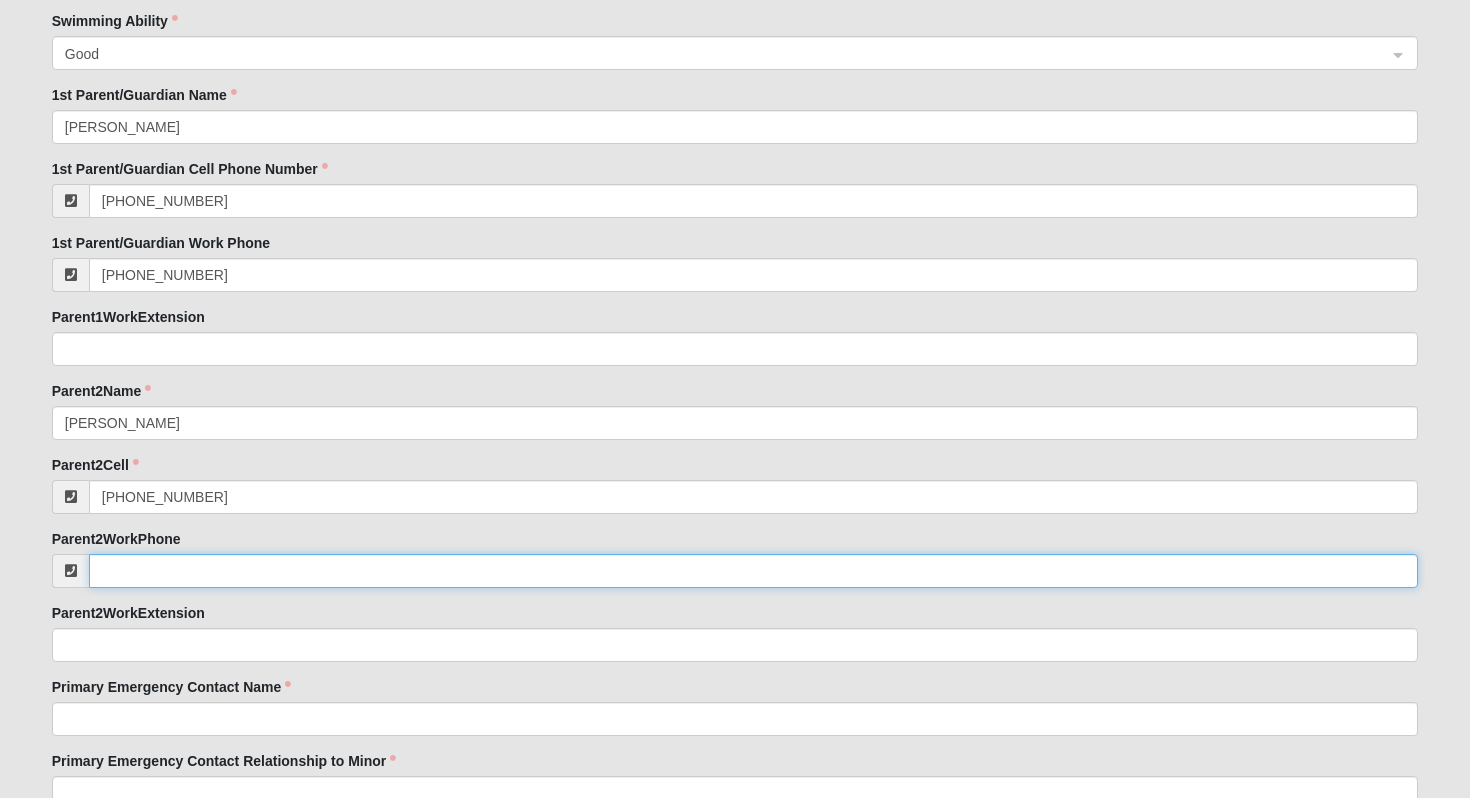 click on "Parent2WorkPhone" at bounding box center (754, 571) 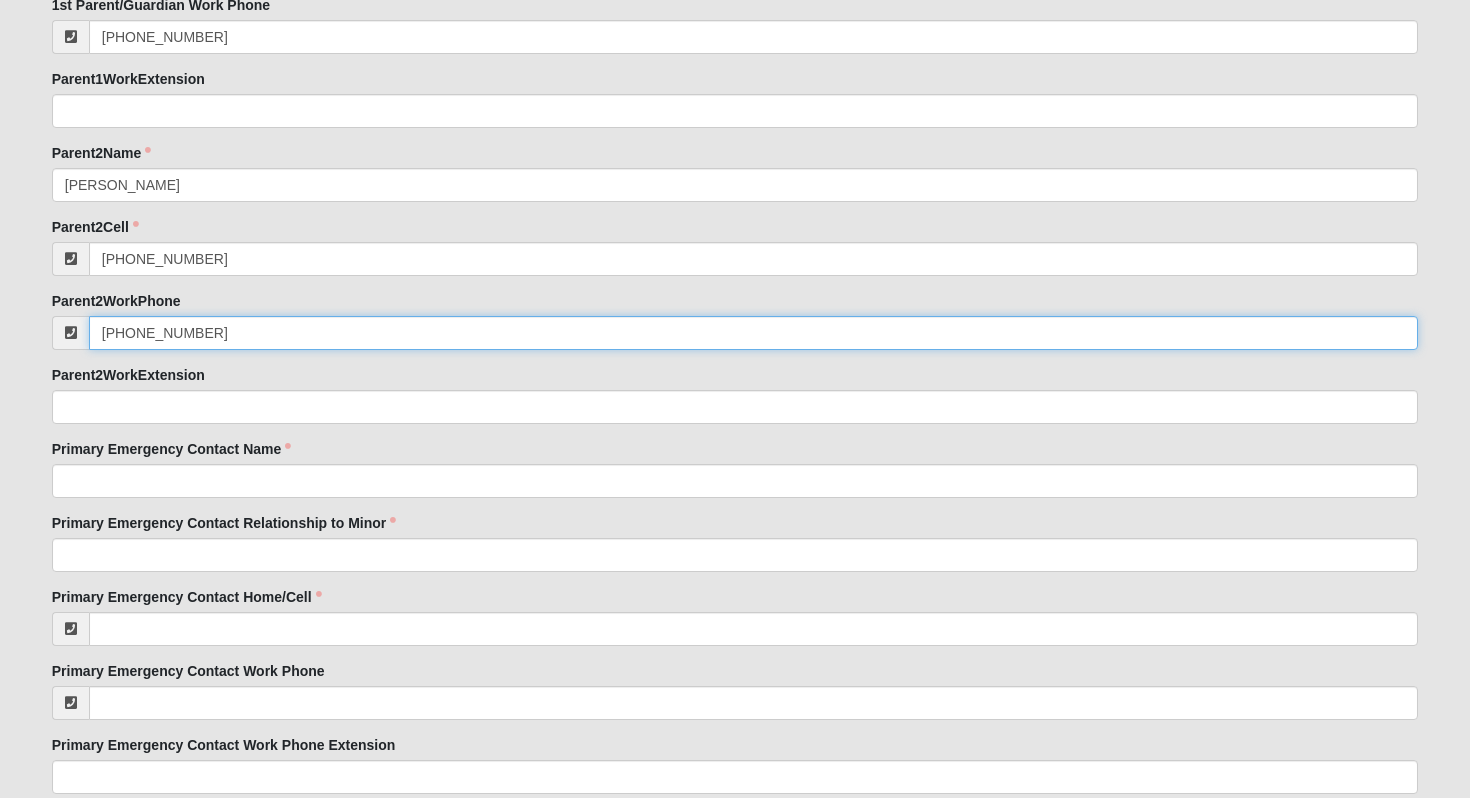 scroll, scrollTop: 1710, scrollLeft: 0, axis: vertical 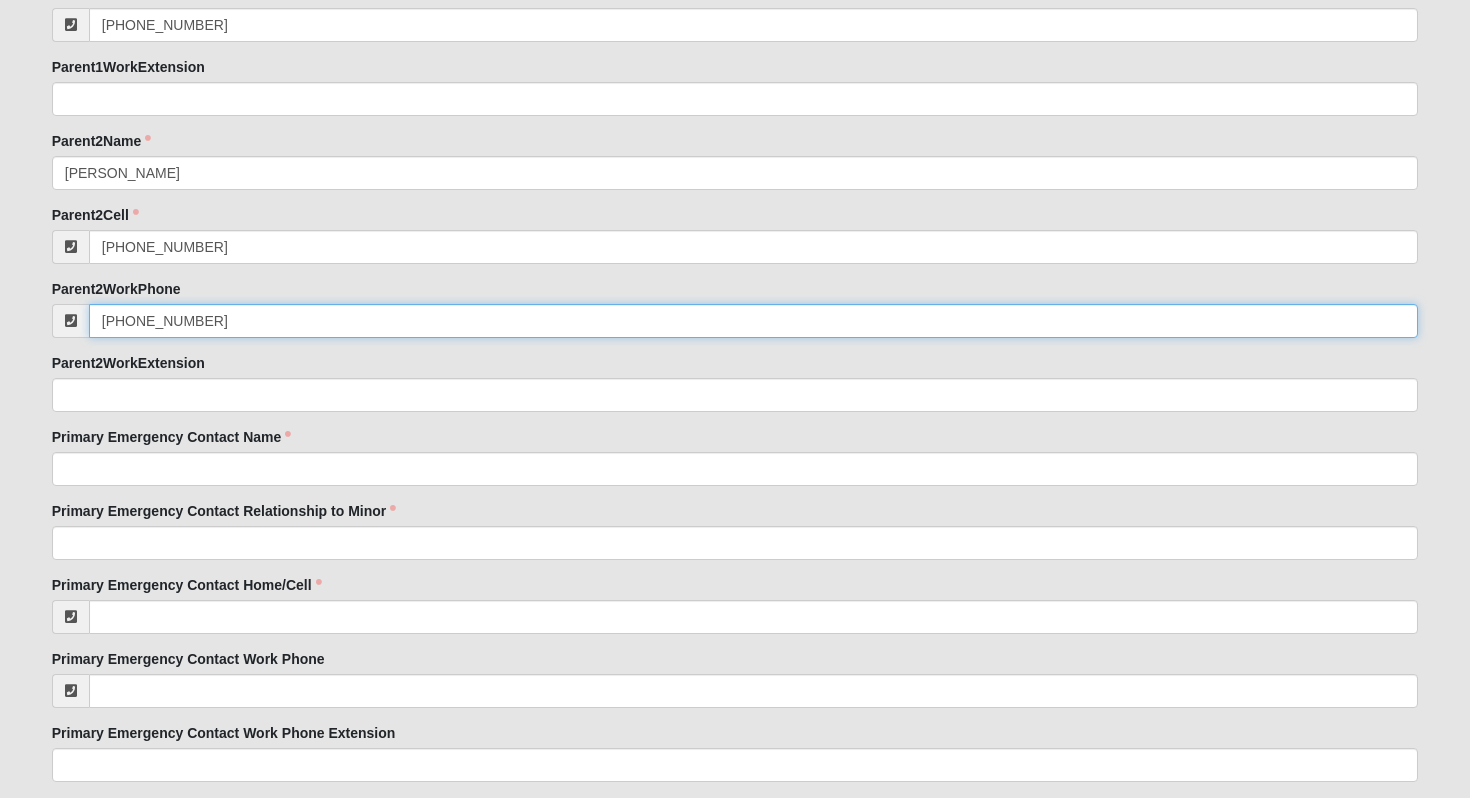 type on "[PHONE_NUMBER]" 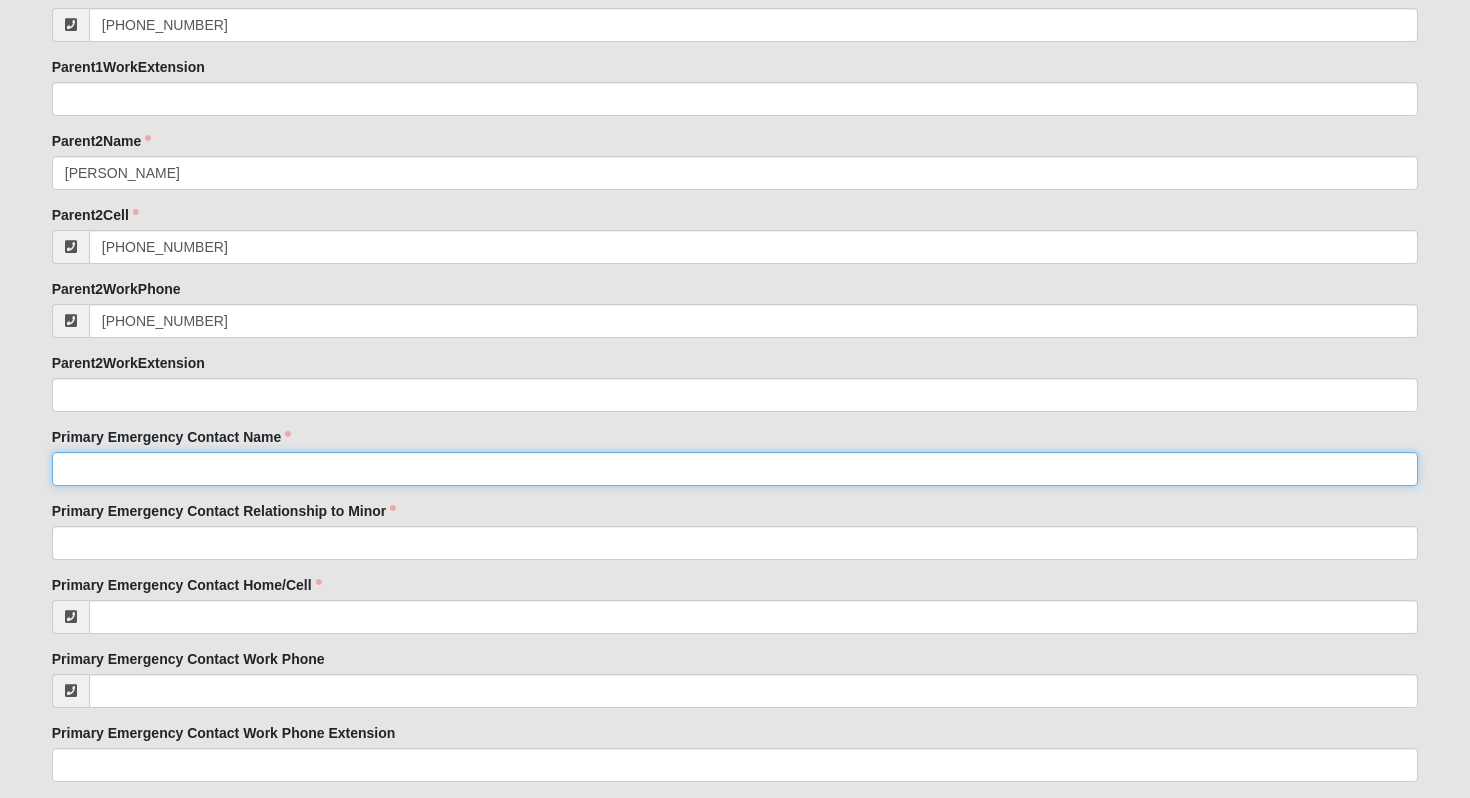 click on "Primary Emergency Contact Name" 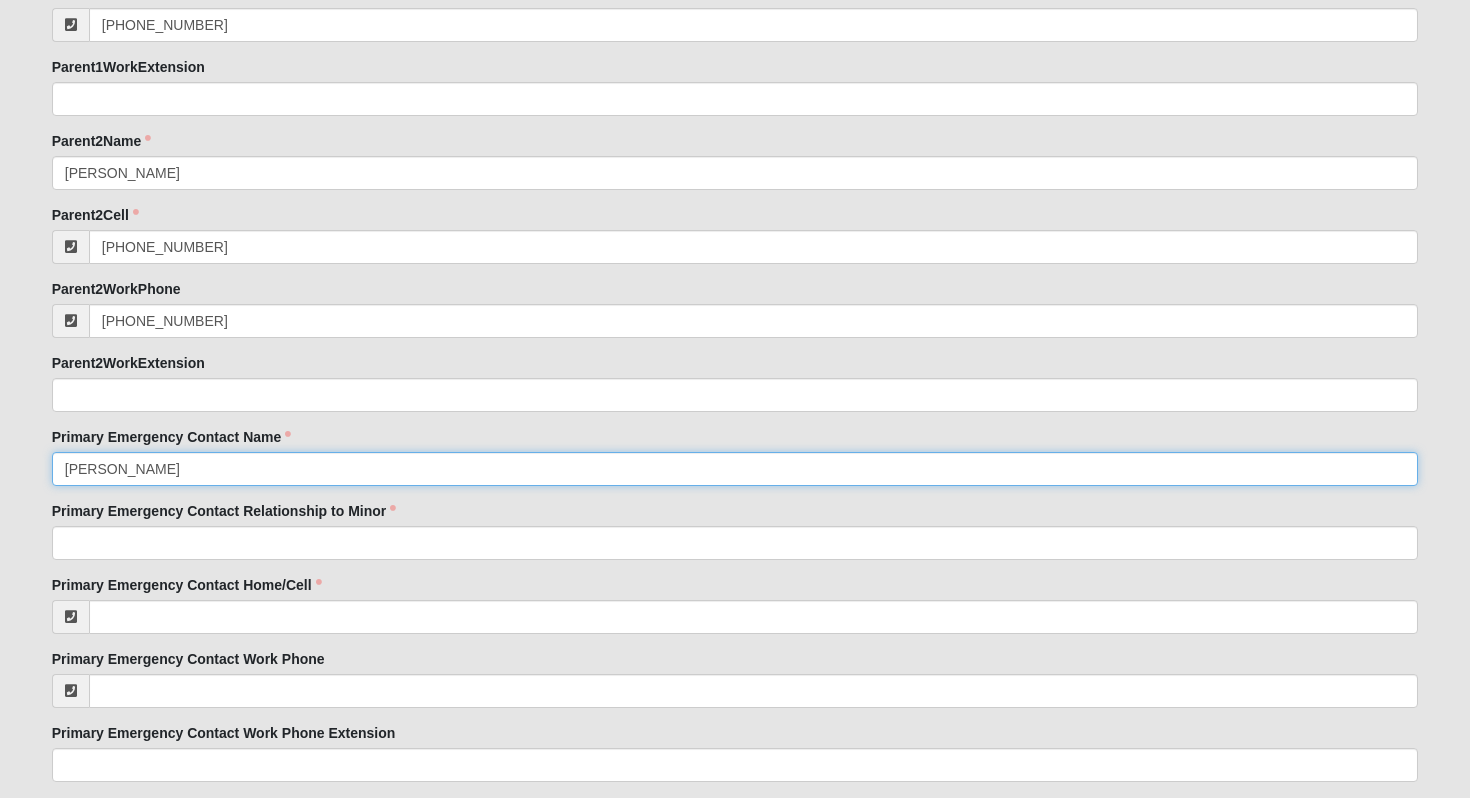 type on "[PERSON_NAME]" 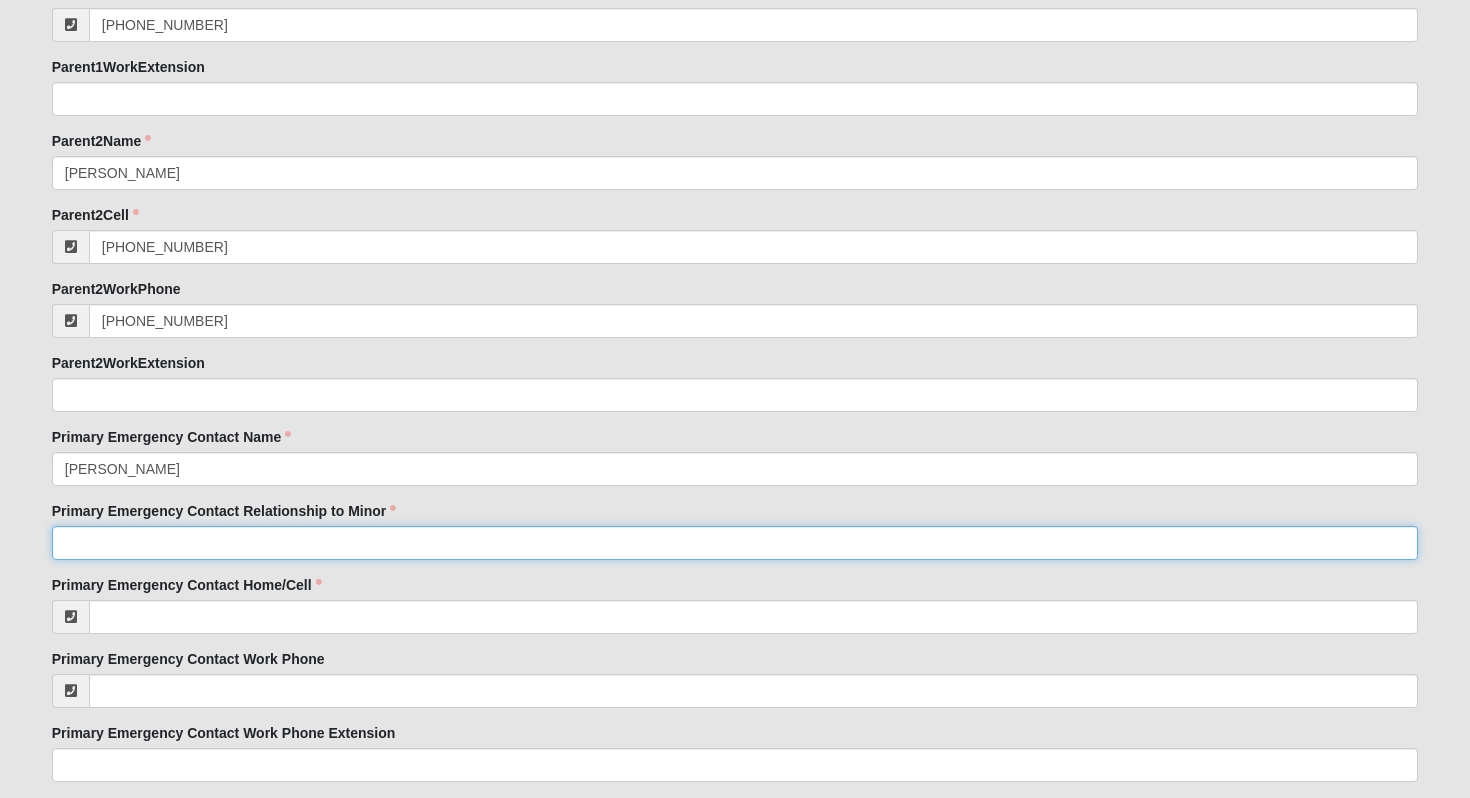 click on "Primary Emergency Contact Relationship to Minor" 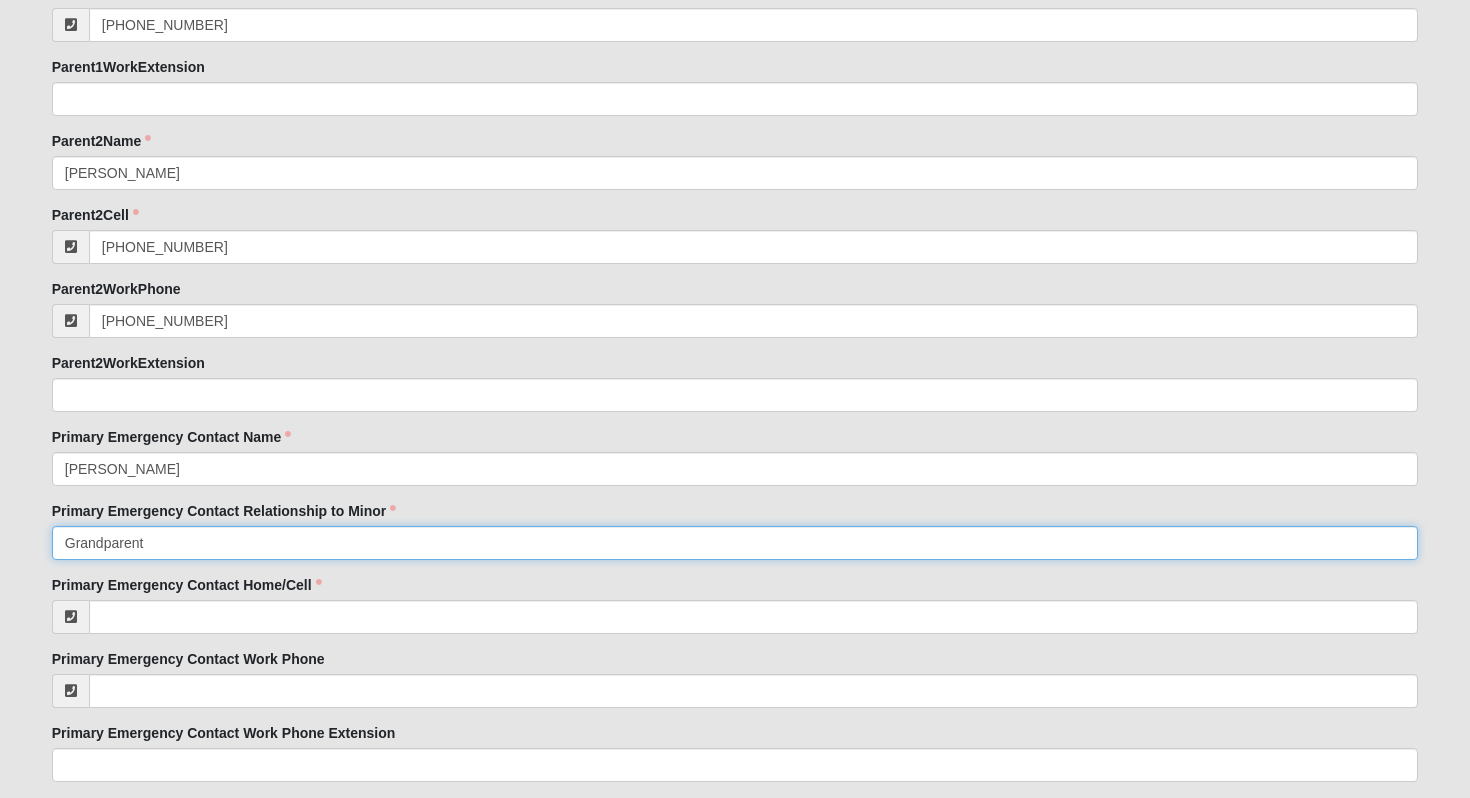 type on "Grandparent" 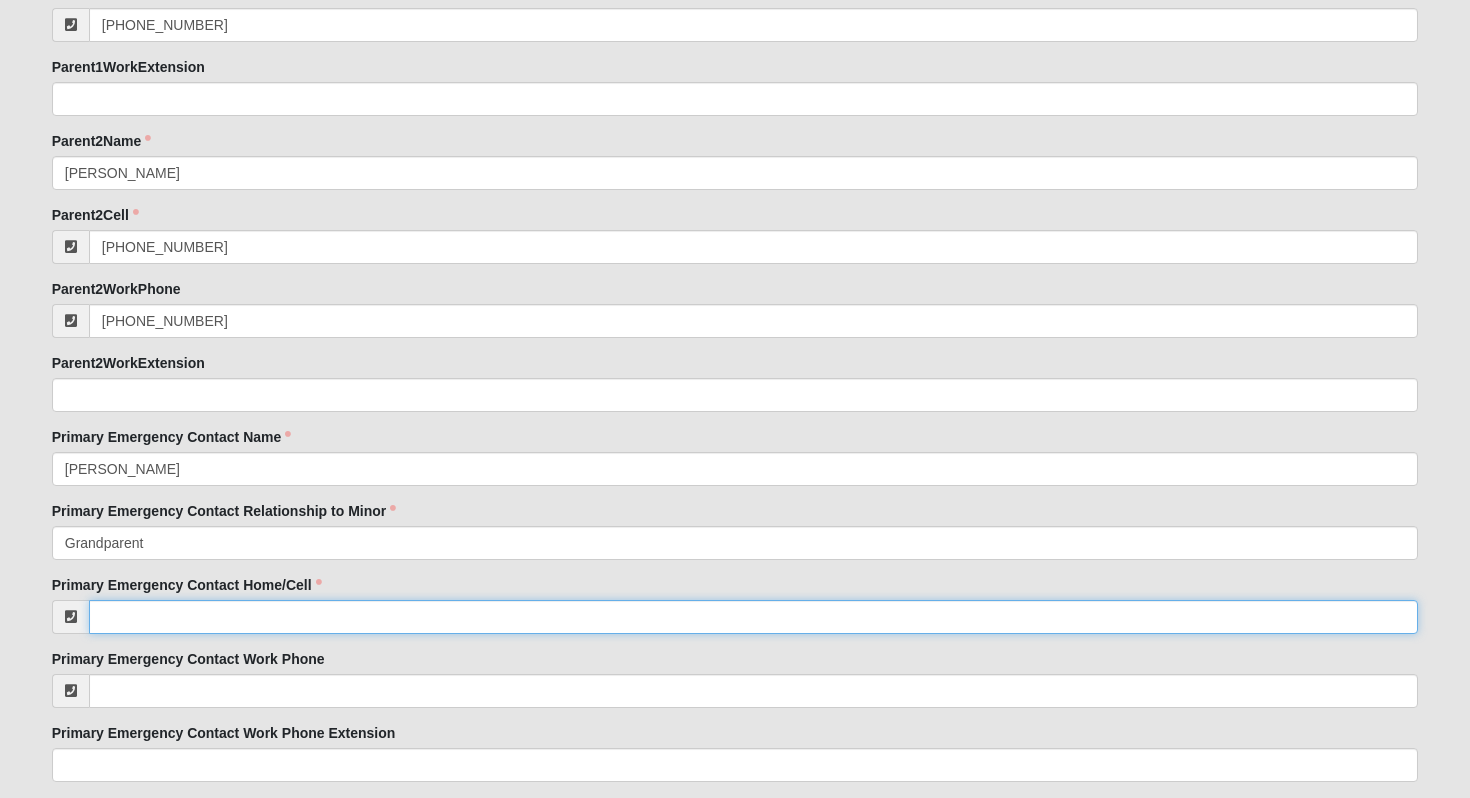 click on "Primary Emergency Contact Home/Cell" at bounding box center (754, 617) 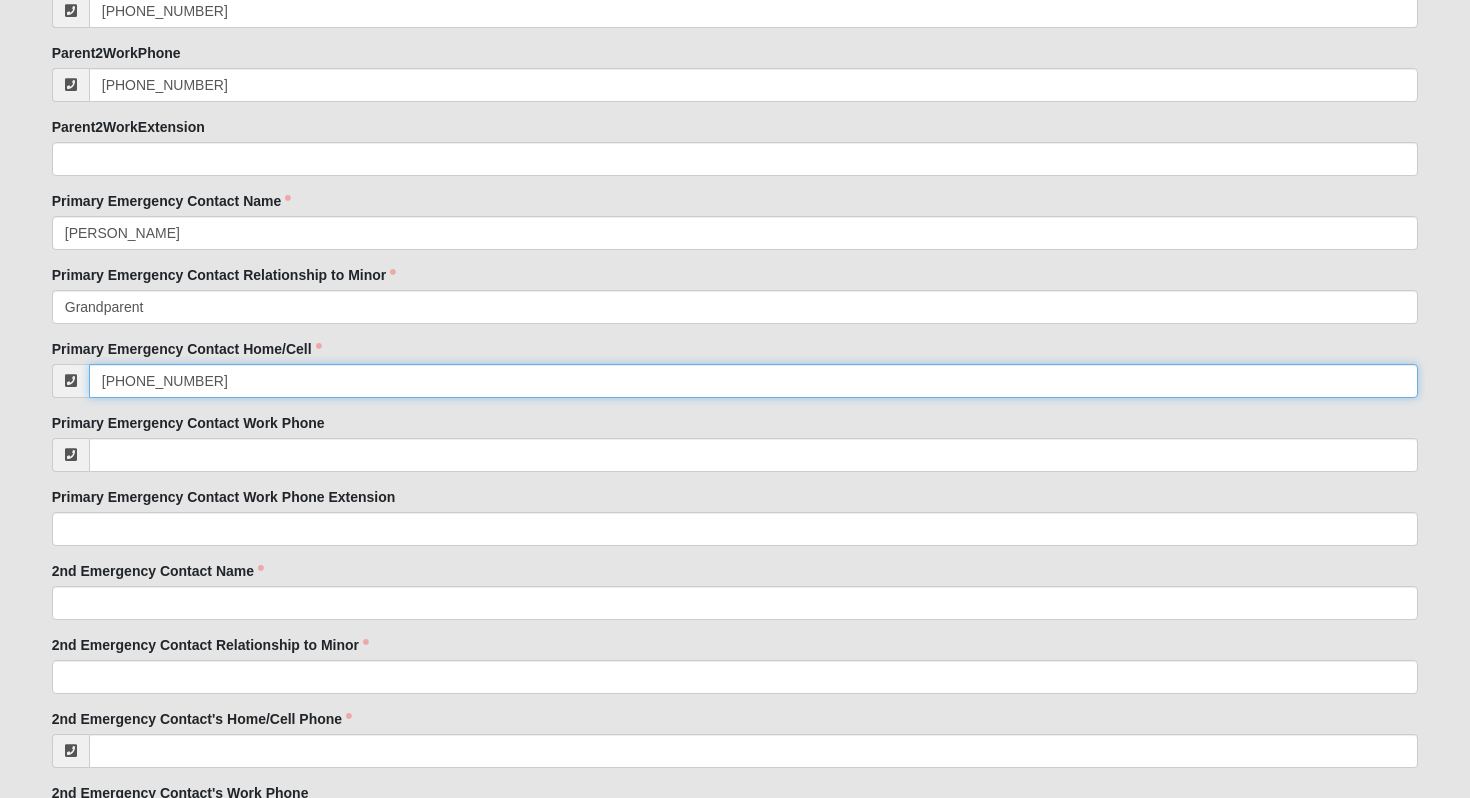 scroll, scrollTop: 1956, scrollLeft: 0, axis: vertical 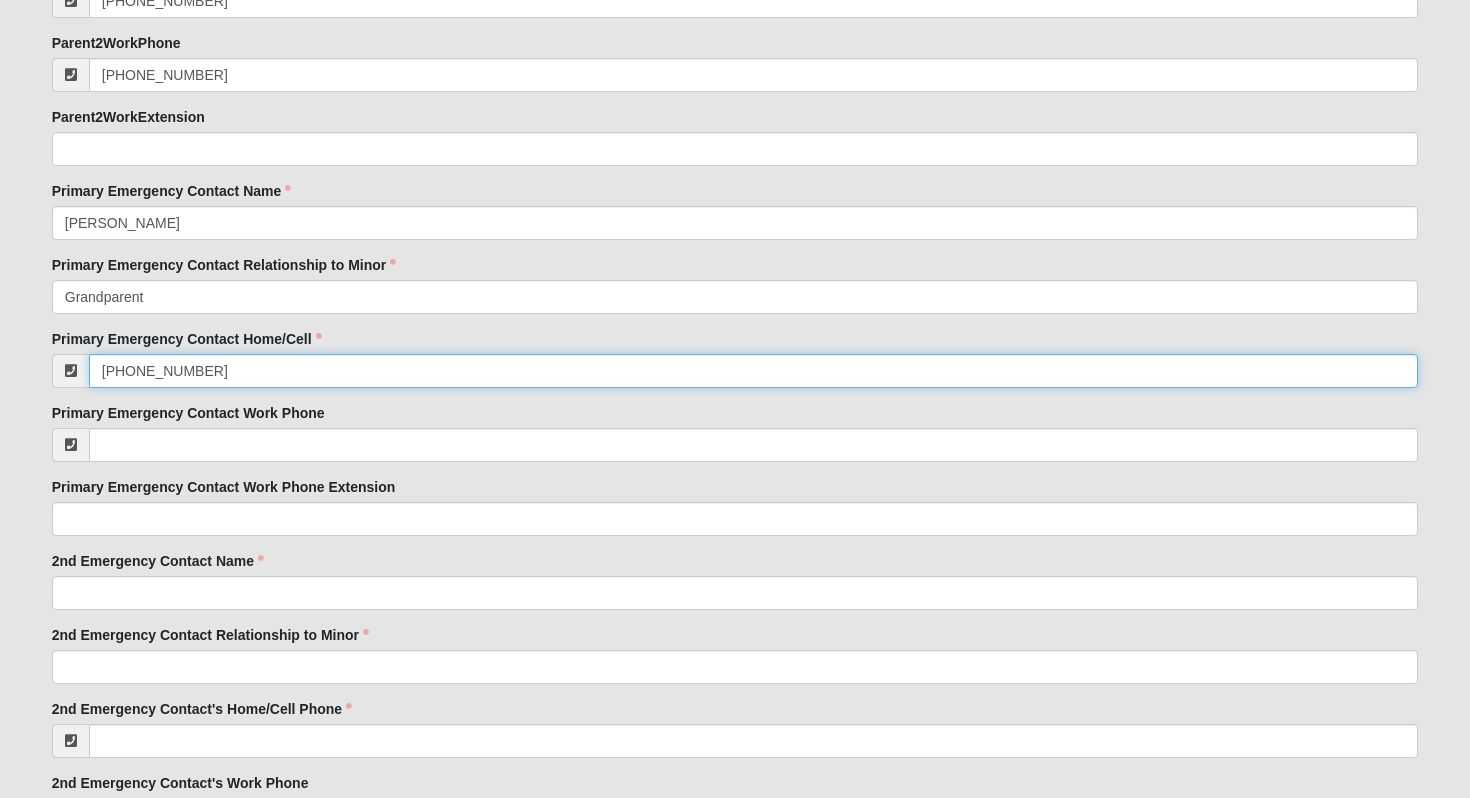 type on "[PHONE_NUMBER]" 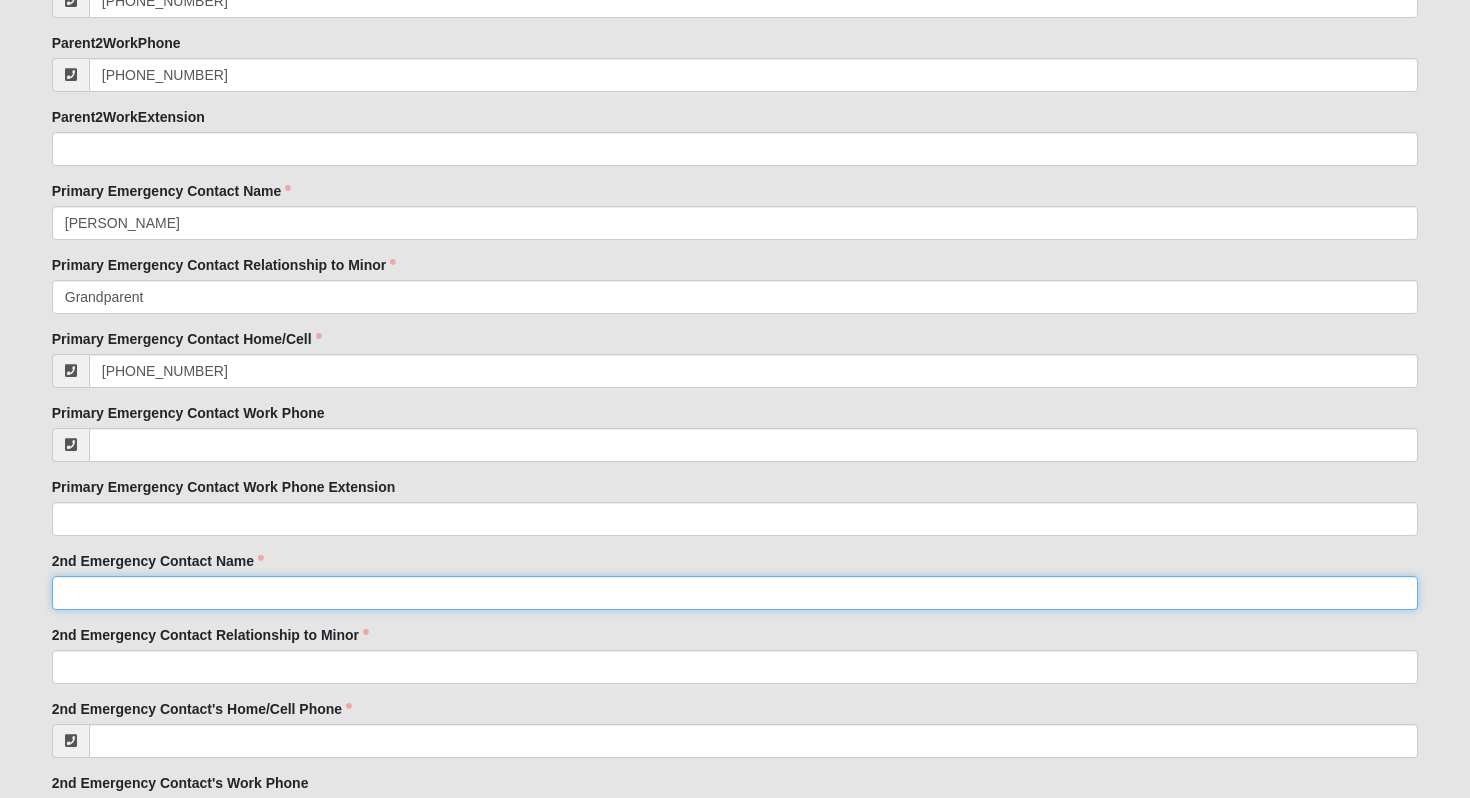 click on "2nd Emergency Contact Name" 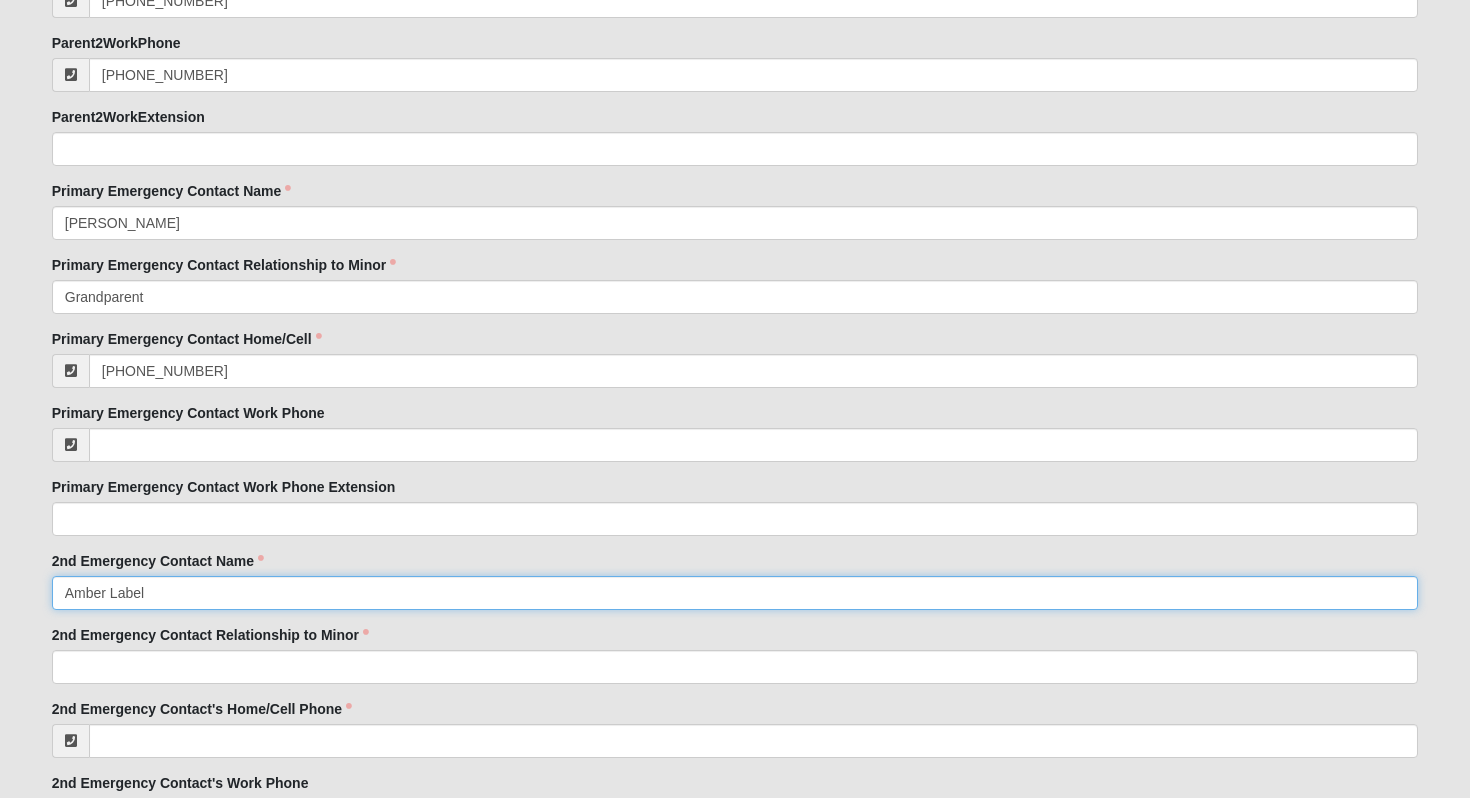 type on "Amber Label" 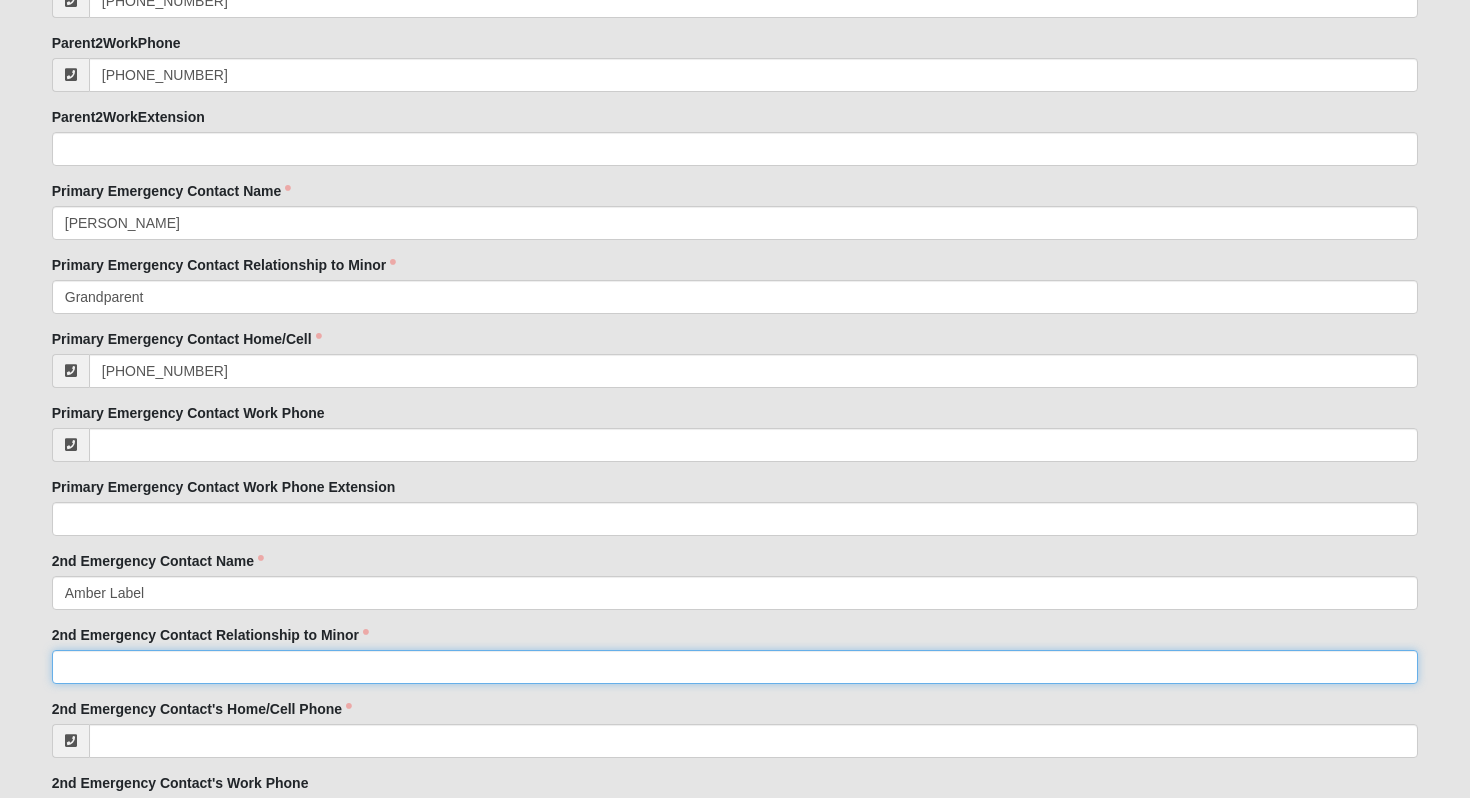 click on "2nd Emergency Contact Relationship to Minor" 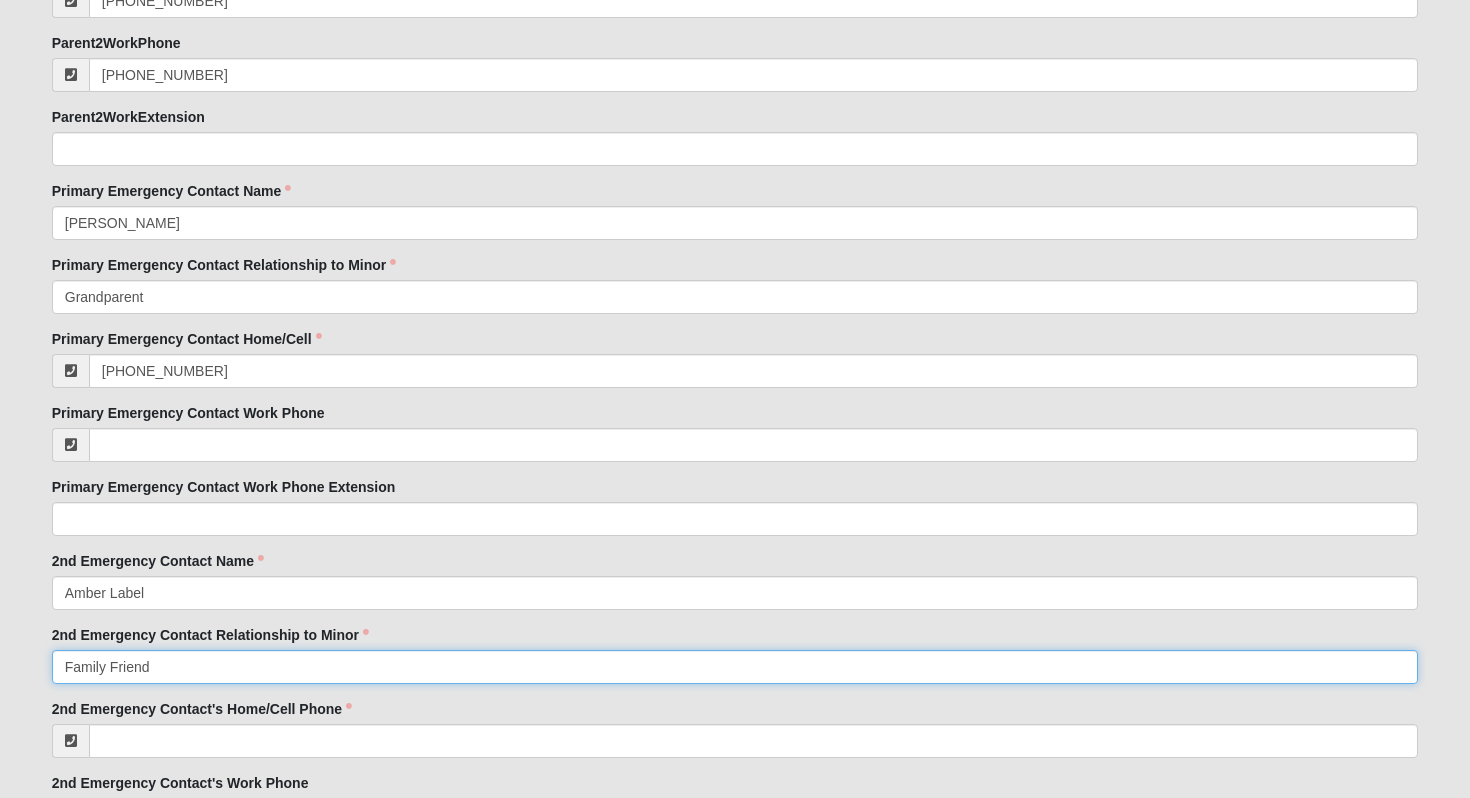 type on "Family Friend" 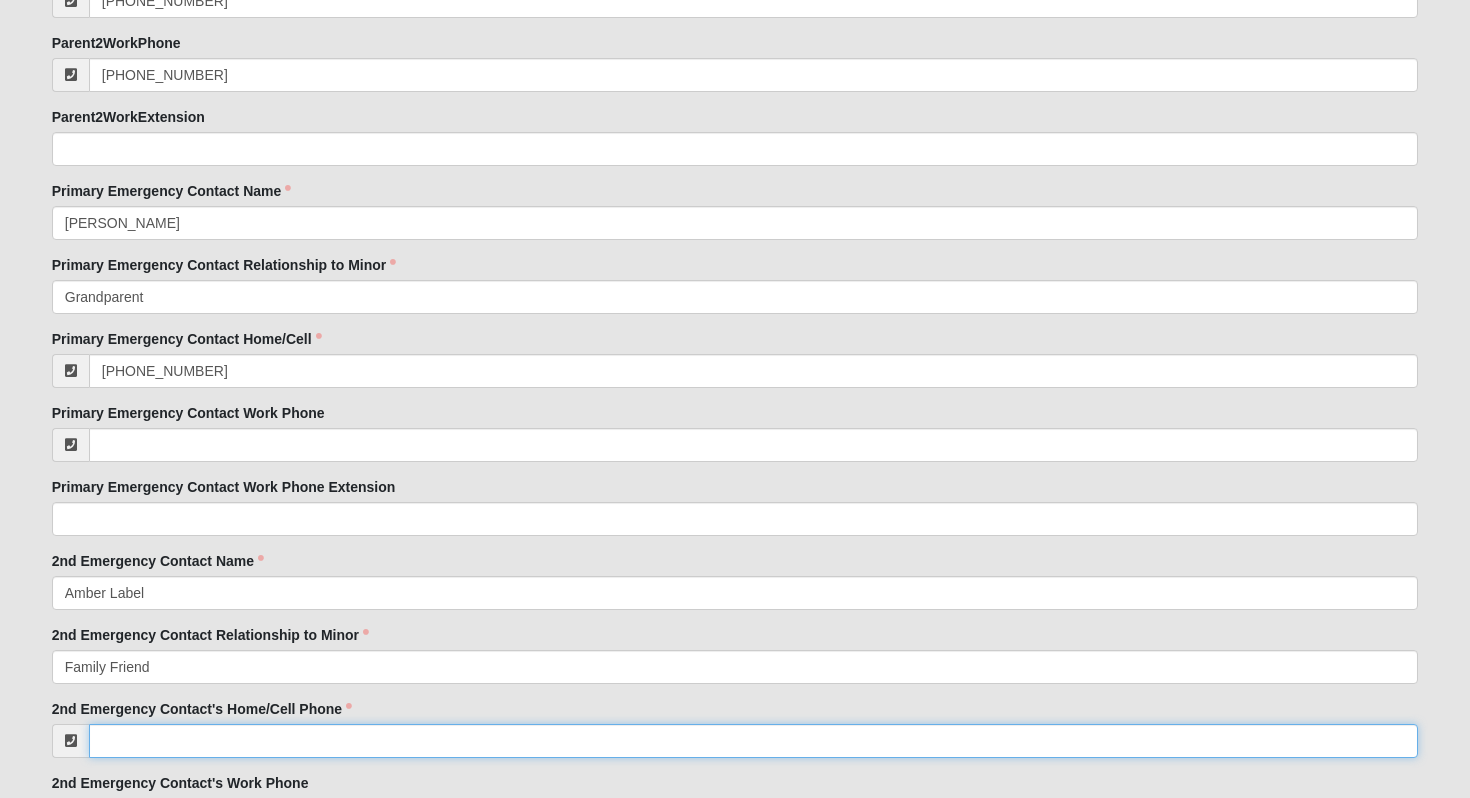 click on "2nd Emergency Contact's  Home/Cell Phone" at bounding box center (754, 741) 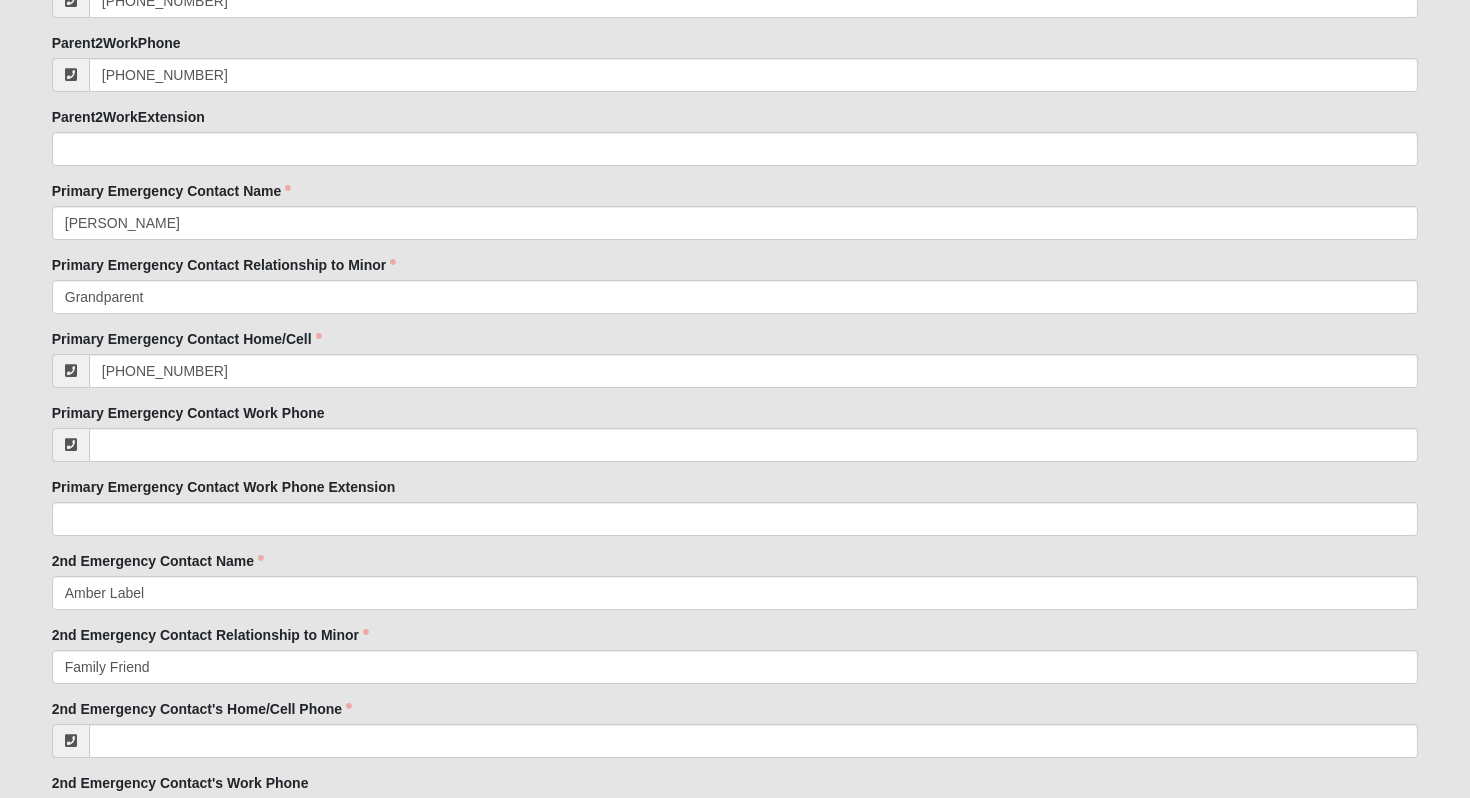 click on "2nd Emergency Contact's  Home/Cell Phone" 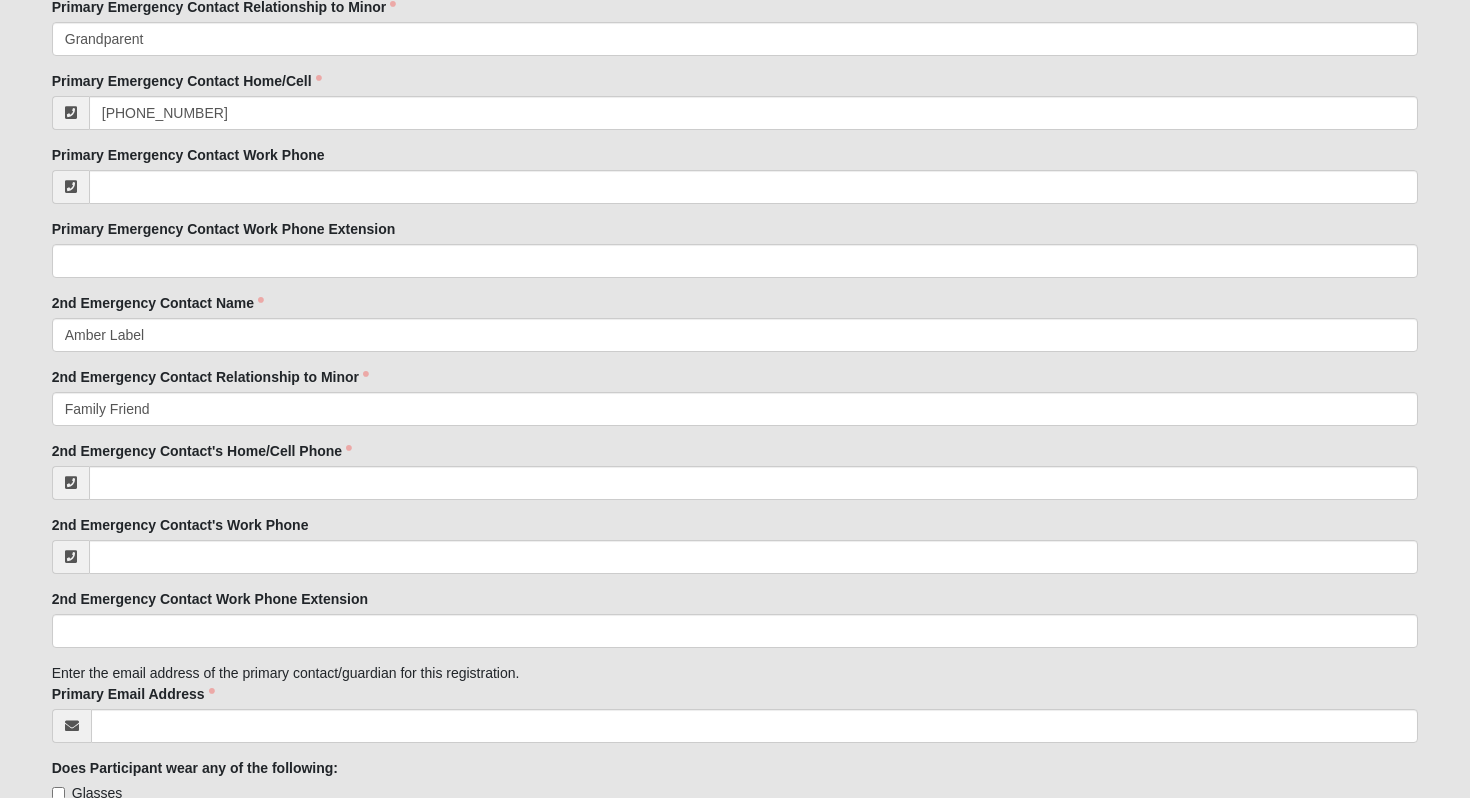 scroll, scrollTop: 2215, scrollLeft: 0, axis: vertical 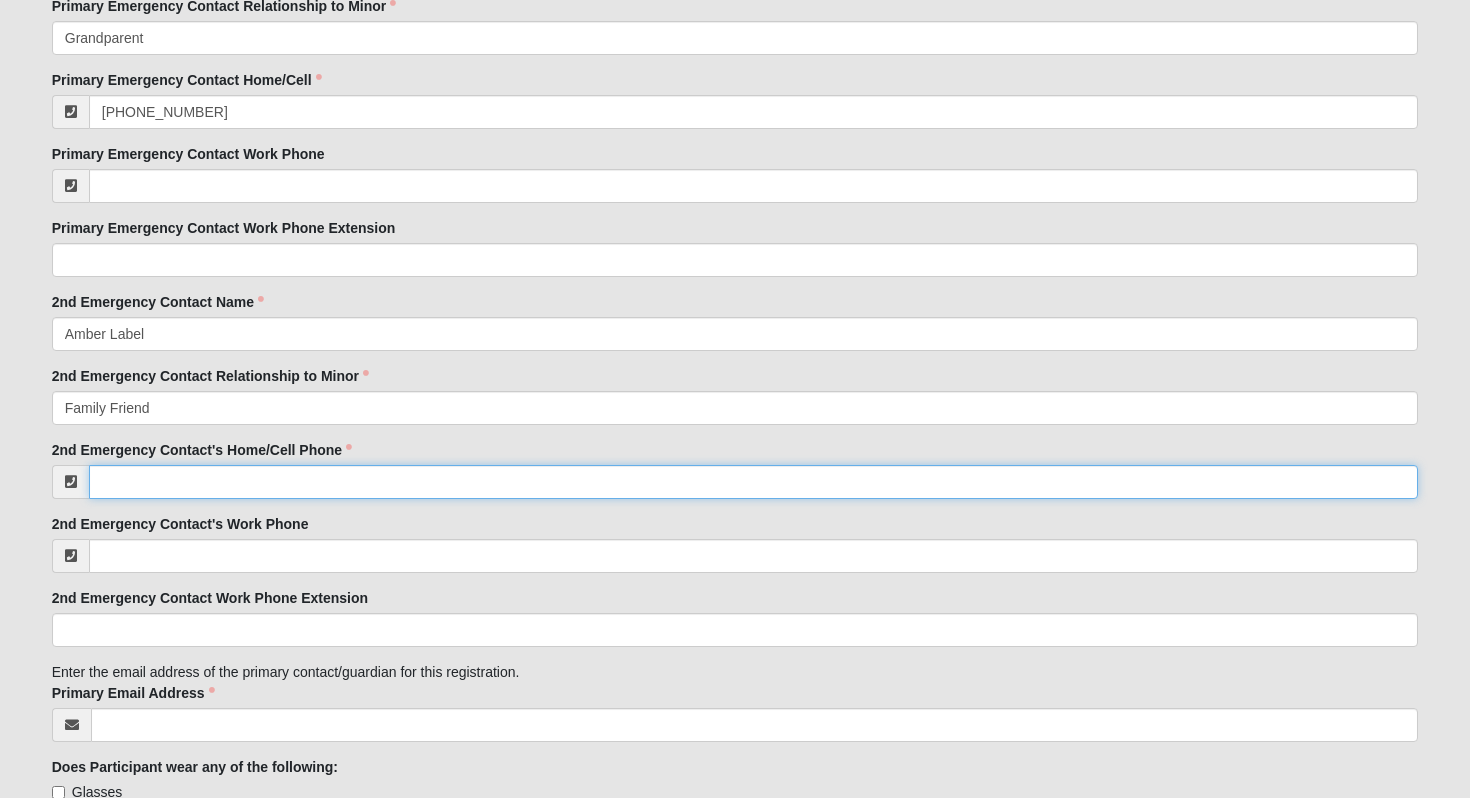 click on "2nd Emergency Contact's  Home/Cell Phone" at bounding box center (754, 482) 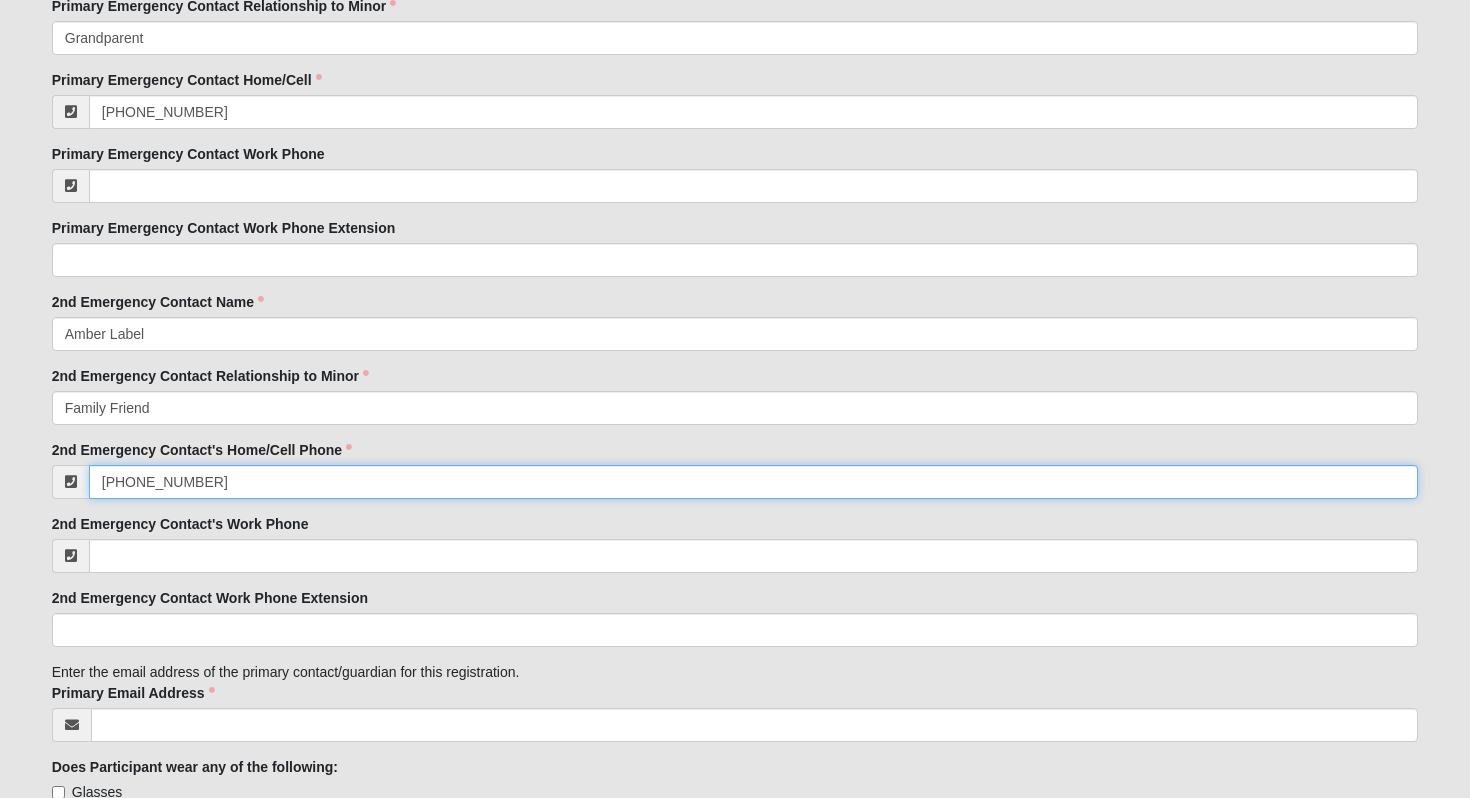 type on "[PHONE_NUMBER]" 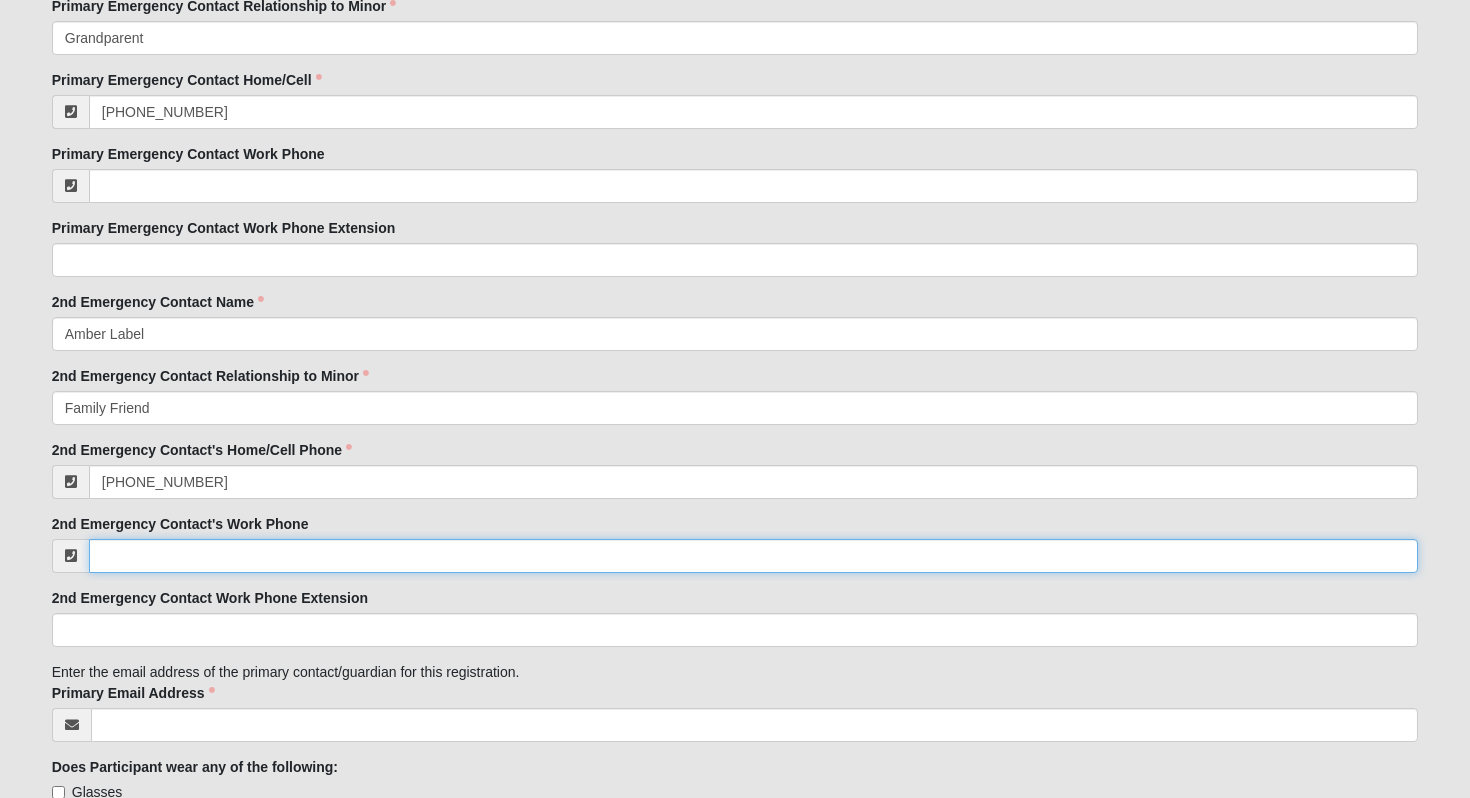 click on "2nd Emergency Contact's Work Phone" at bounding box center (754, 556) 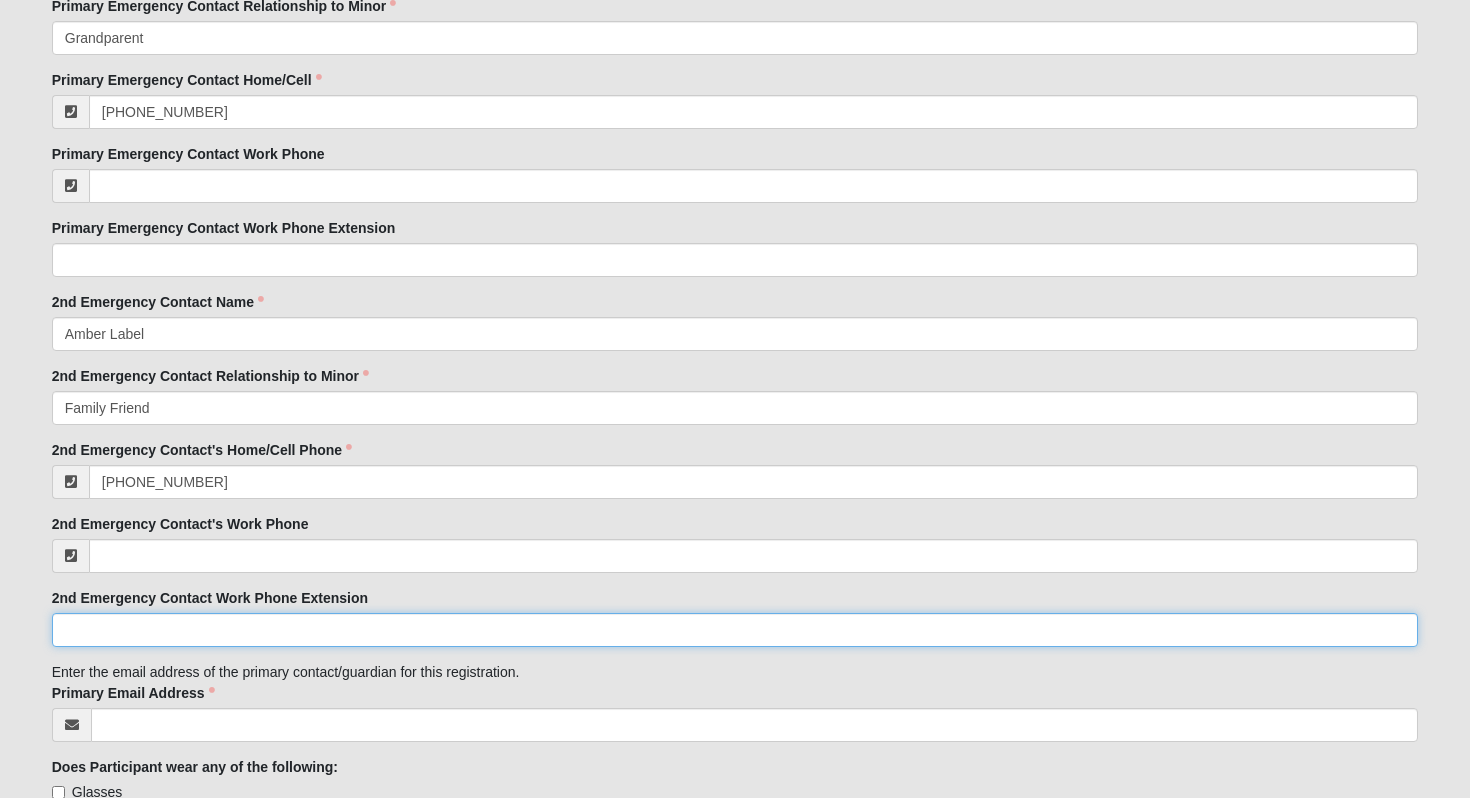 click on "2nd Emergency Contact Work Phone Extension" 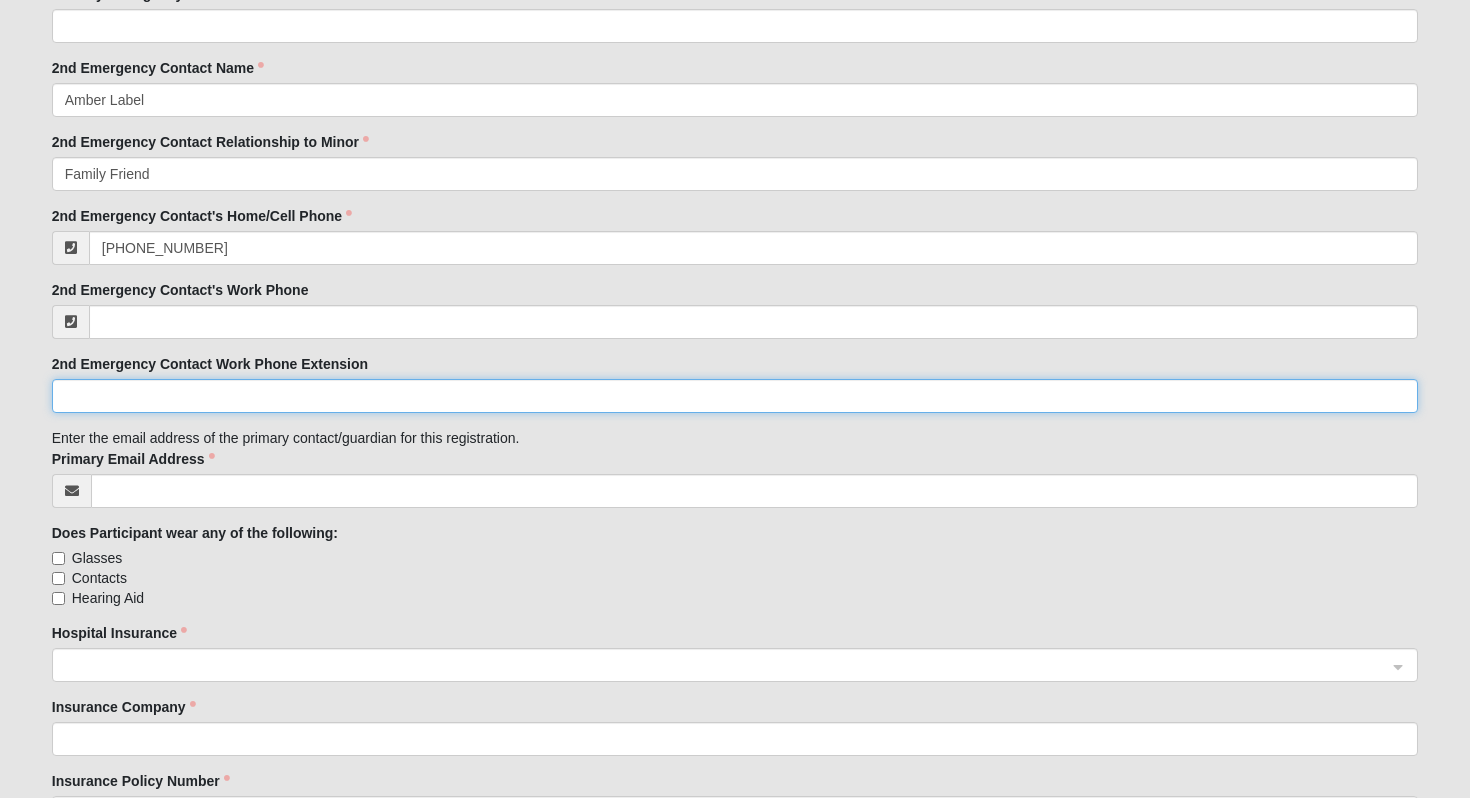 scroll, scrollTop: 2462, scrollLeft: 0, axis: vertical 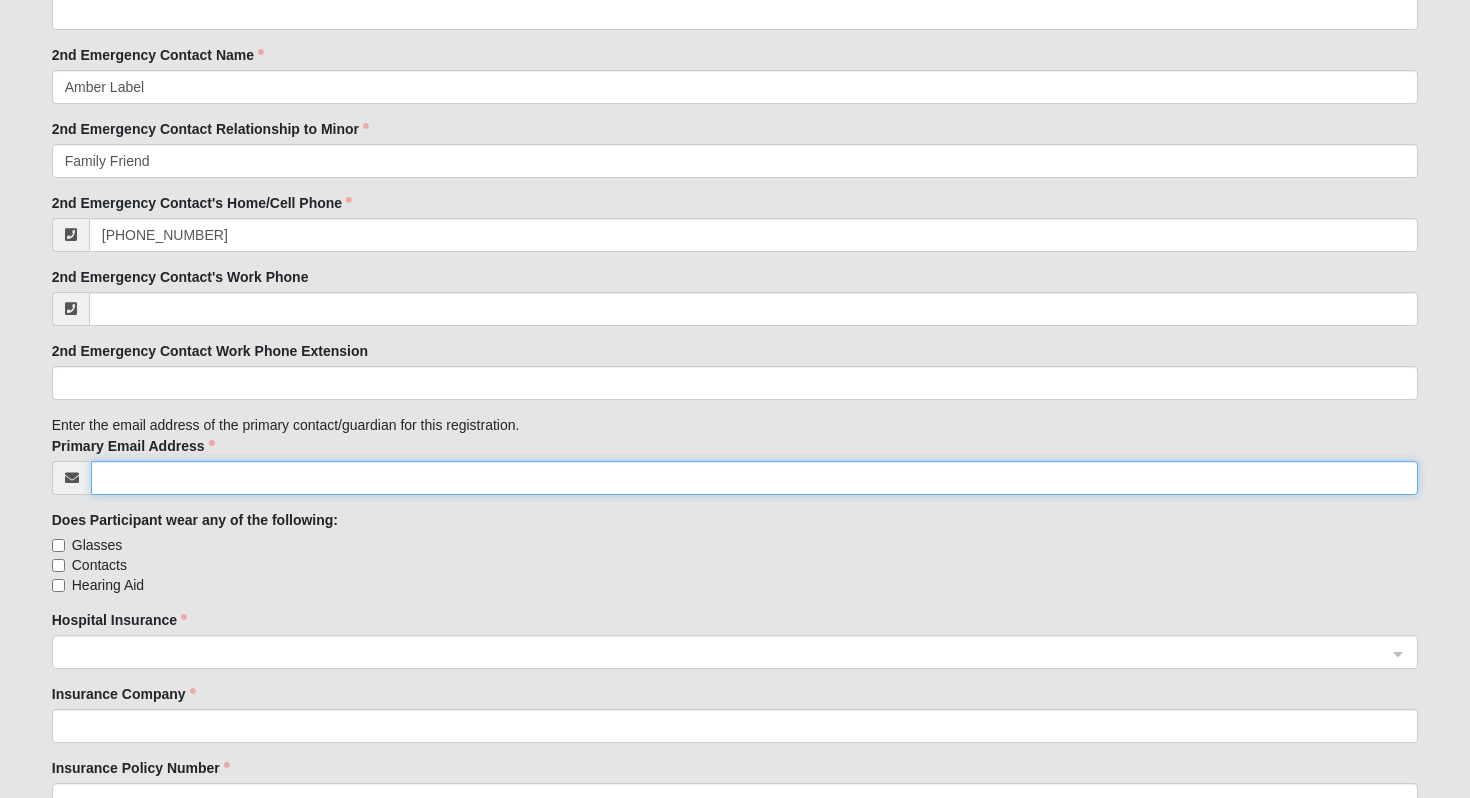 click on "Primary Email Address" at bounding box center (755, 478) 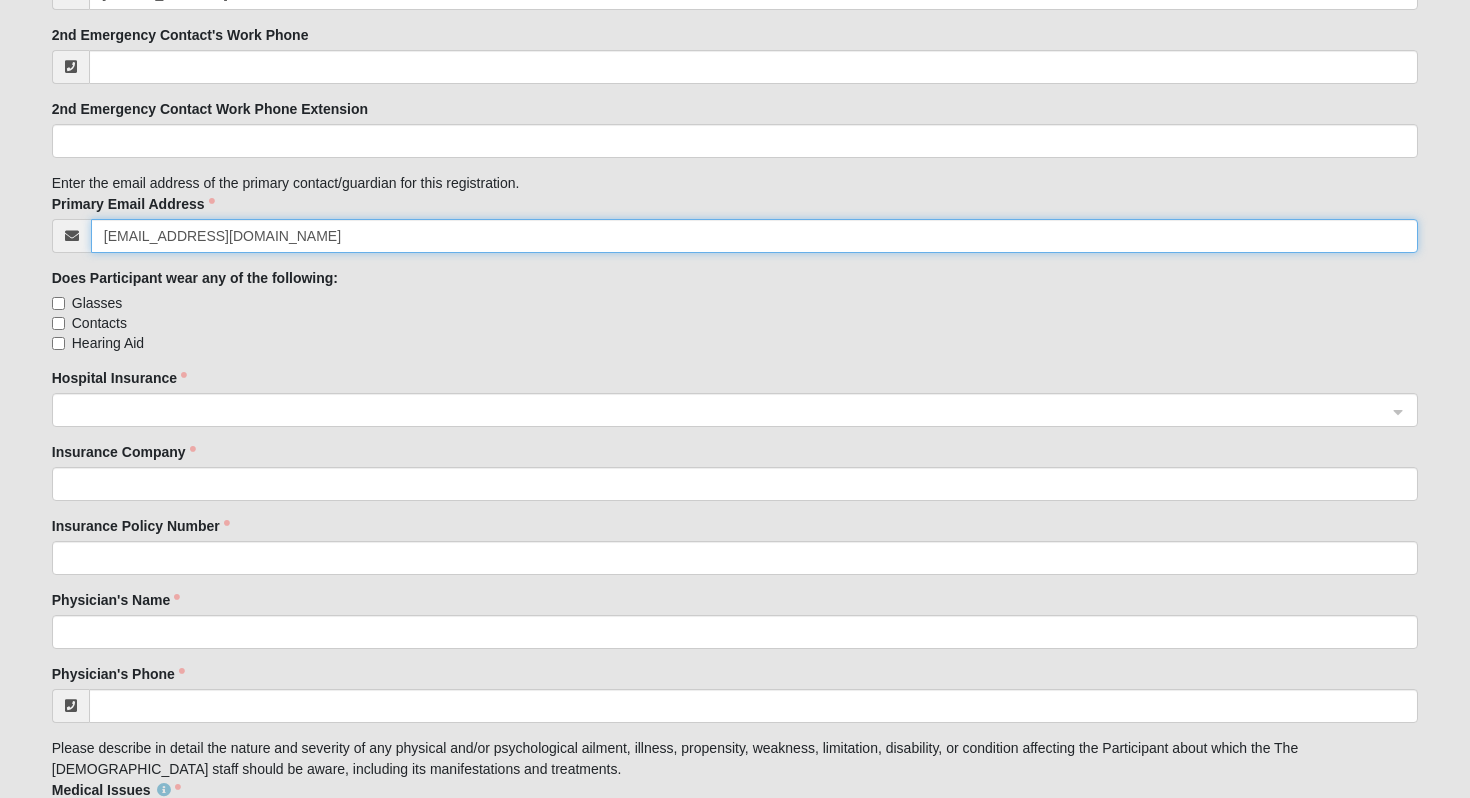scroll, scrollTop: 2719, scrollLeft: 0, axis: vertical 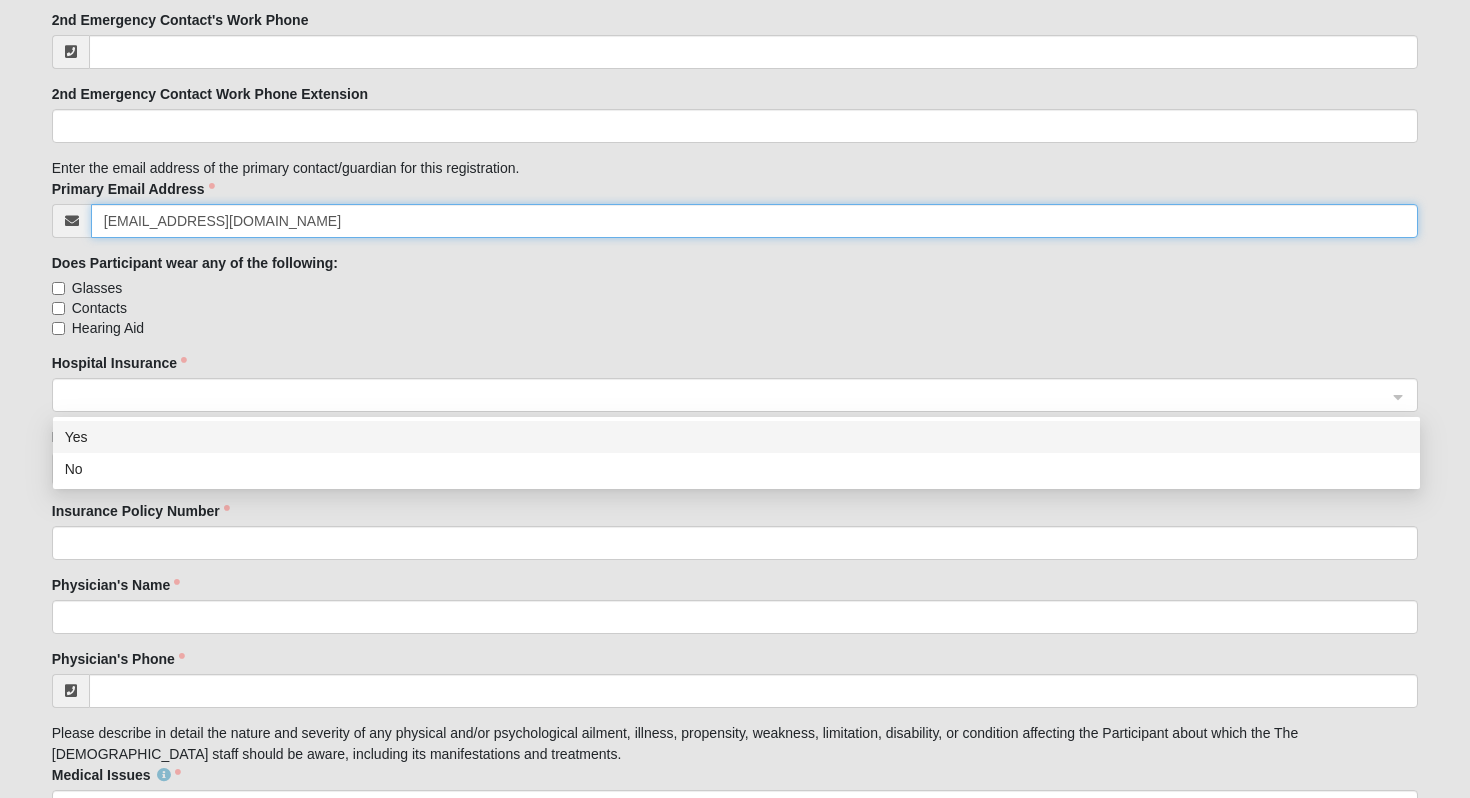 click 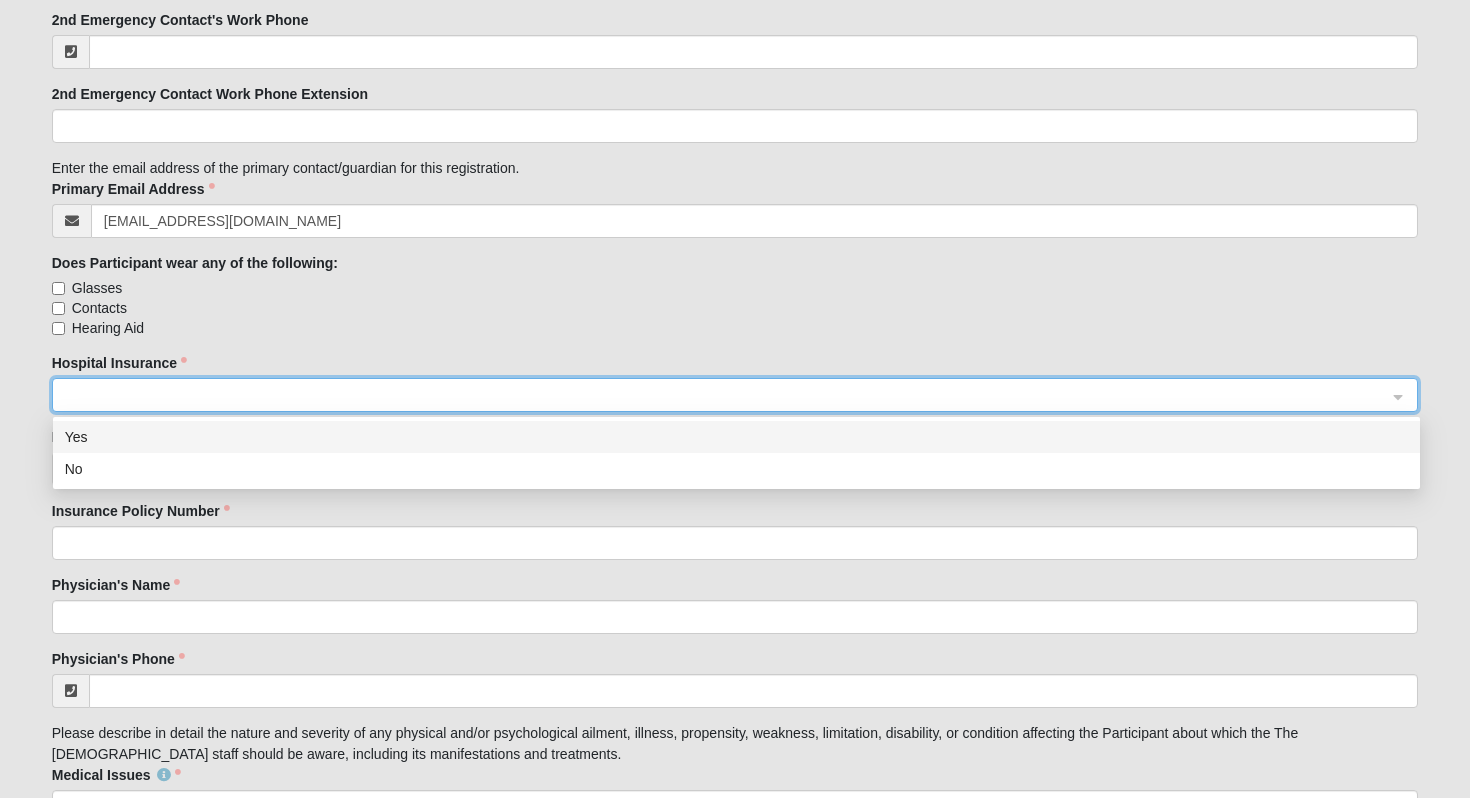 click on "Yes" at bounding box center [736, 437] 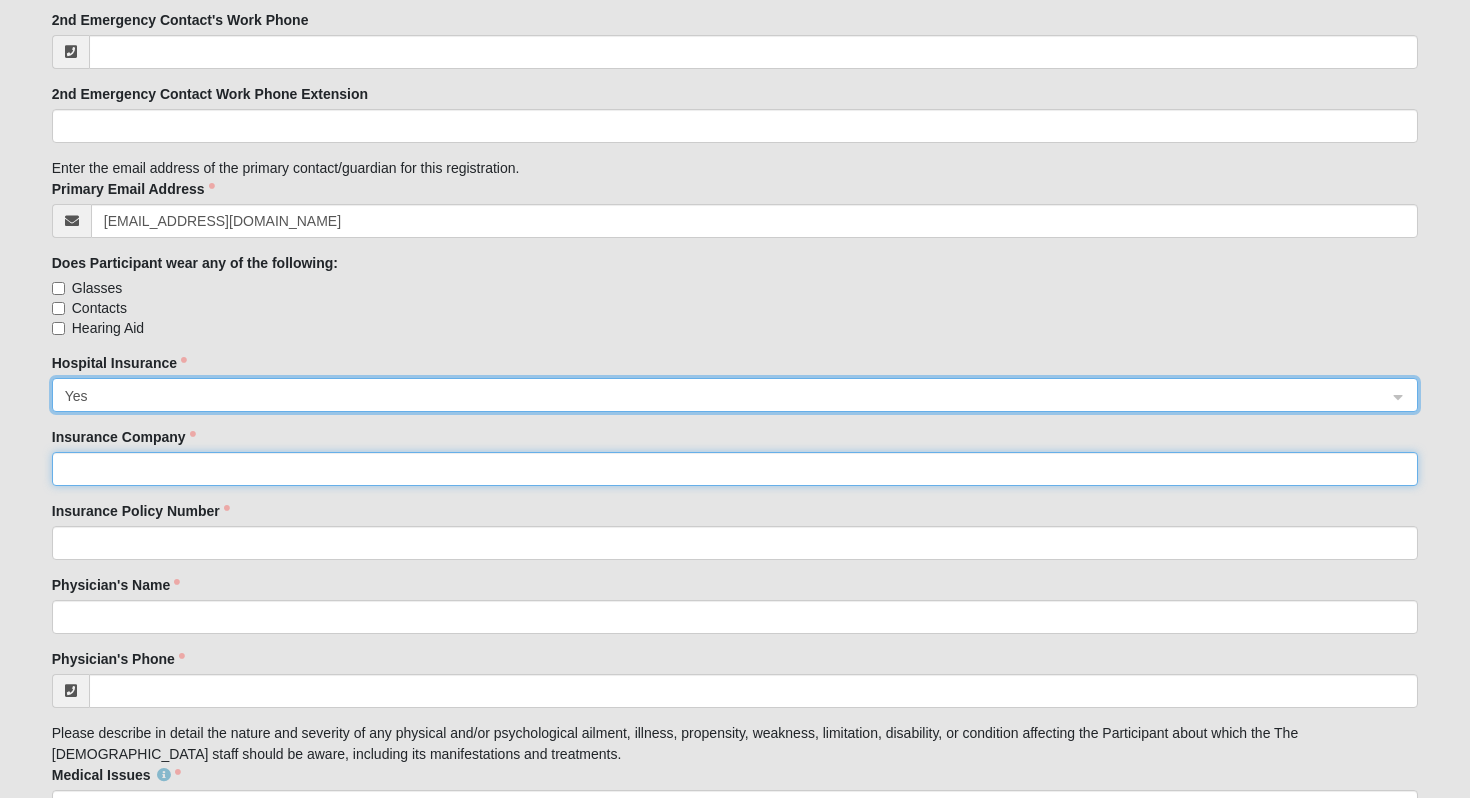 click on "Insurance Company" 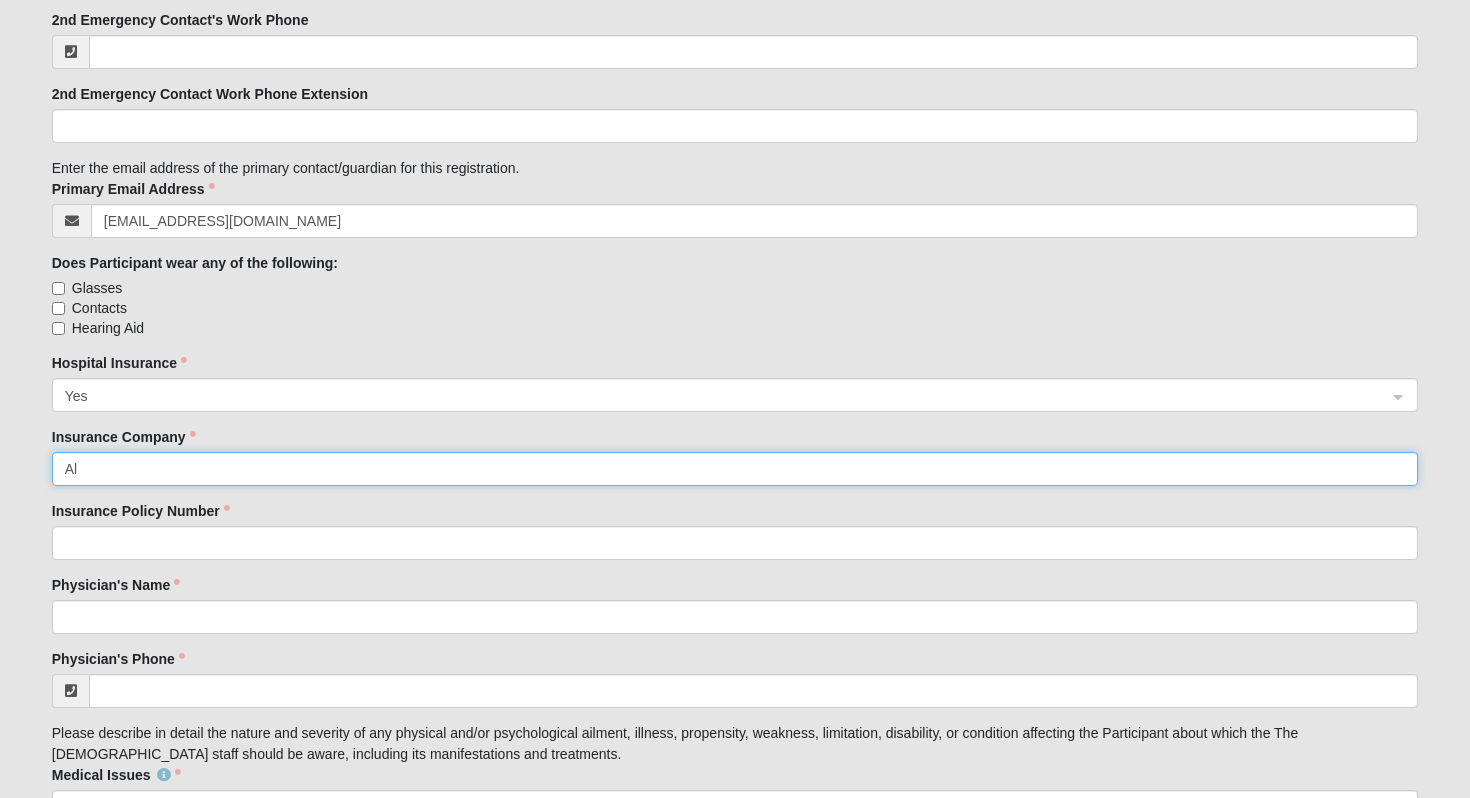 type on "A" 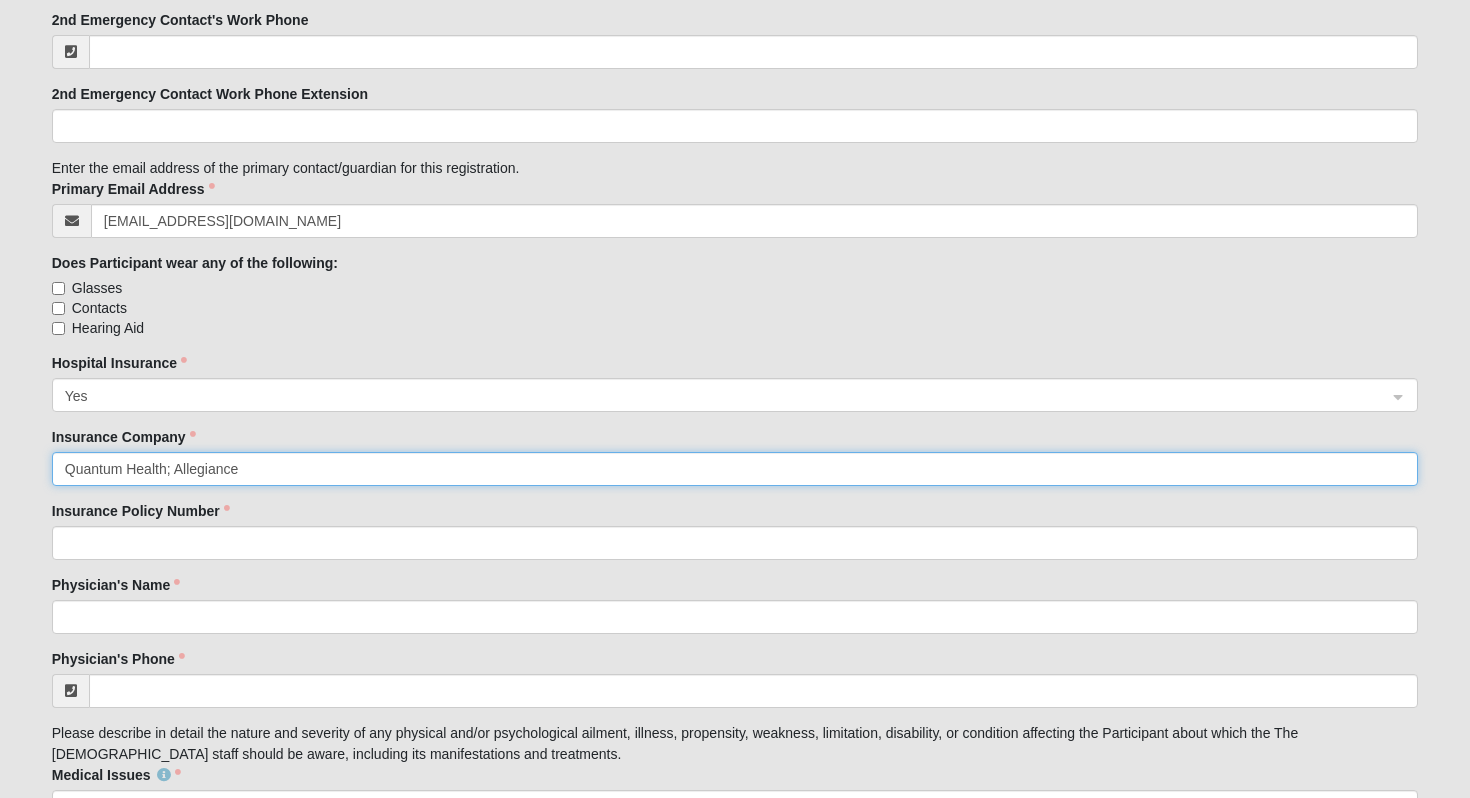 type on "Quantum Health; Allegiance" 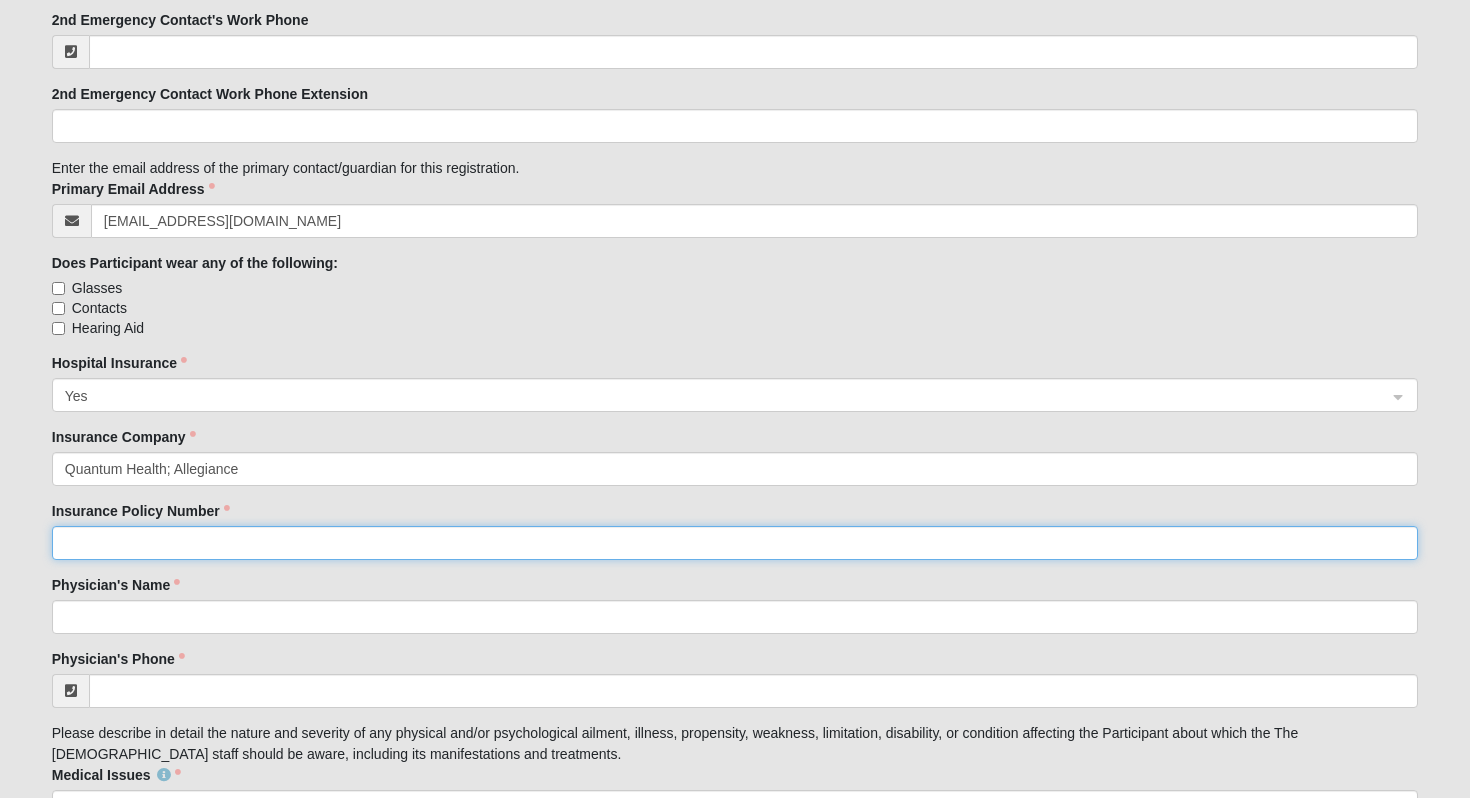 click on "Insurance Policy Number" 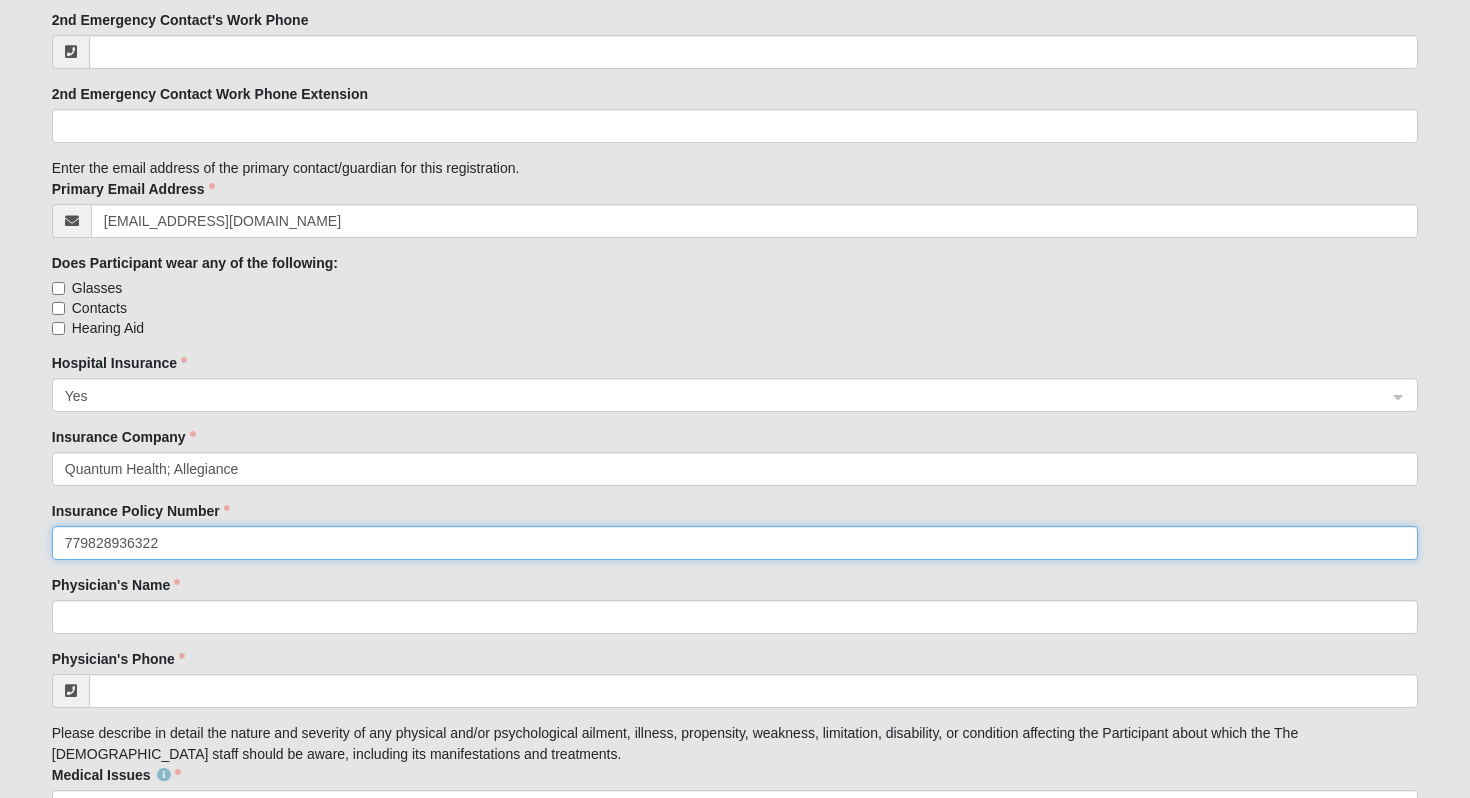type on "779828936322" 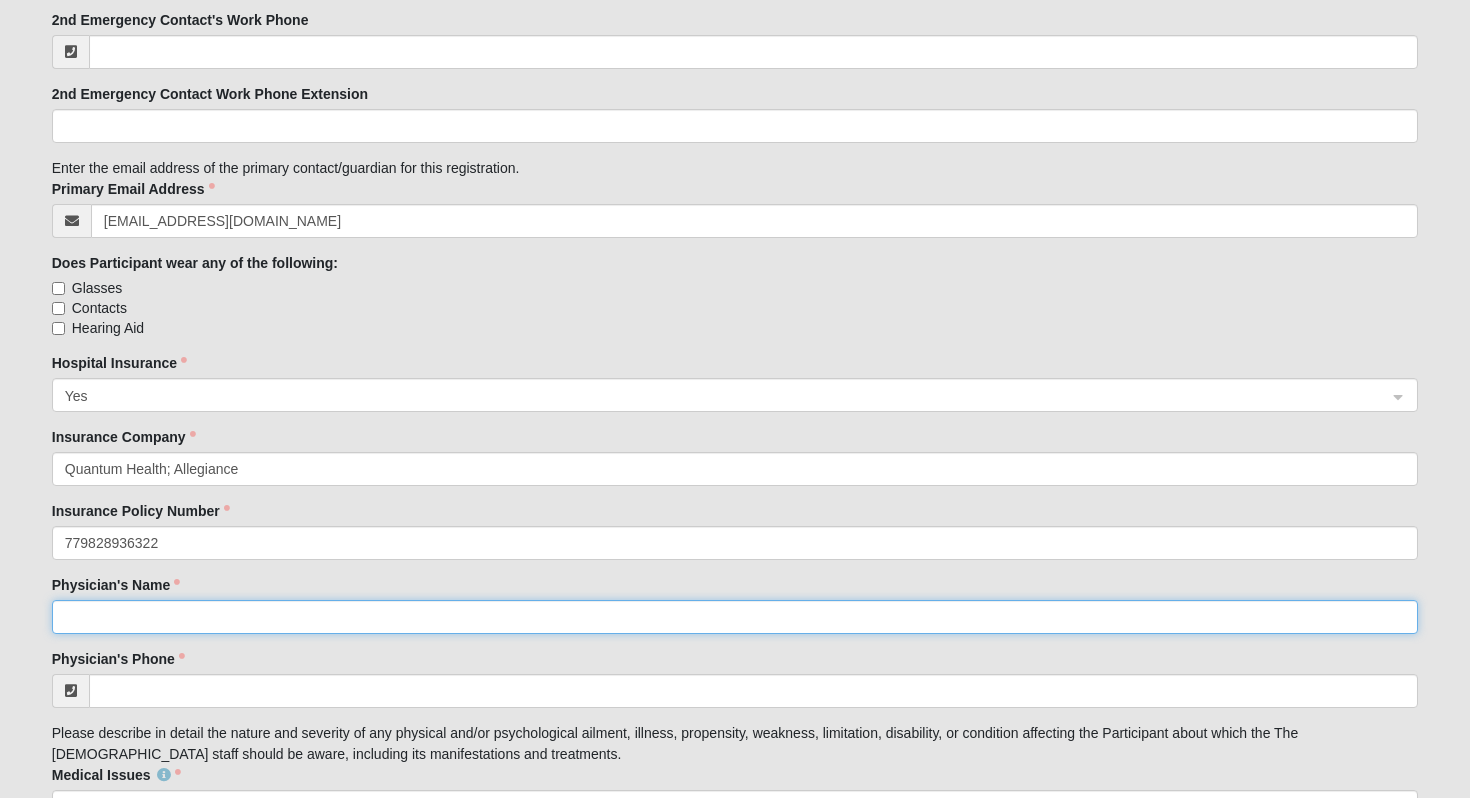 click on "Physician's Name" 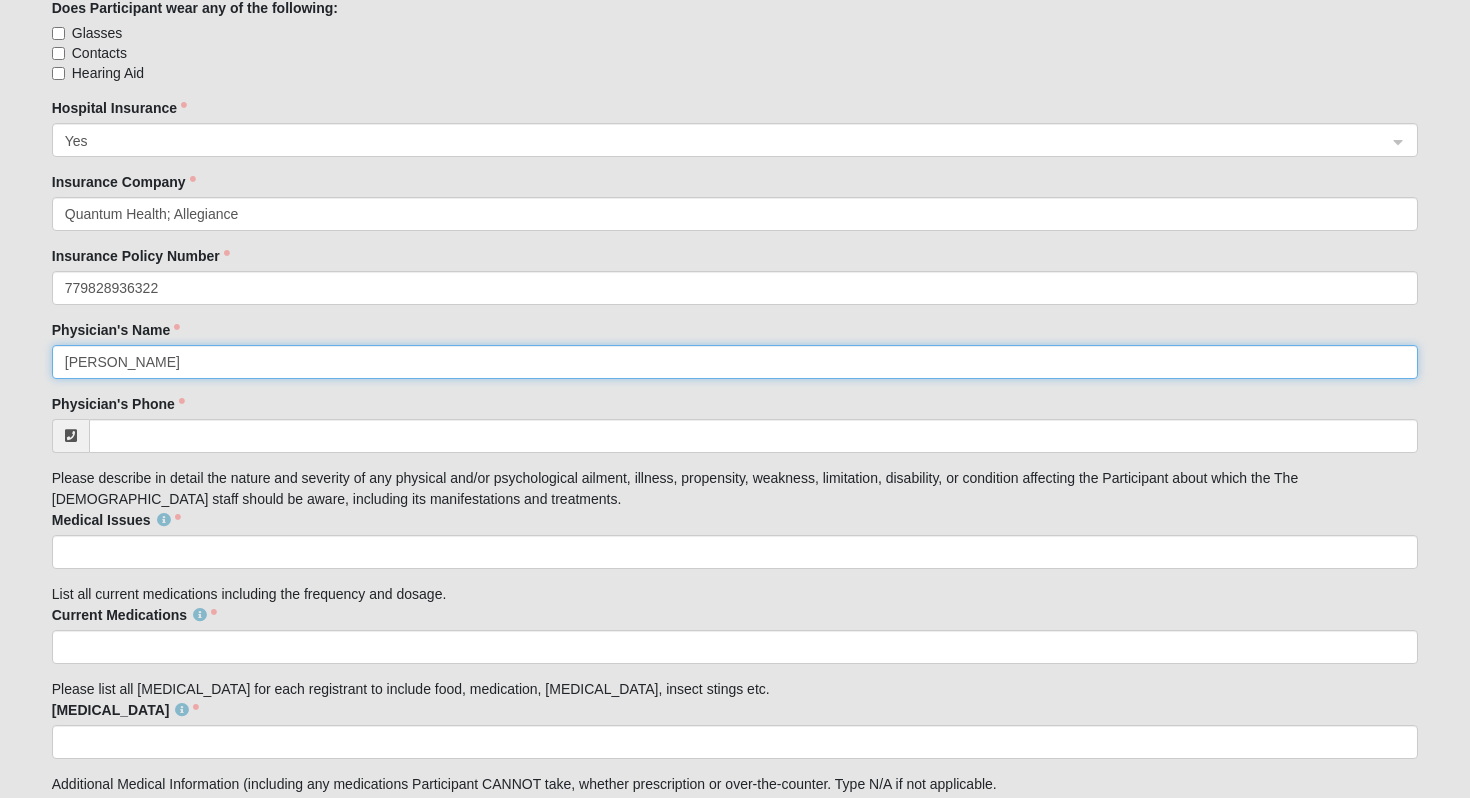 scroll, scrollTop: 3000, scrollLeft: 0, axis: vertical 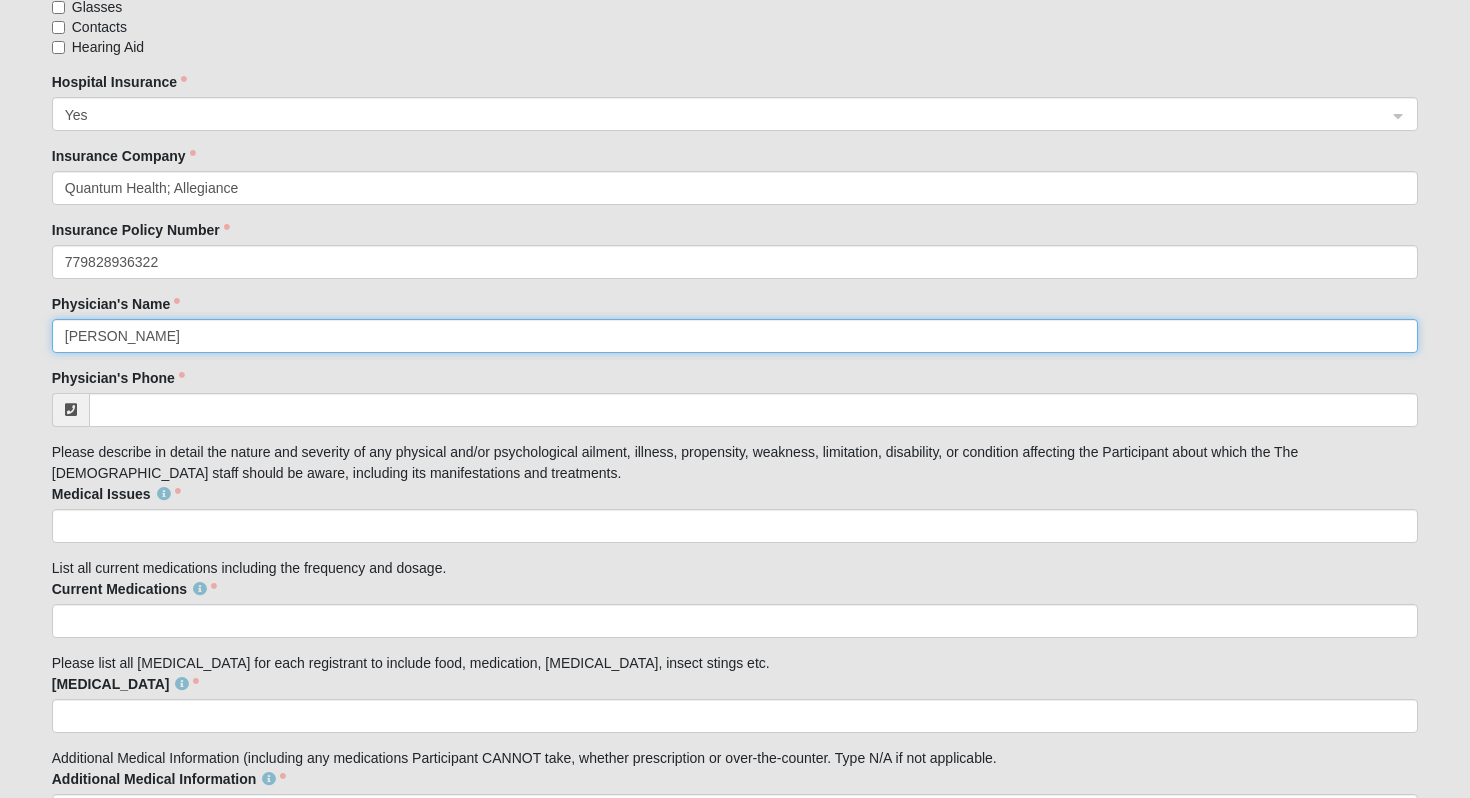 type on "[PERSON_NAME]" 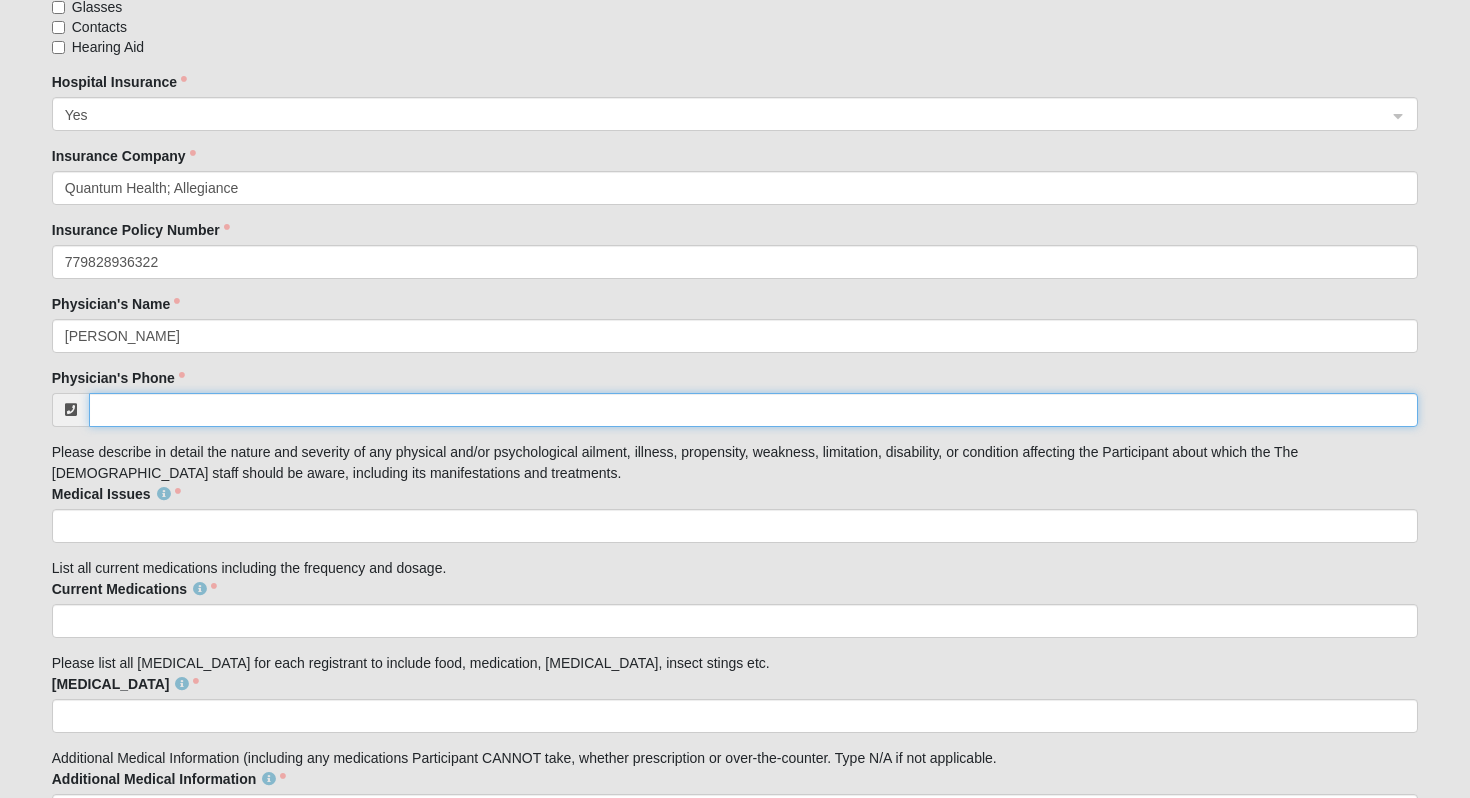click on "Physician's Phone" at bounding box center [754, 410] 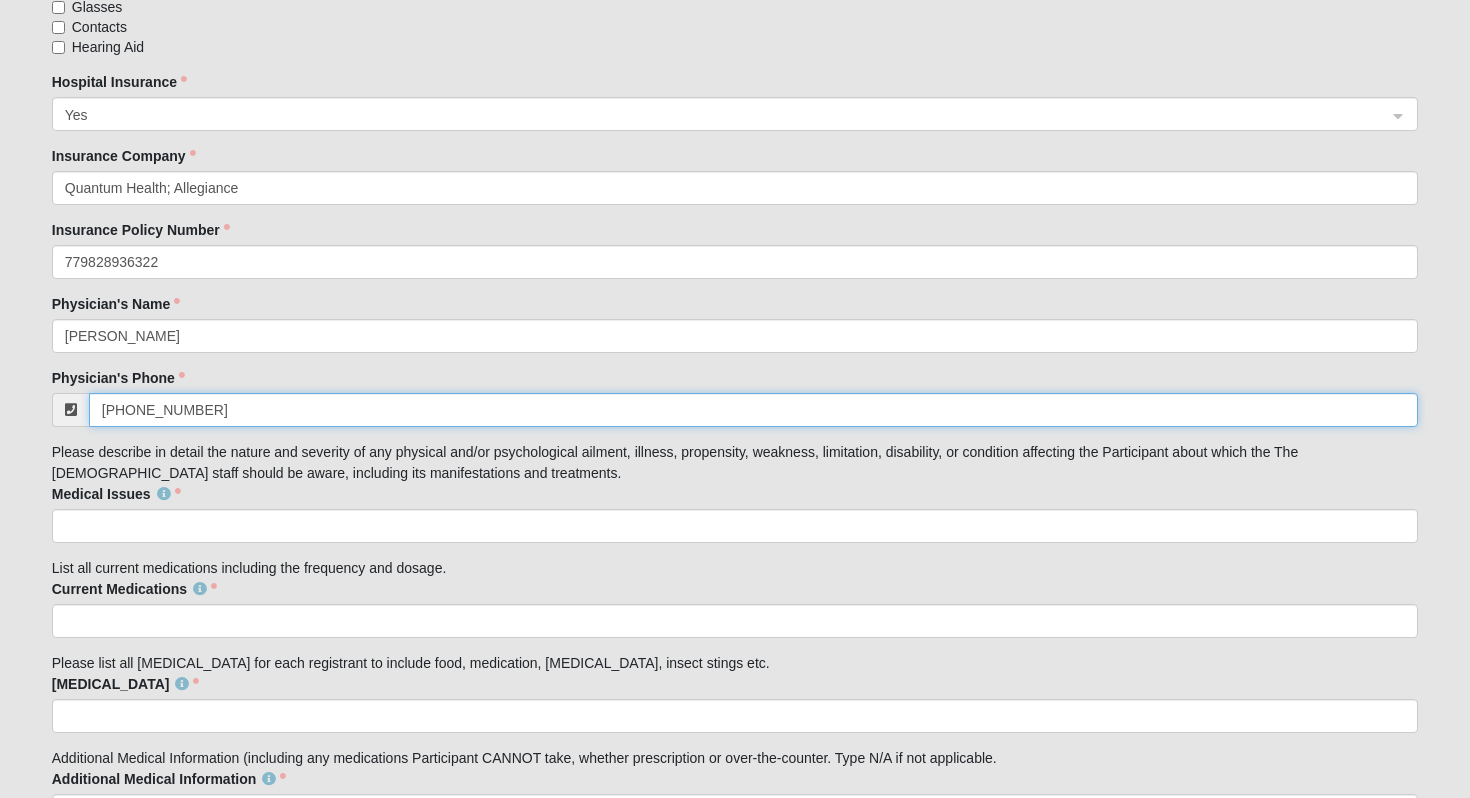 type on "[PHONE_NUMBER]" 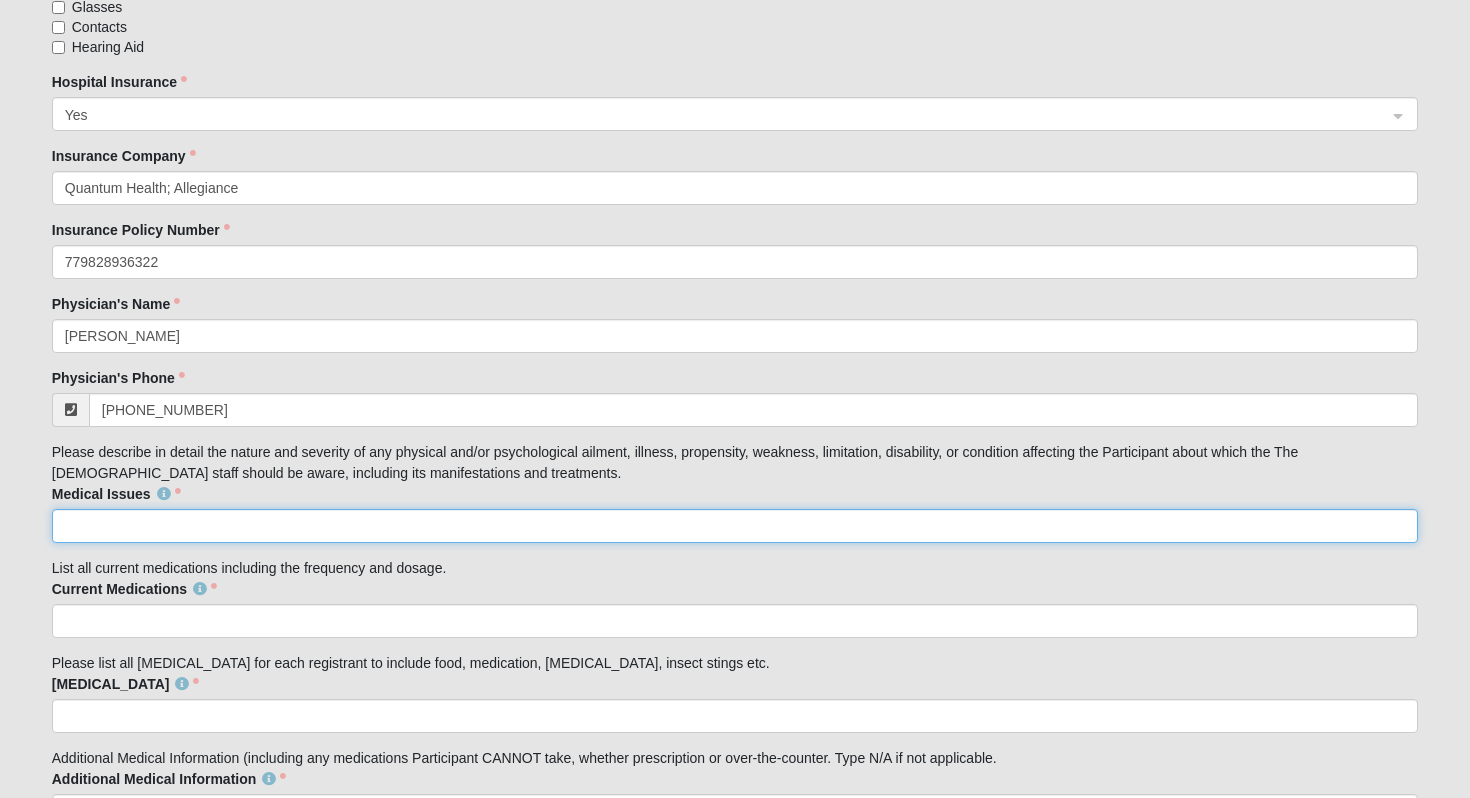 click on "Medical Issues" 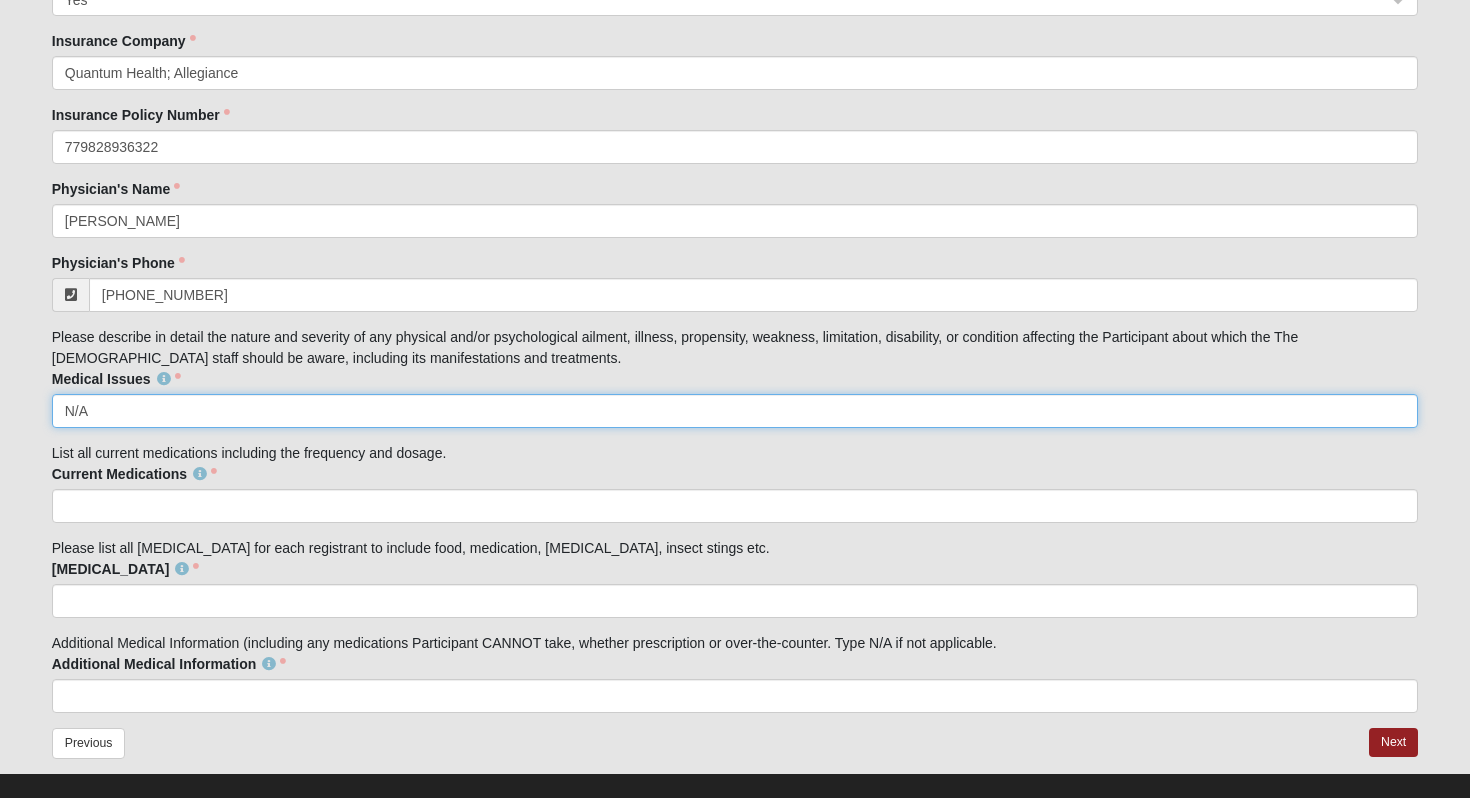 scroll, scrollTop: 3142, scrollLeft: 0, axis: vertical 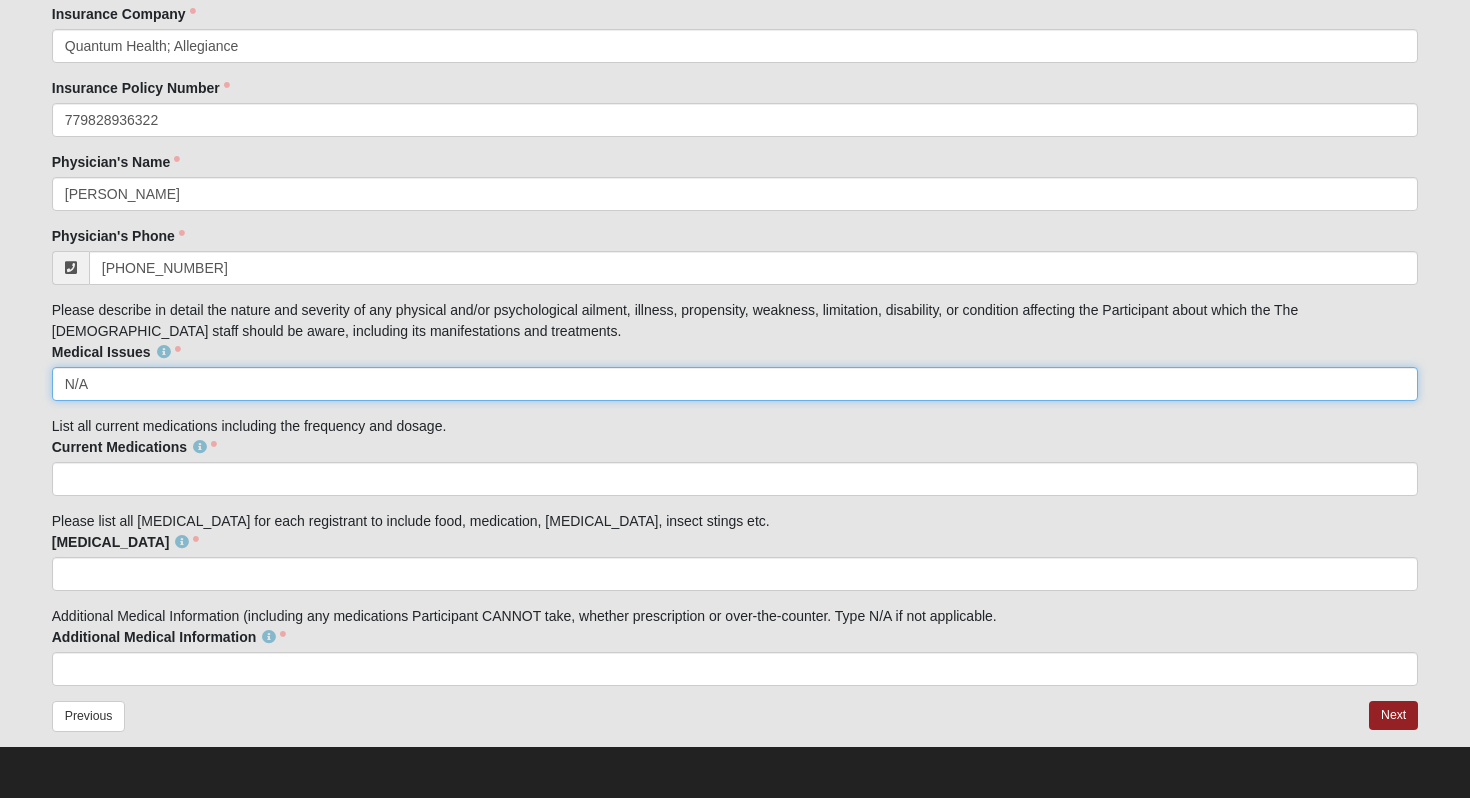 type on "N/A" 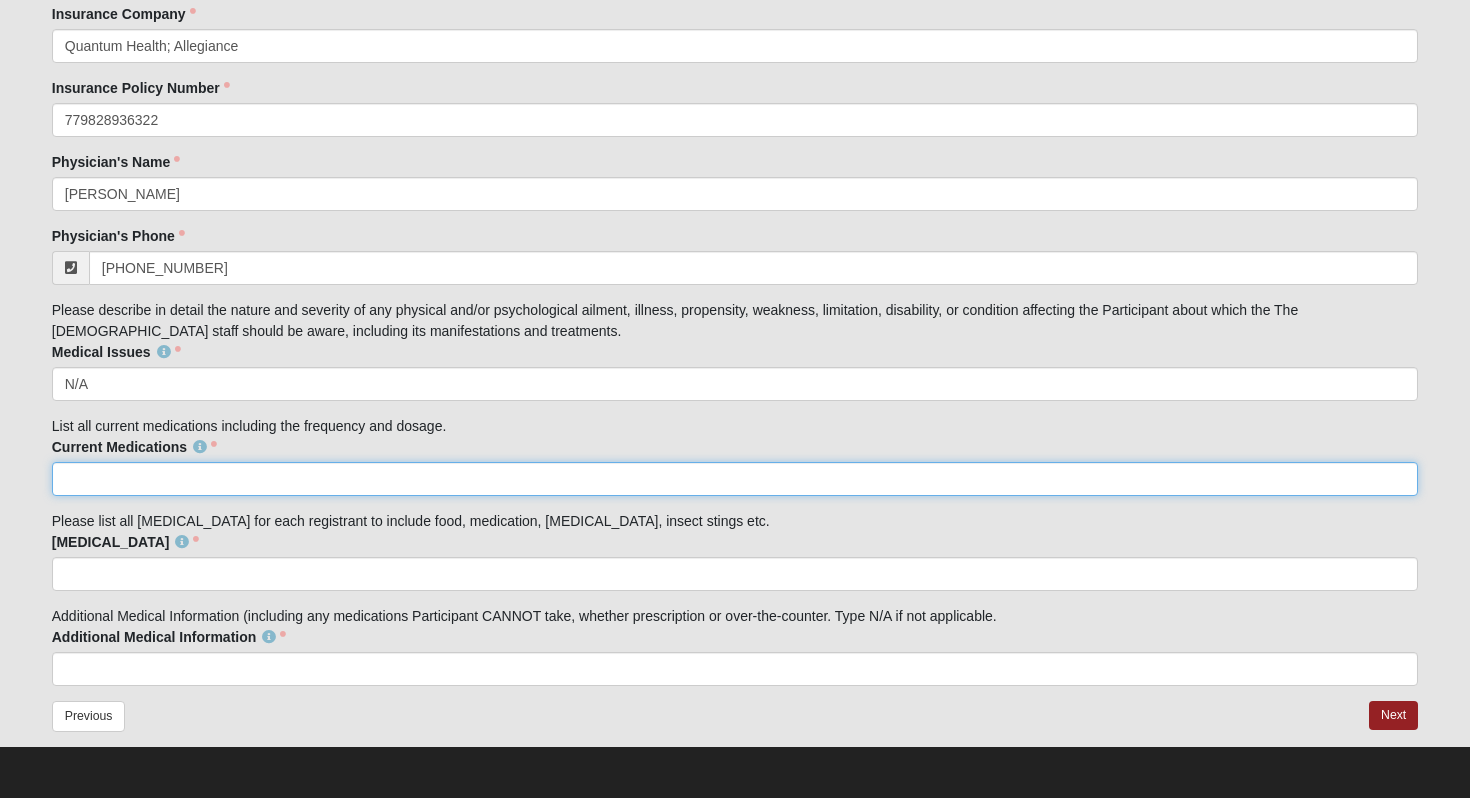 click on "Current Medications" 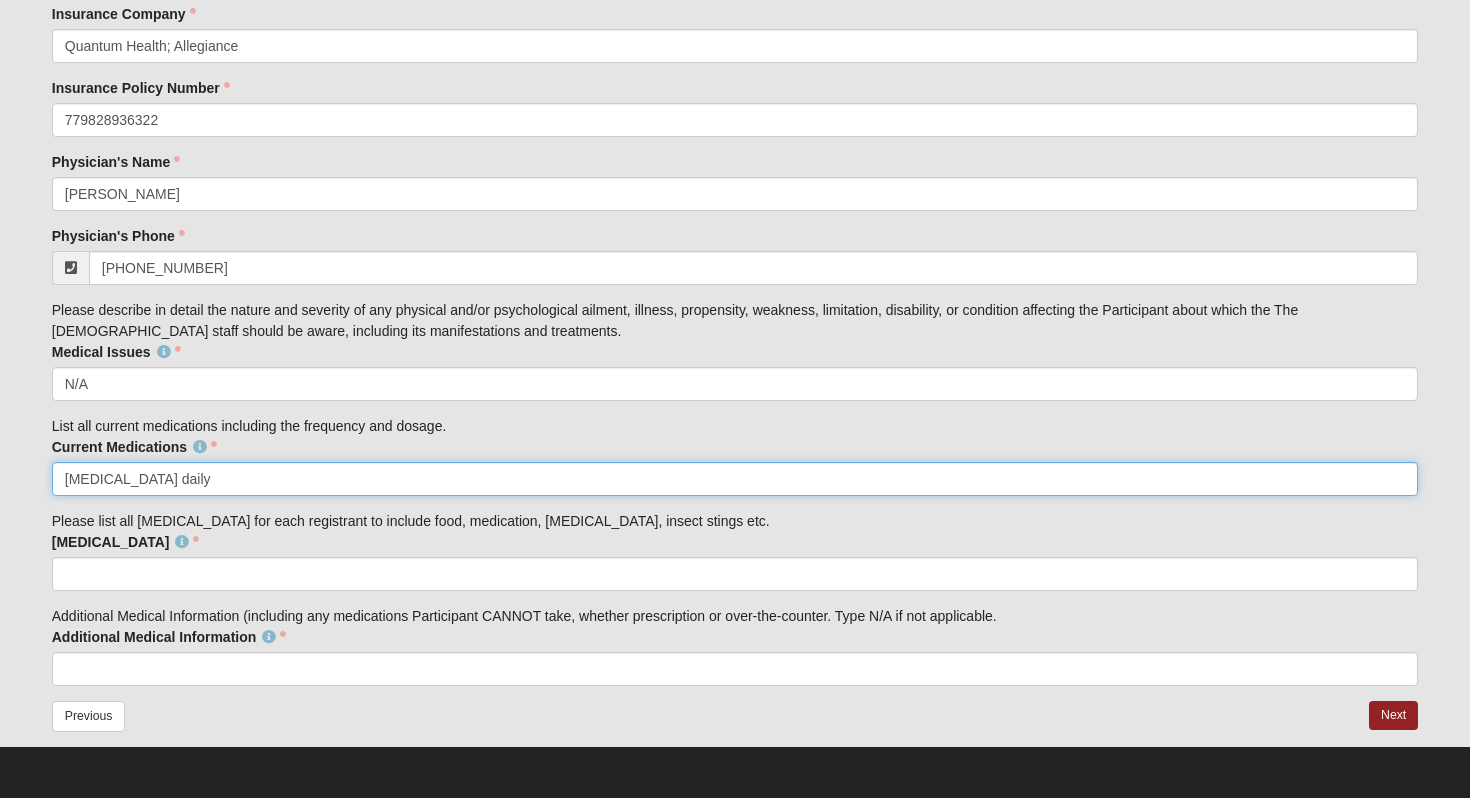 type on "[MEDICAL_DATA] daily" 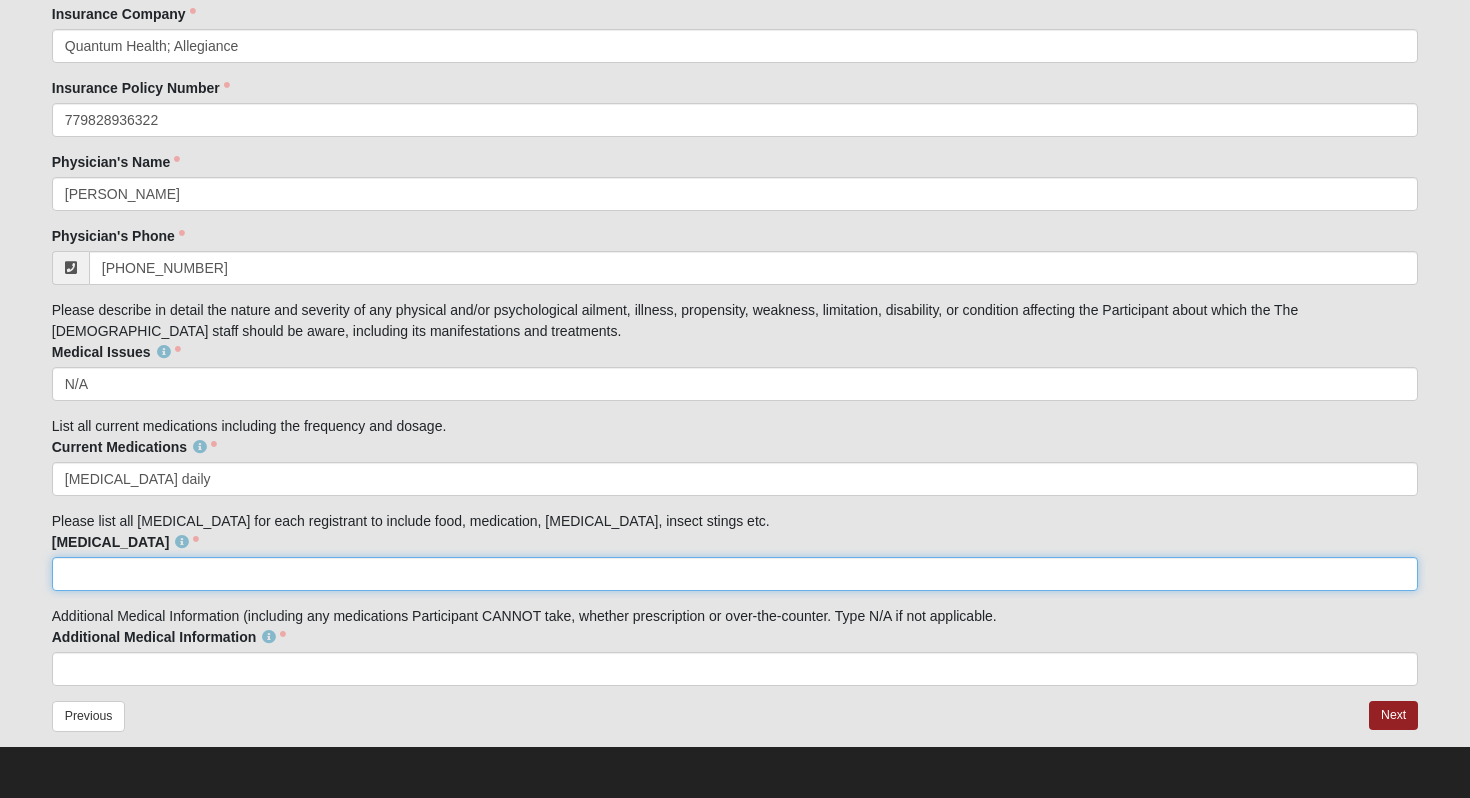 click on "[MEDICAL_DATA]" 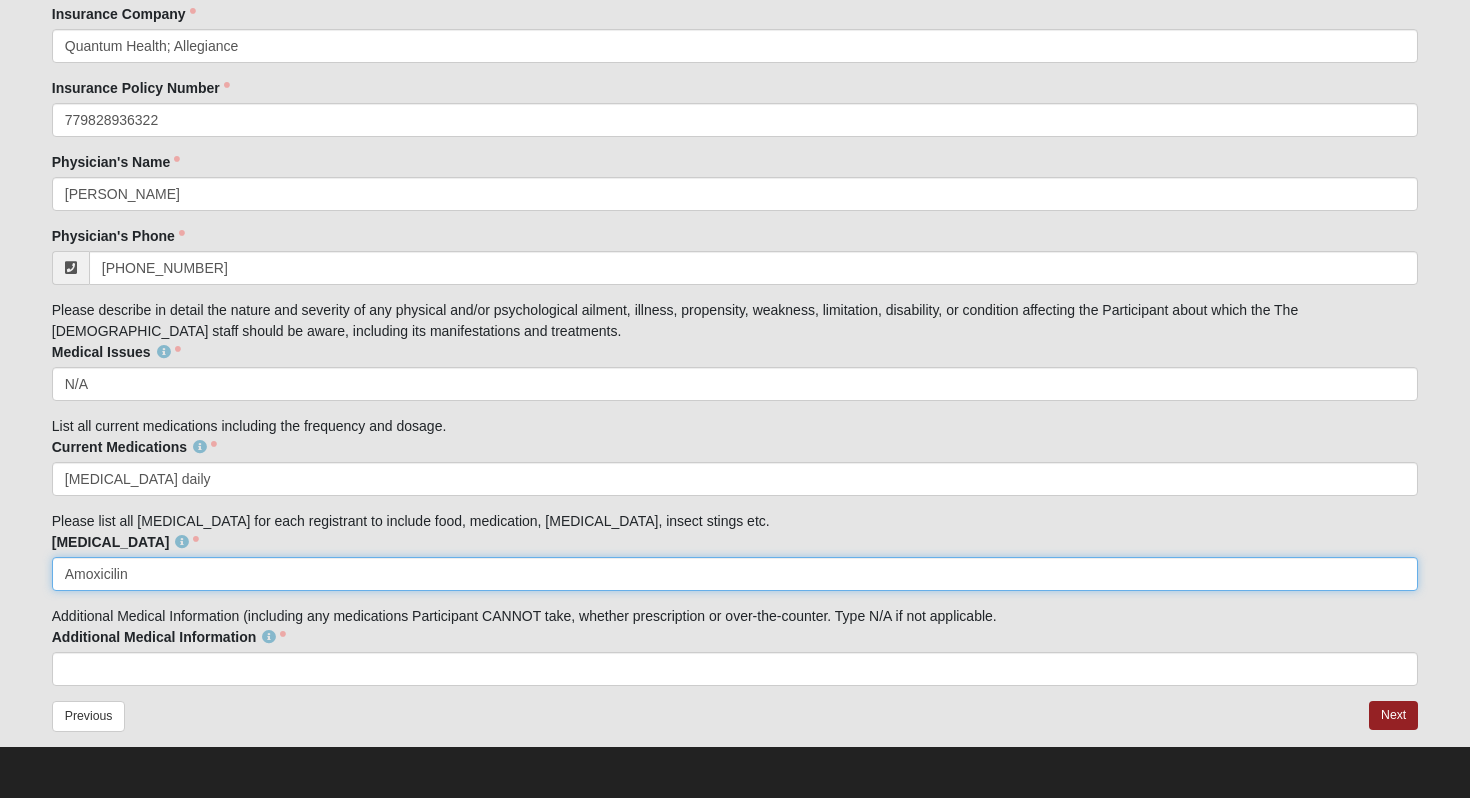 click on "Amoxicilin" 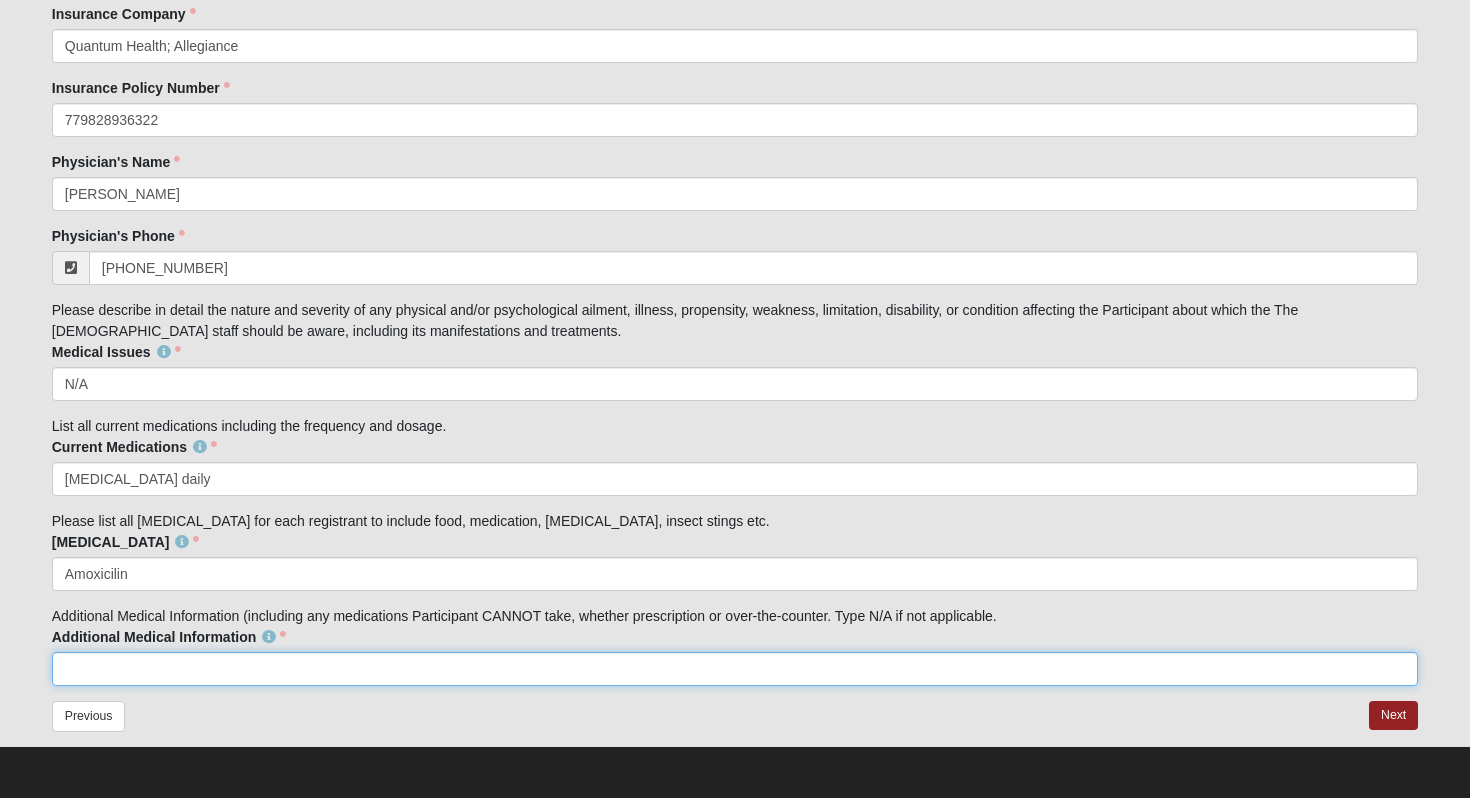 click on "Additional Medical Information" 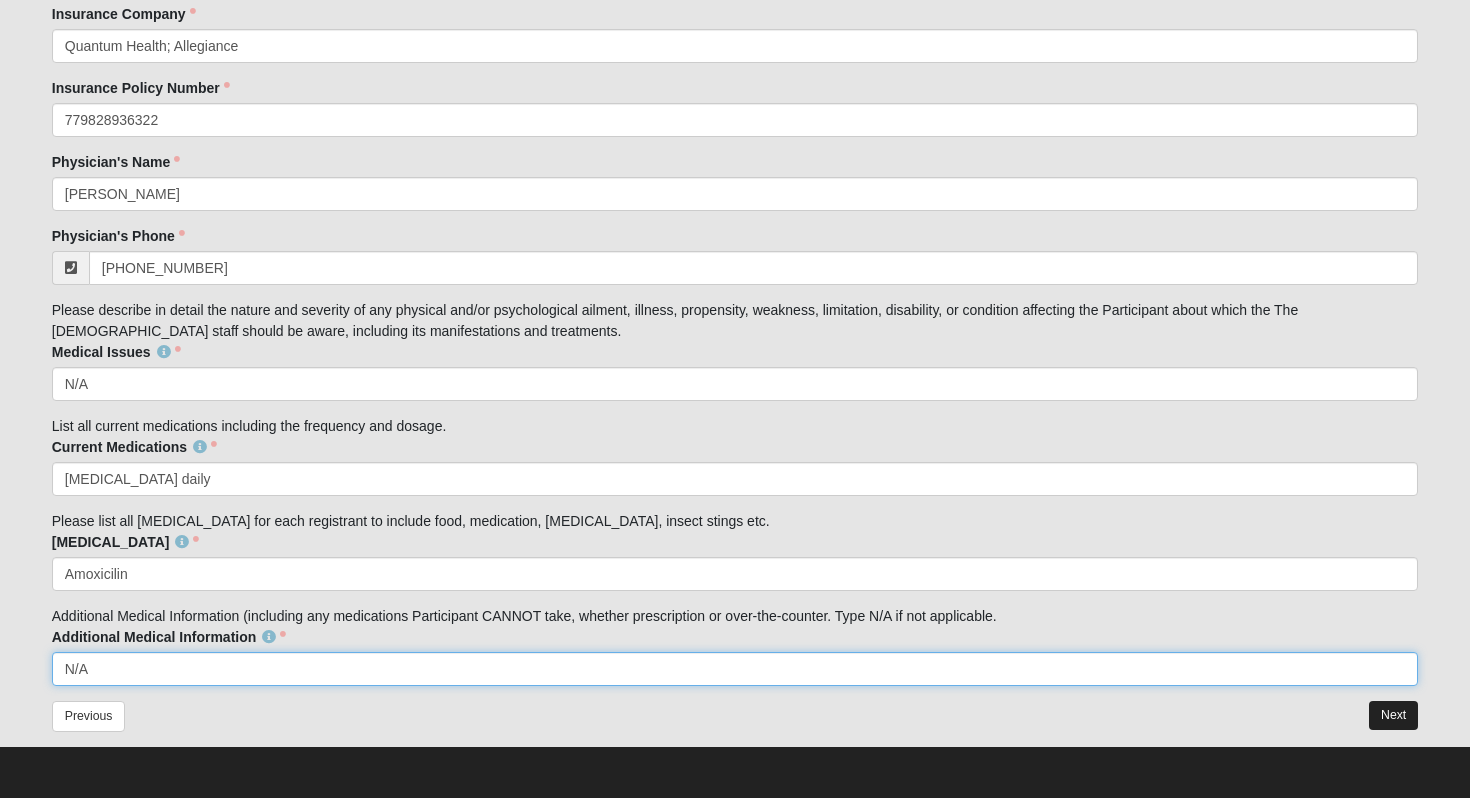 type on "N/A" 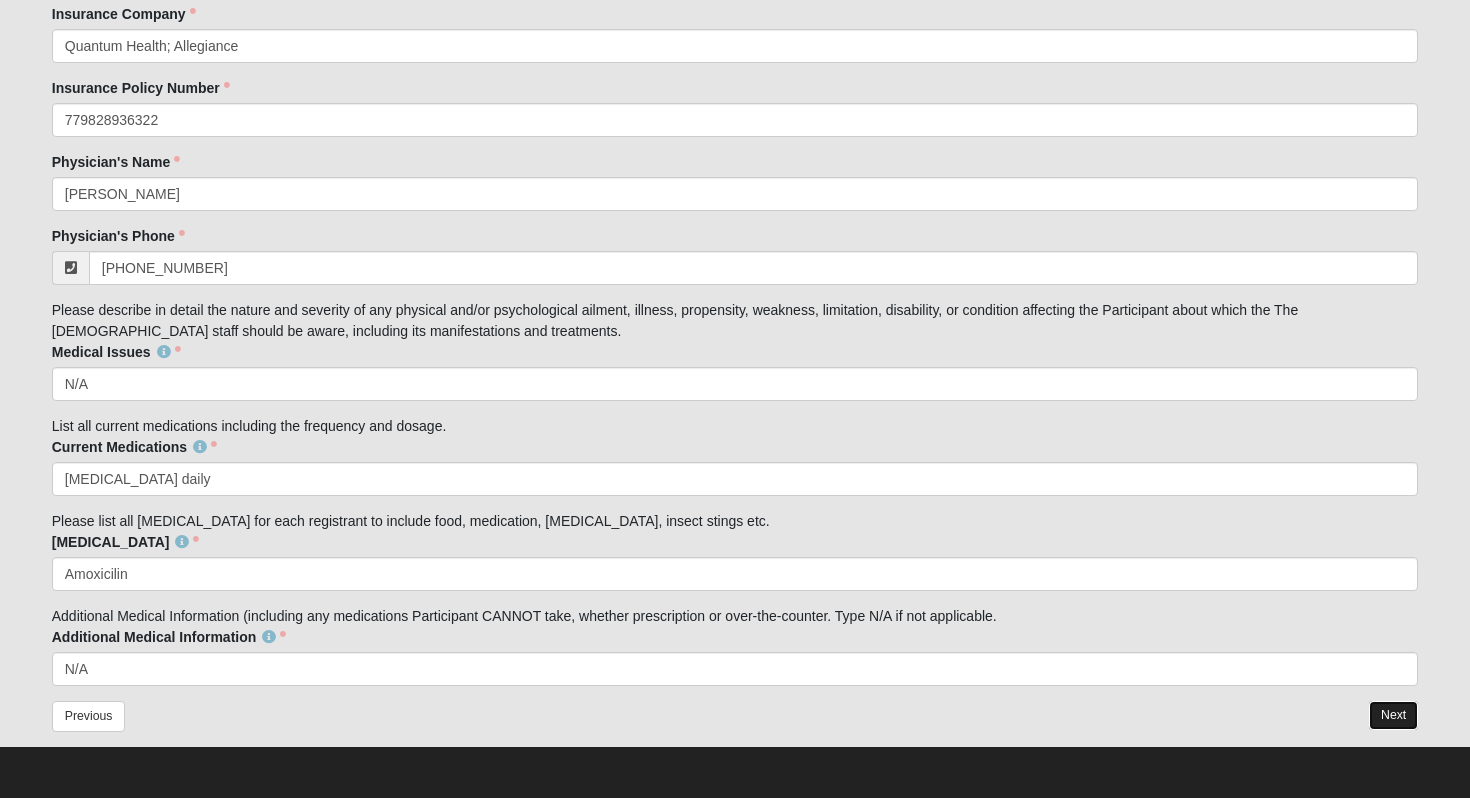click on "Next" at bounding box center [1393, 715] 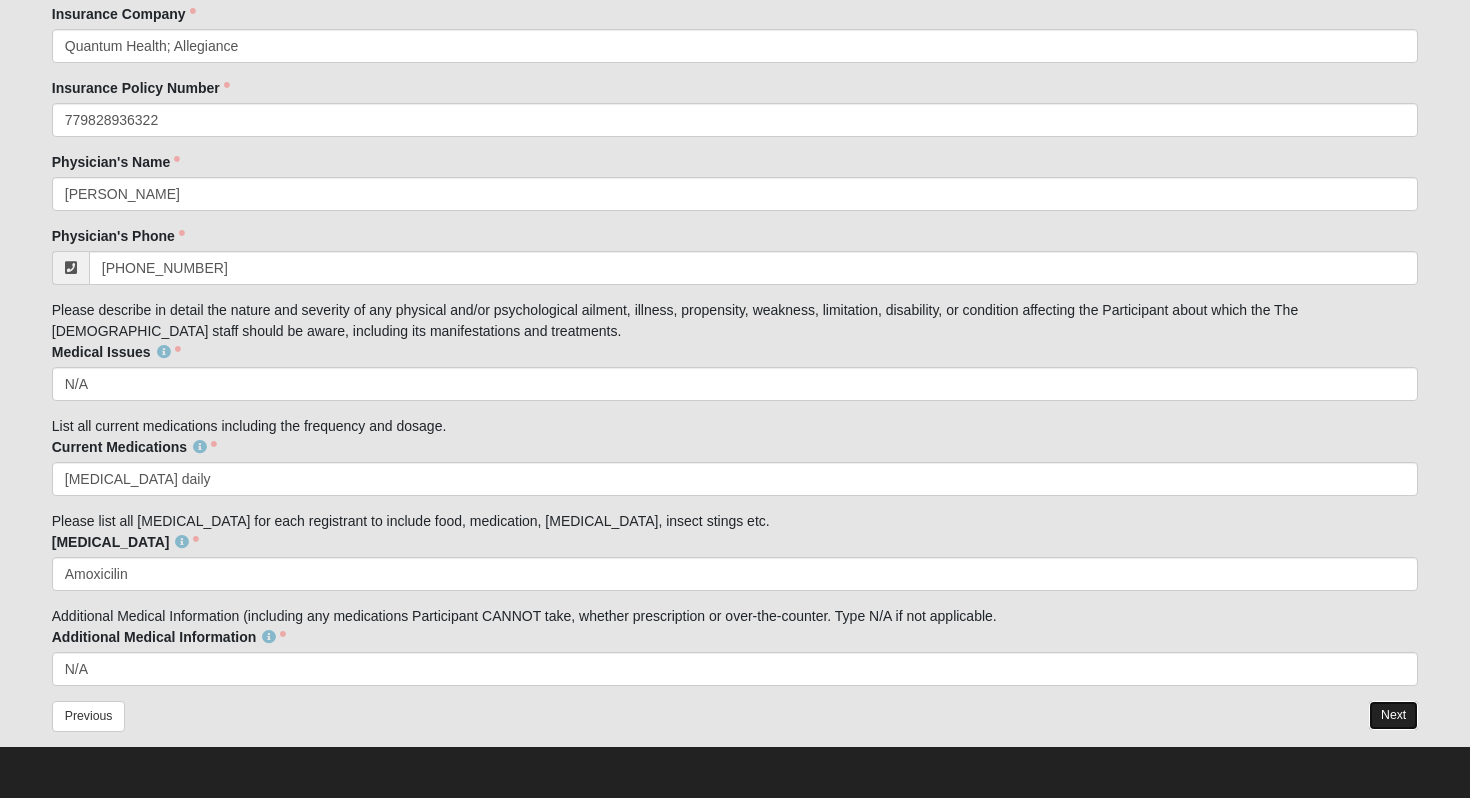 click on "Next" at bounding box center (1393, 715) 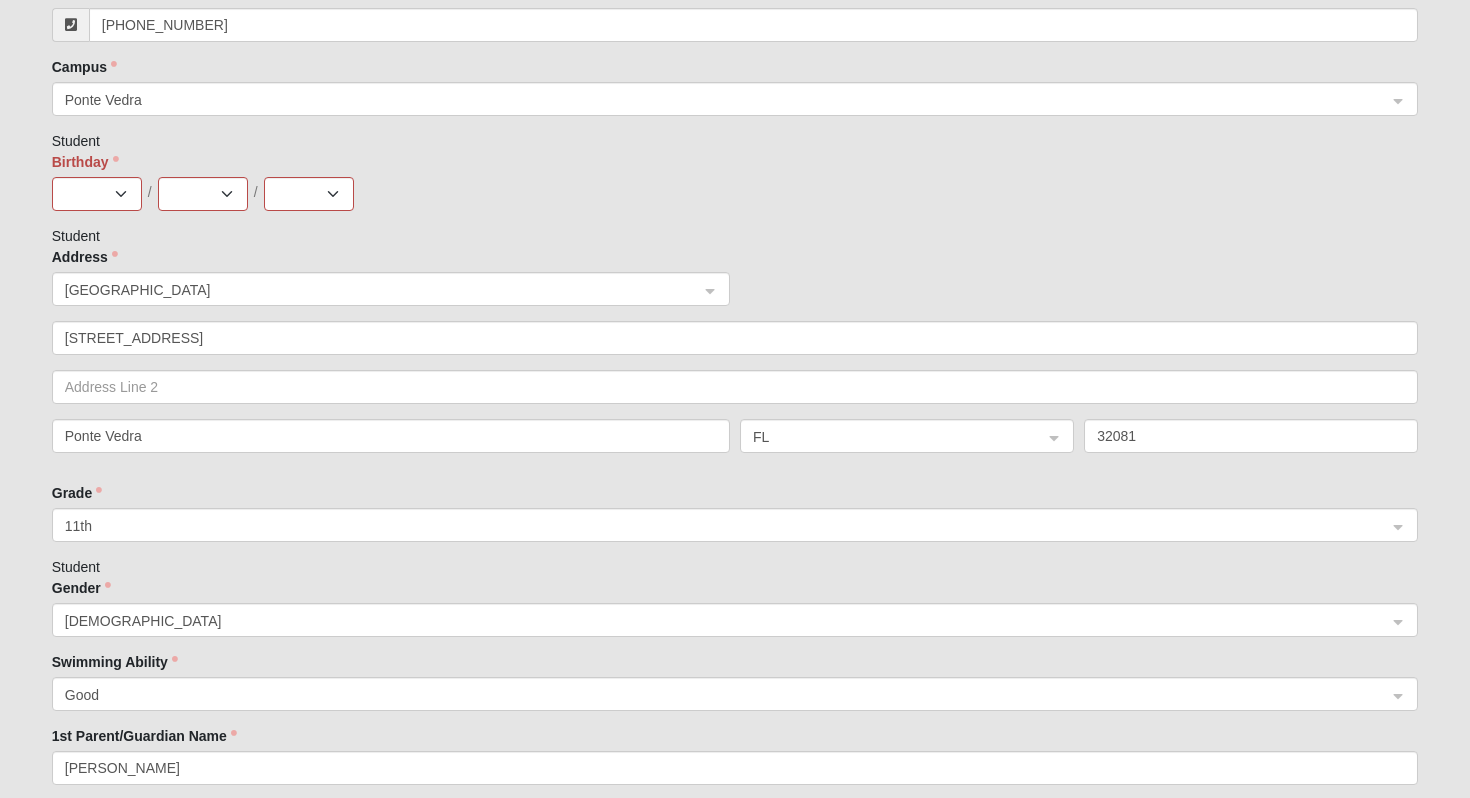 scroll, scrollTop: 773, scrollLeft: 0, axis: vertical 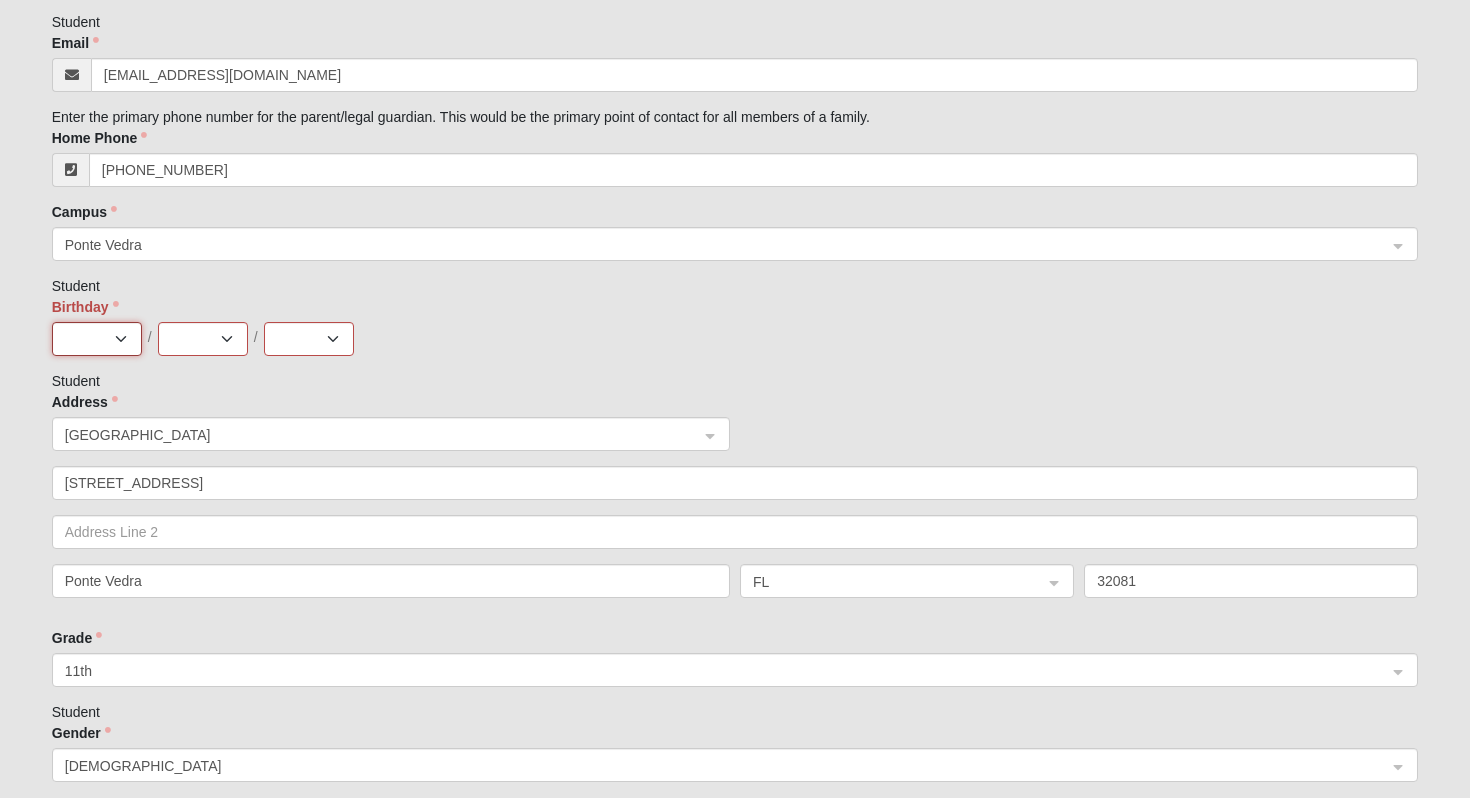 click on "Jan Feb Mar Apr May Jun [DATE] Aug Sep Oct Nov Dec" at bounding box center [97, 339] 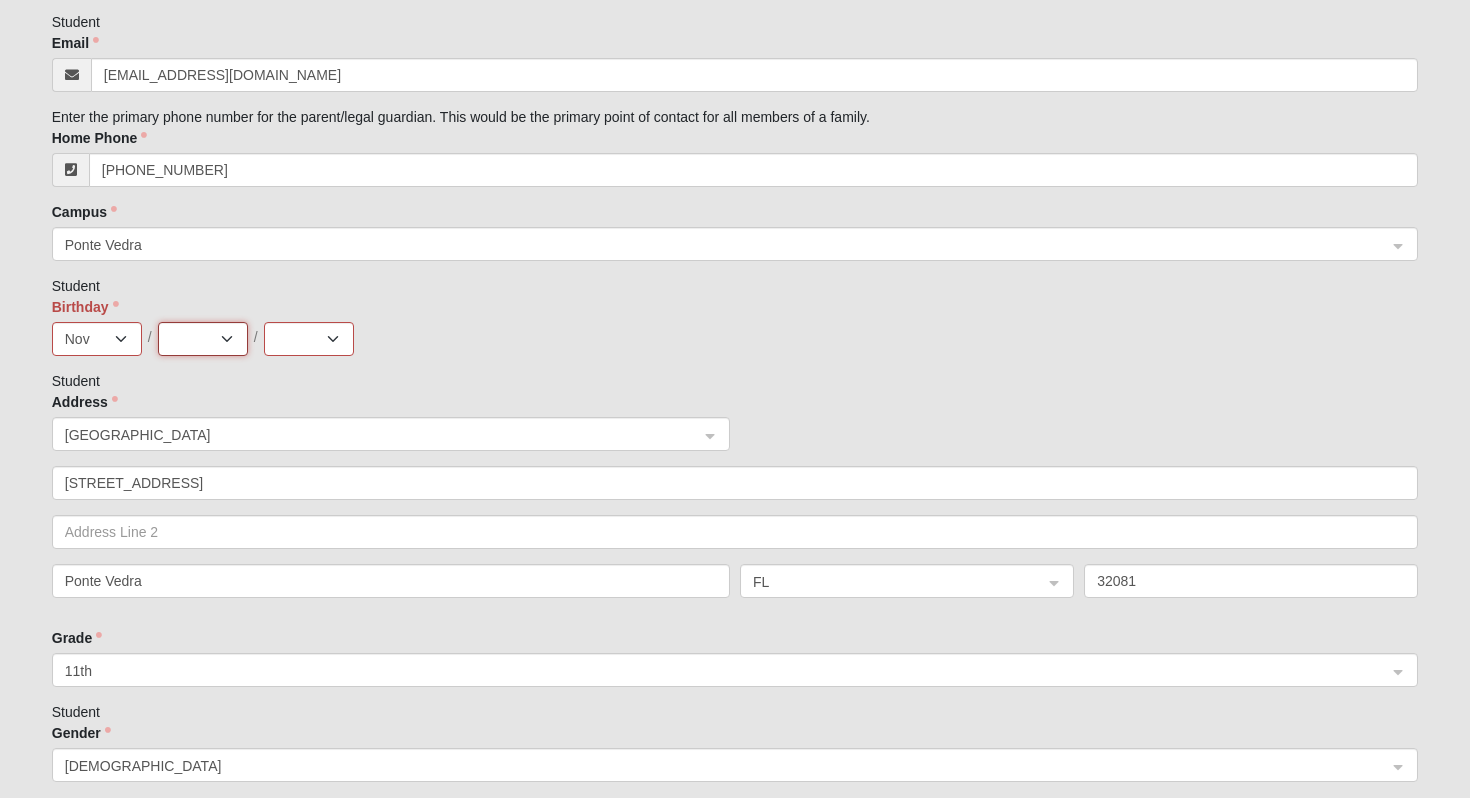 click on "1 2 3 4 5 6 7 8 9 10 11 12 13 14 15 16 17 18 19 20 21 22 23 24 25 26 27 28 29 30" at bounding box center [203, 339] 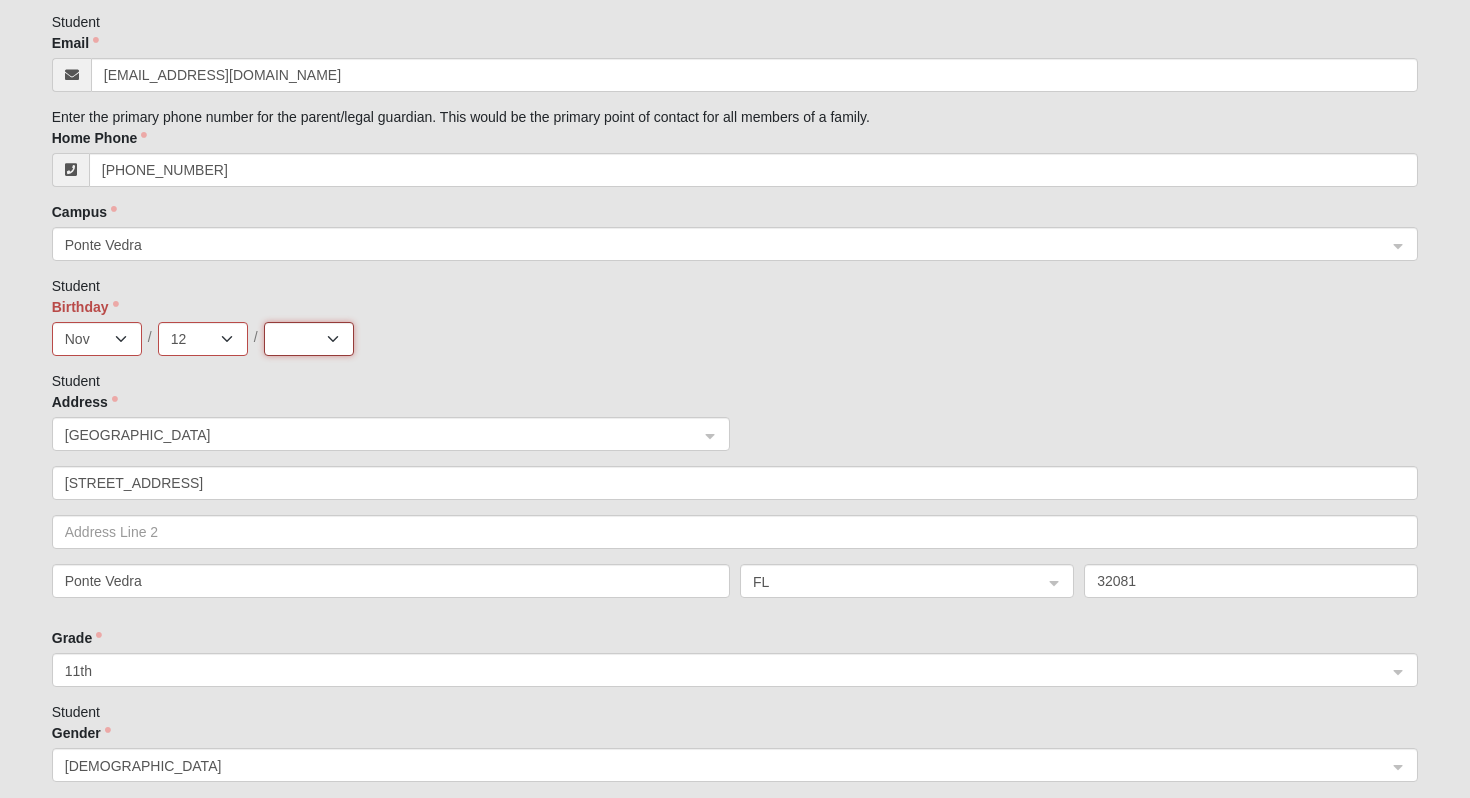 click on "2025 2024 2023 2022 2021 2020 2019 2018 2017 2016 2015 2014 2013 2012 2011 2010 2009 2008 2007 2006 2005 2004 2003 2002 2001 2000 1999 1998 1997 1996 1995 1994 1993 1992 1991 1990 1989 1988 1987 1986 1985 1984 1983 1982 1981 1980 1979 1978 1977 1976 1975 1974 1973 1972 1971 1970 1969 1968 1967 1966 1965 1964 1963 1962 1961 1960 1959 1958 1957 1956 1955 1954 1953 1952 1951 1950 1949 1948 1947 1946 1945 1944 1943 1942 1941 1940 1939 1938 1937 1936 1935 1934 1933 1932 1931 1930 1929 1928 1927 1926 1925 1924 1923 1922 1921 1920 1919 1918 1917 1916 1915 1914 1913 1912 1911 1910 1909 1908 1907 1906 1905 1904 1903 1902 1901 1900" at bounding box center [309, 339] 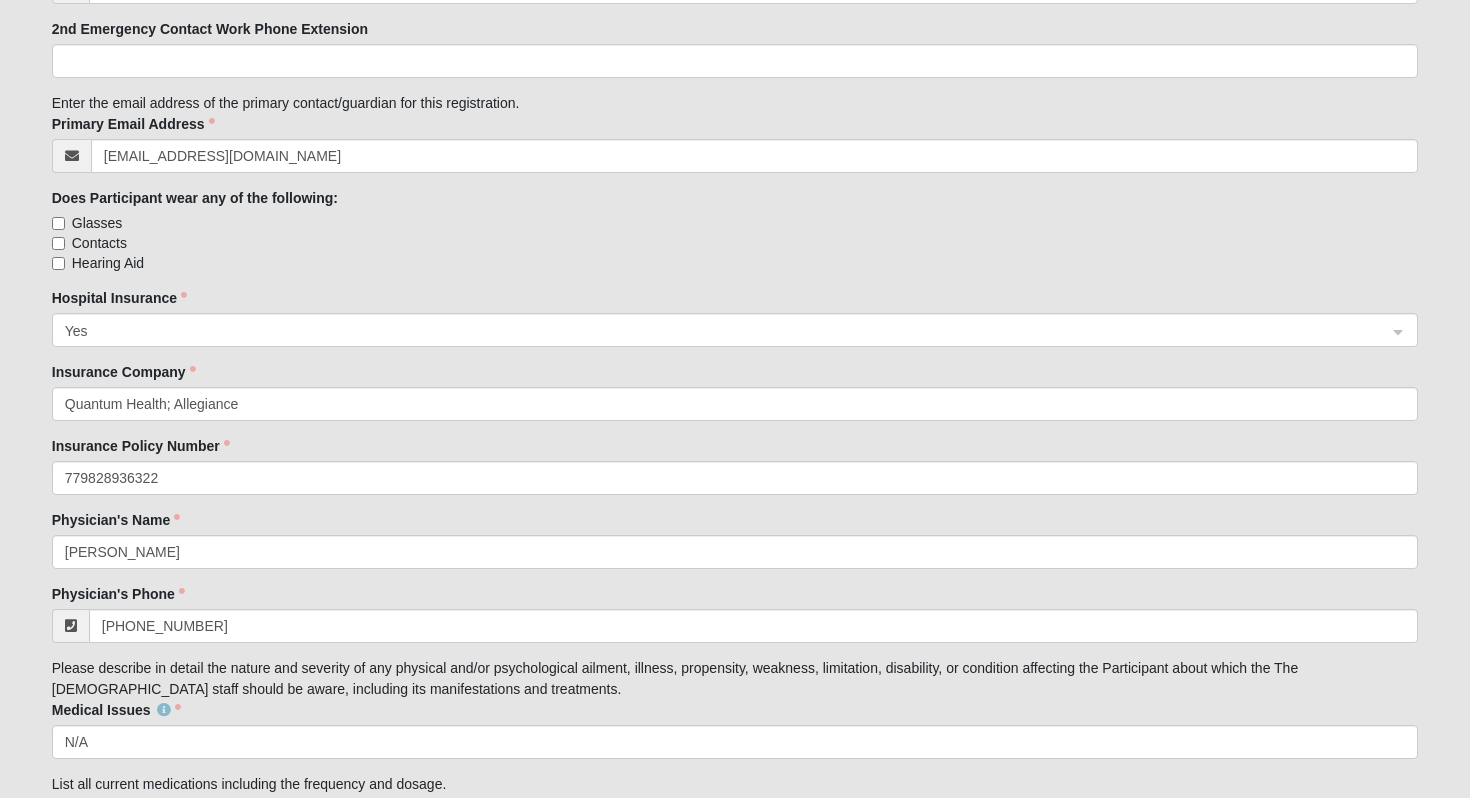 scroll, scrollTop: 3241, scrollLeft: 0, axis: vertical 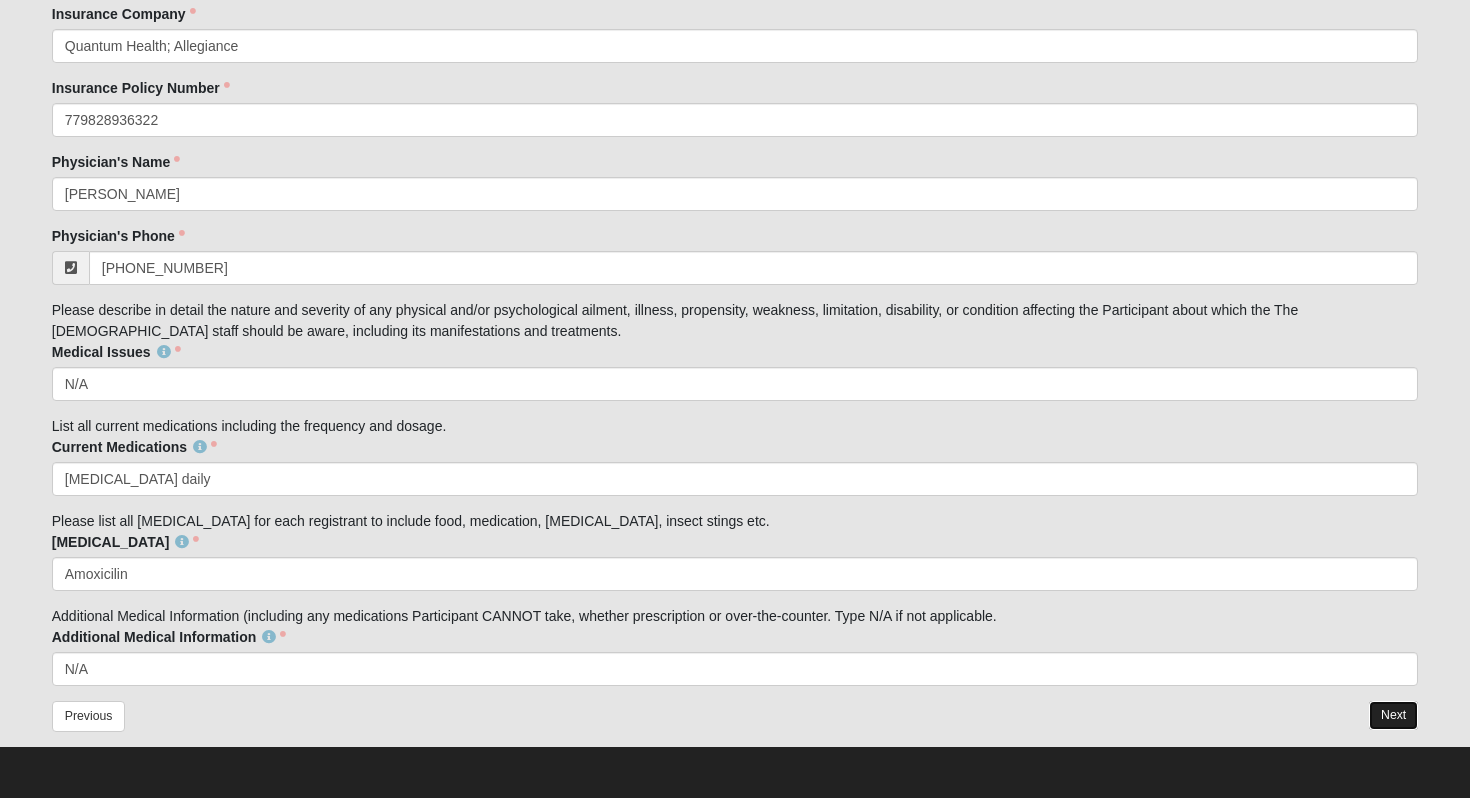 click on "Next" at bounding box center [1393, 715] 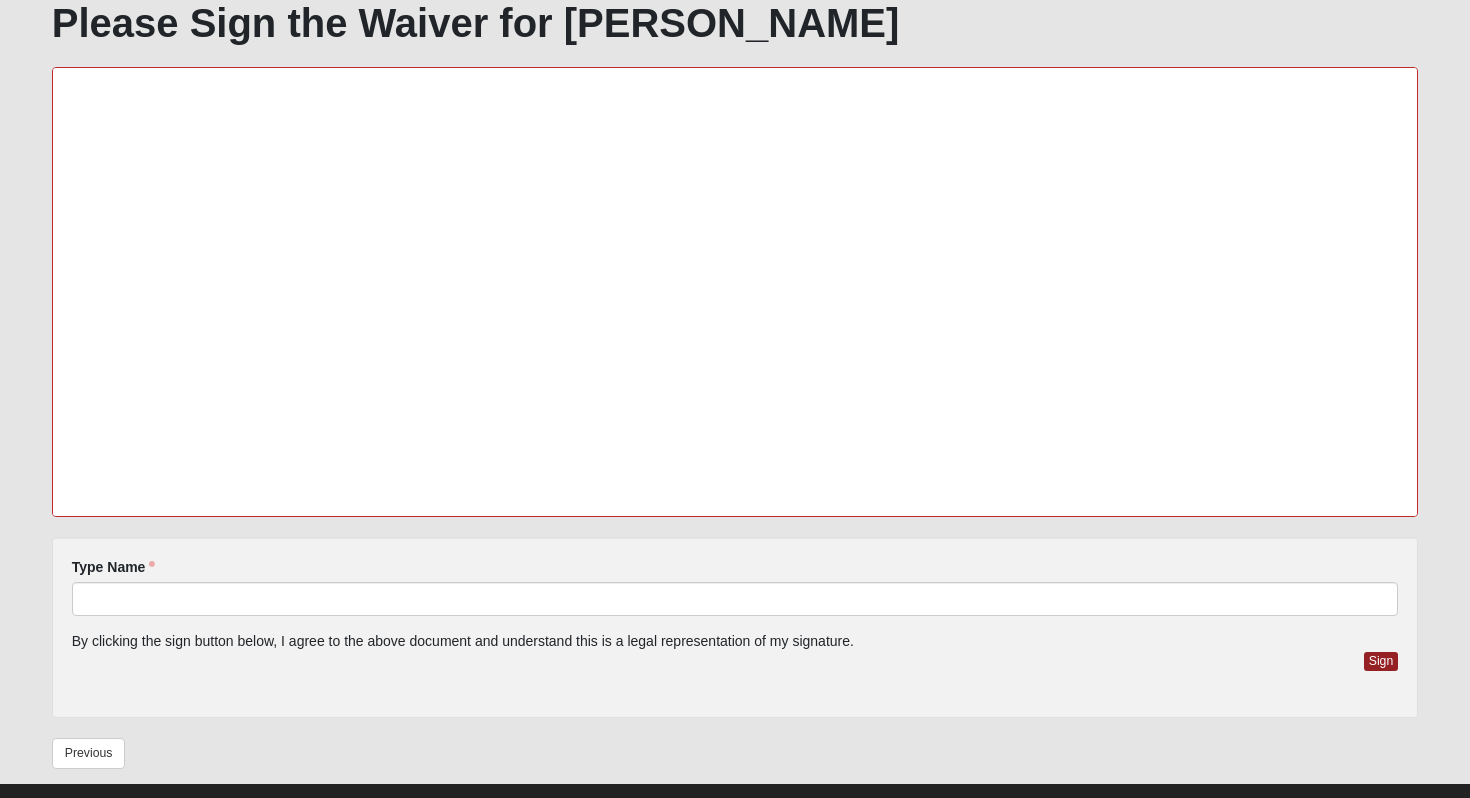 scroll, scrollTop: 248, scrollLeft: 0, axis: vertical 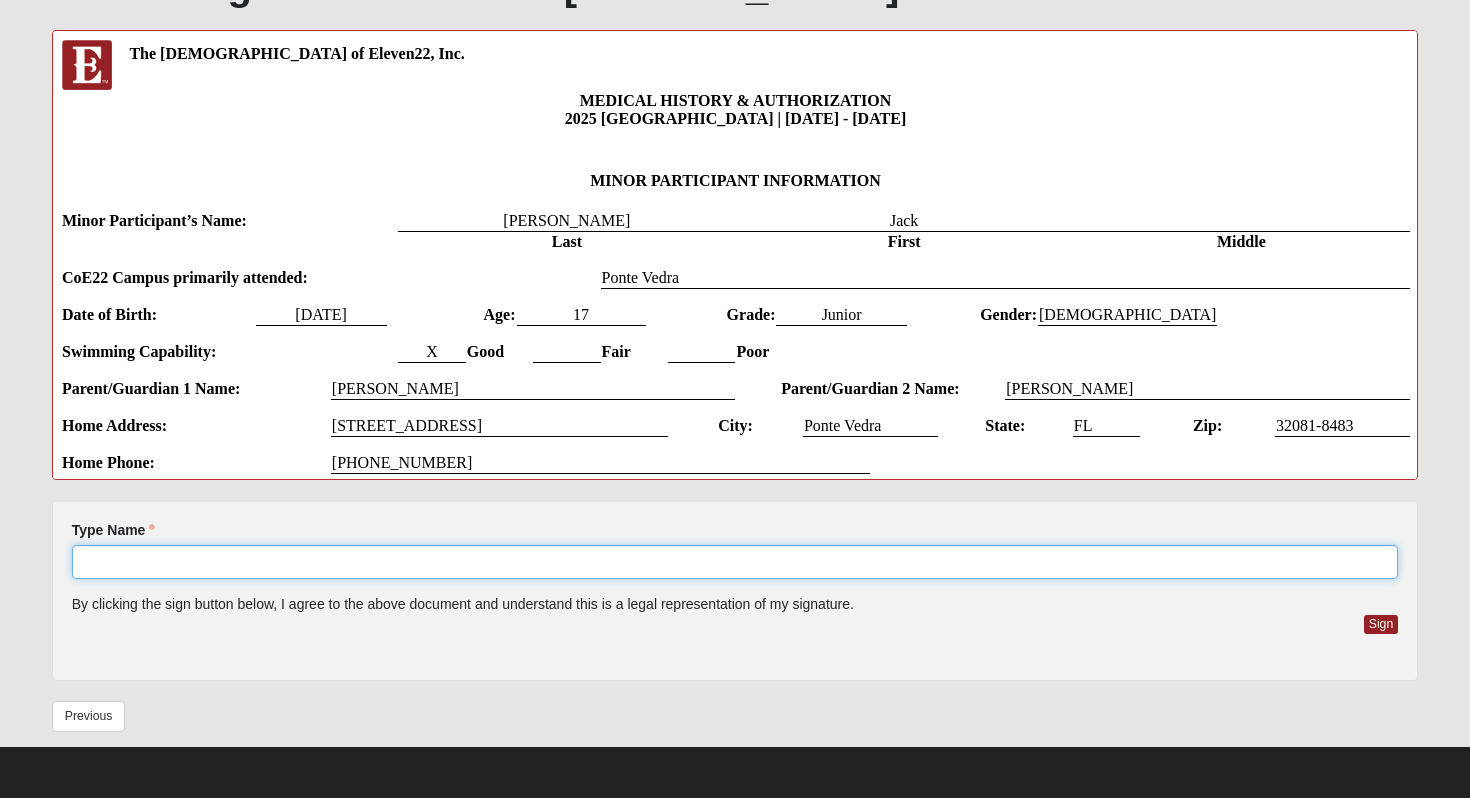 click on "Type Name" 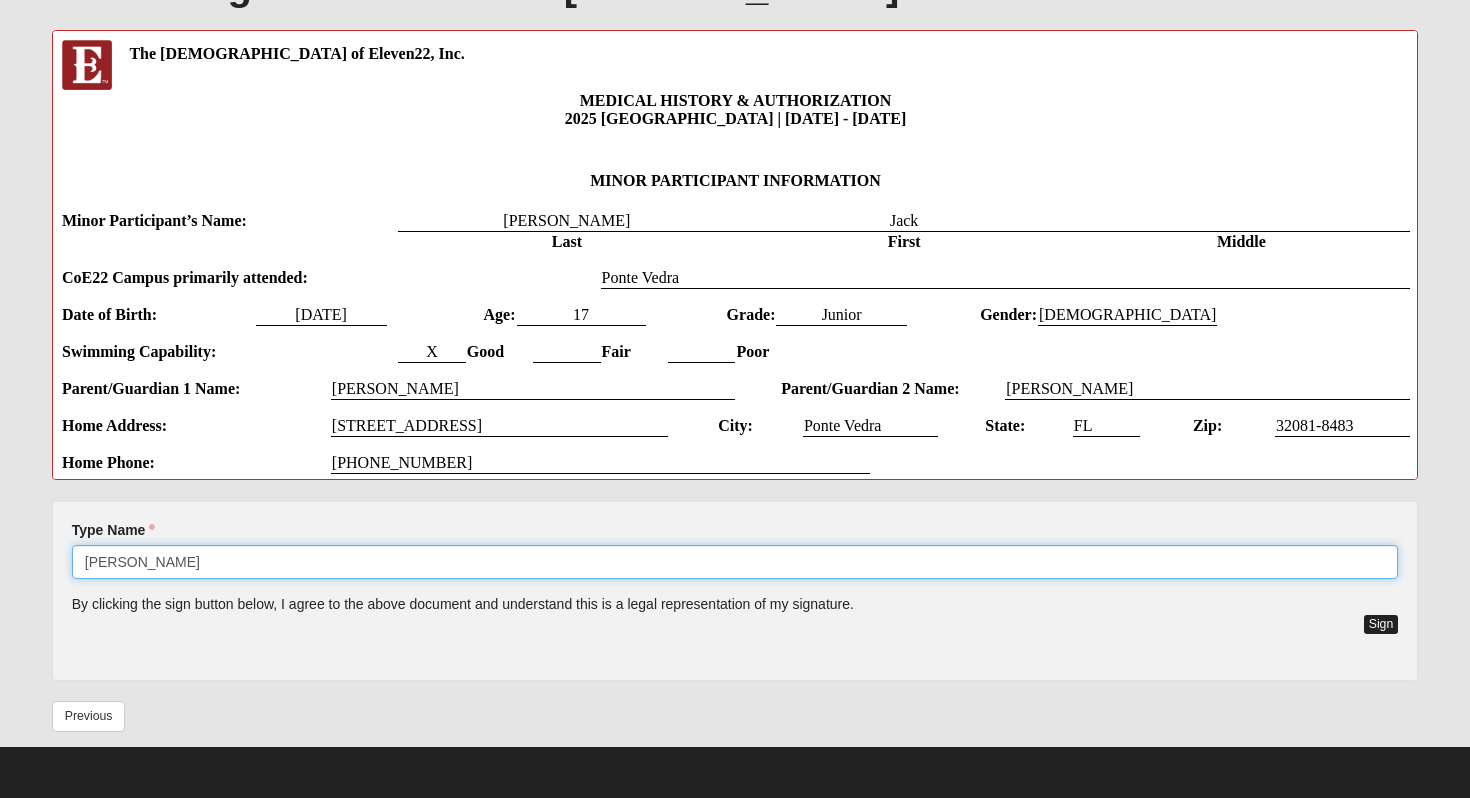 type on "[PERSON_NAME]" 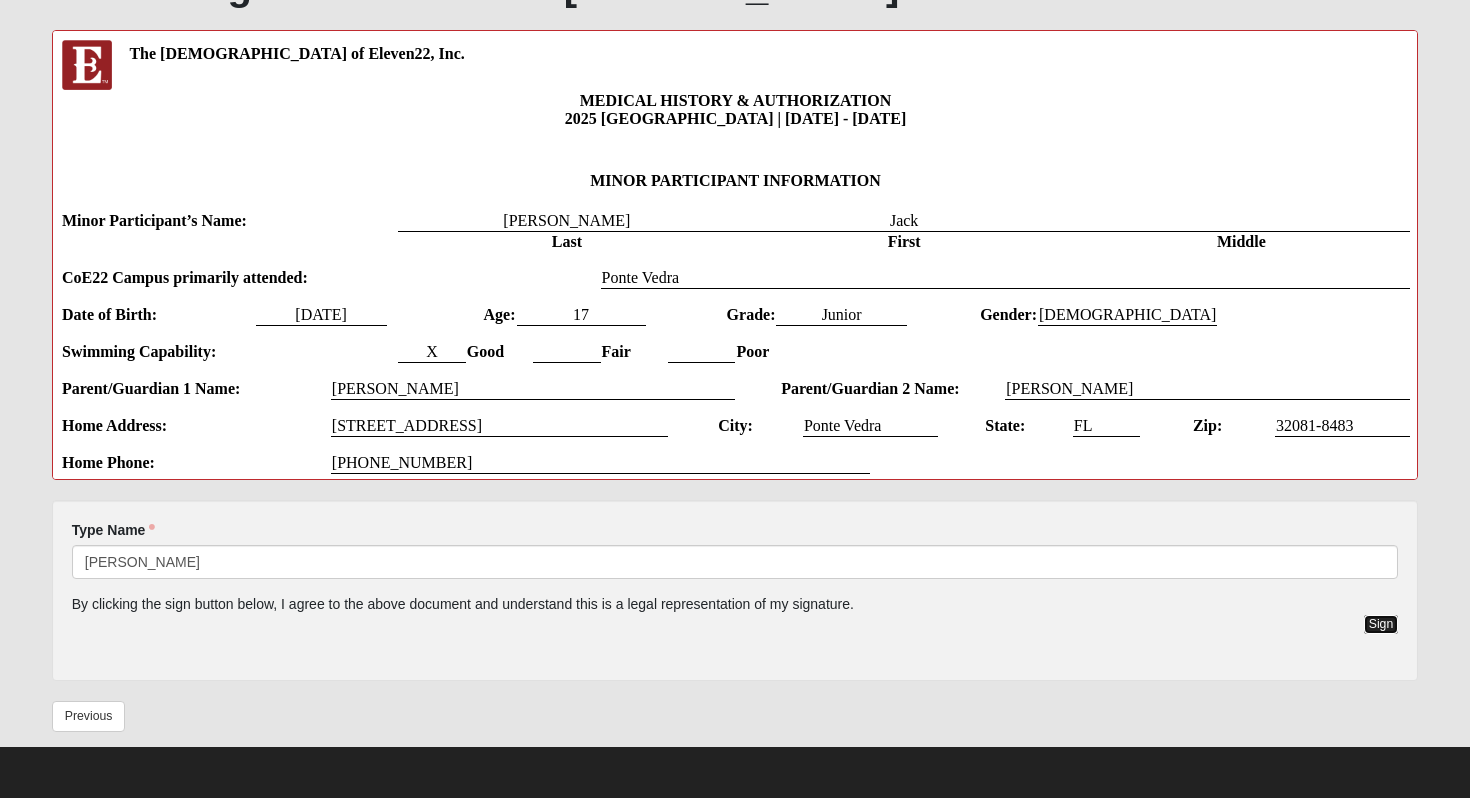 click on "Sign" at bounding box center (1381, 624) 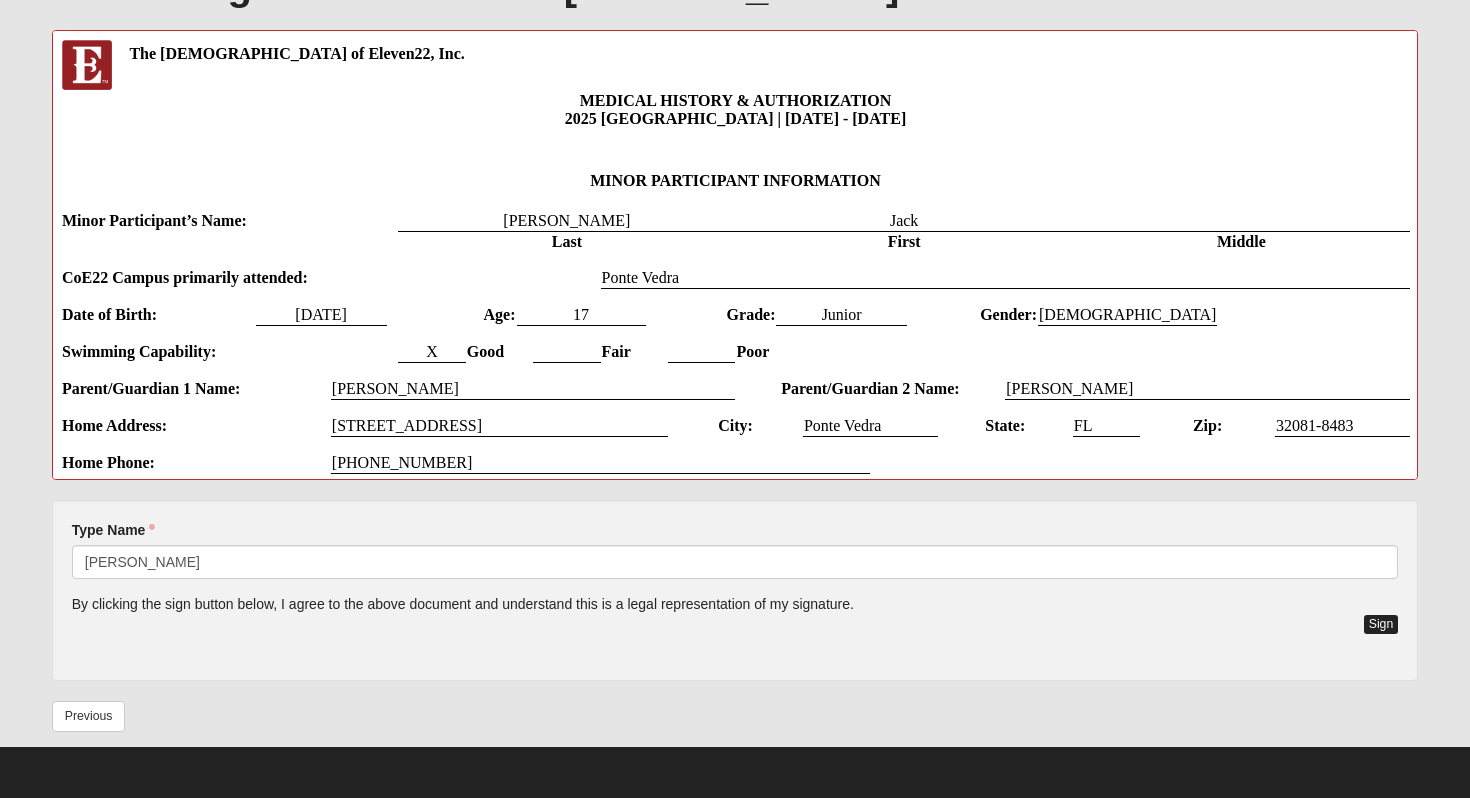 scroll, scrollTop: 400, scrollLeft: 0, axis: vertical 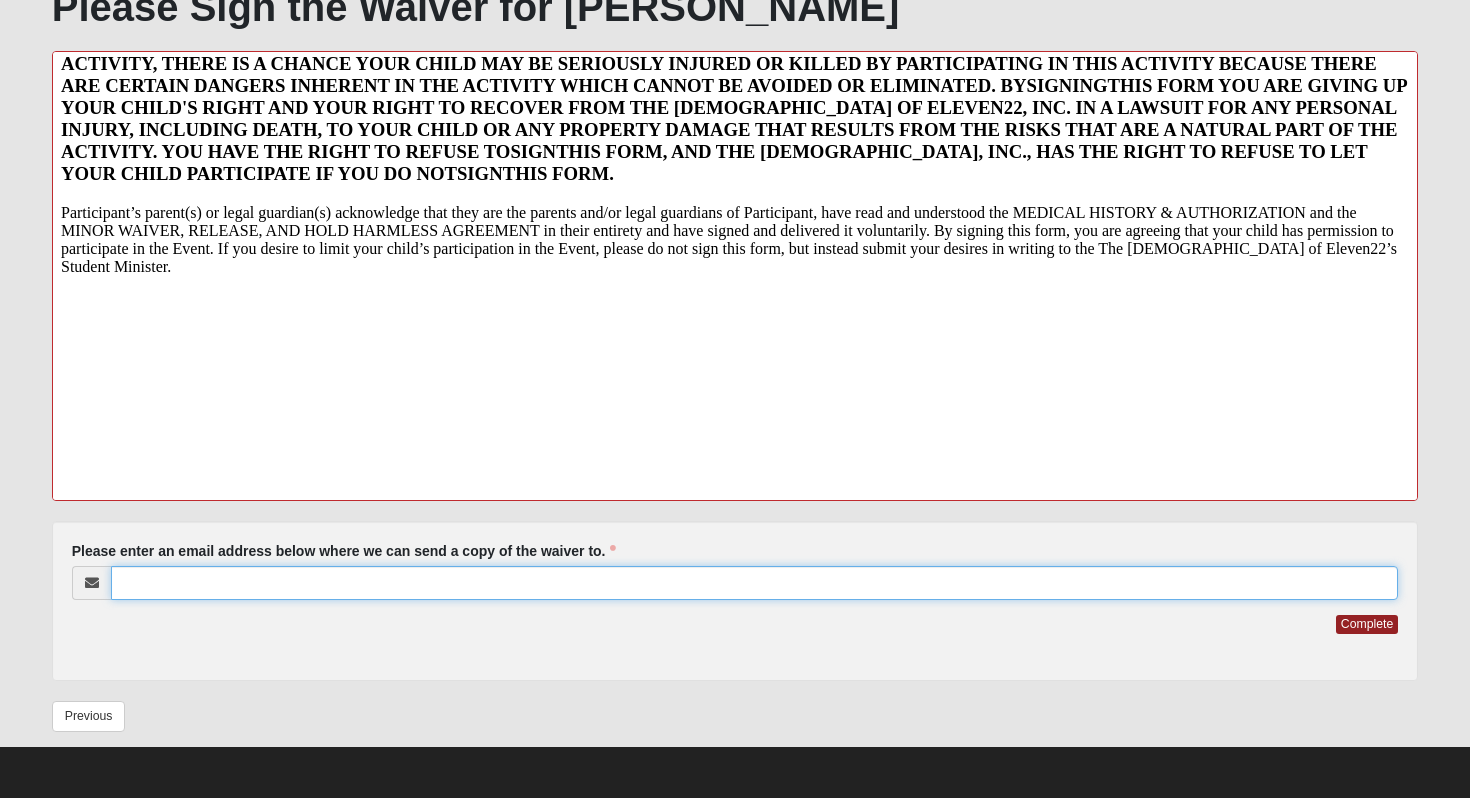 click on "Please enter an email address below where we can send a copy of the waiver to." at bounding box center [755, 583] 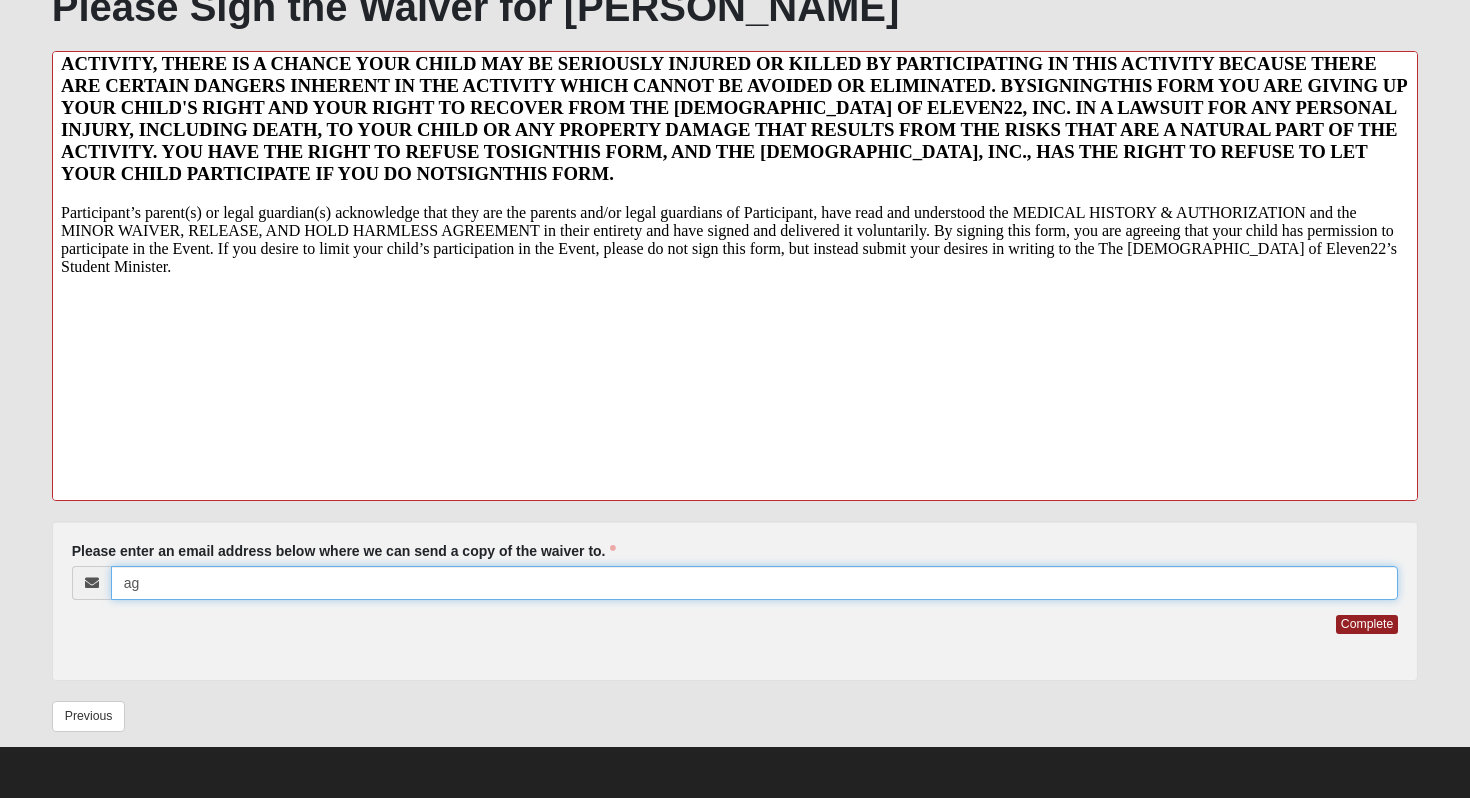 type on "[EMAIL_ADDRESS][DOMAIN_NAME]" 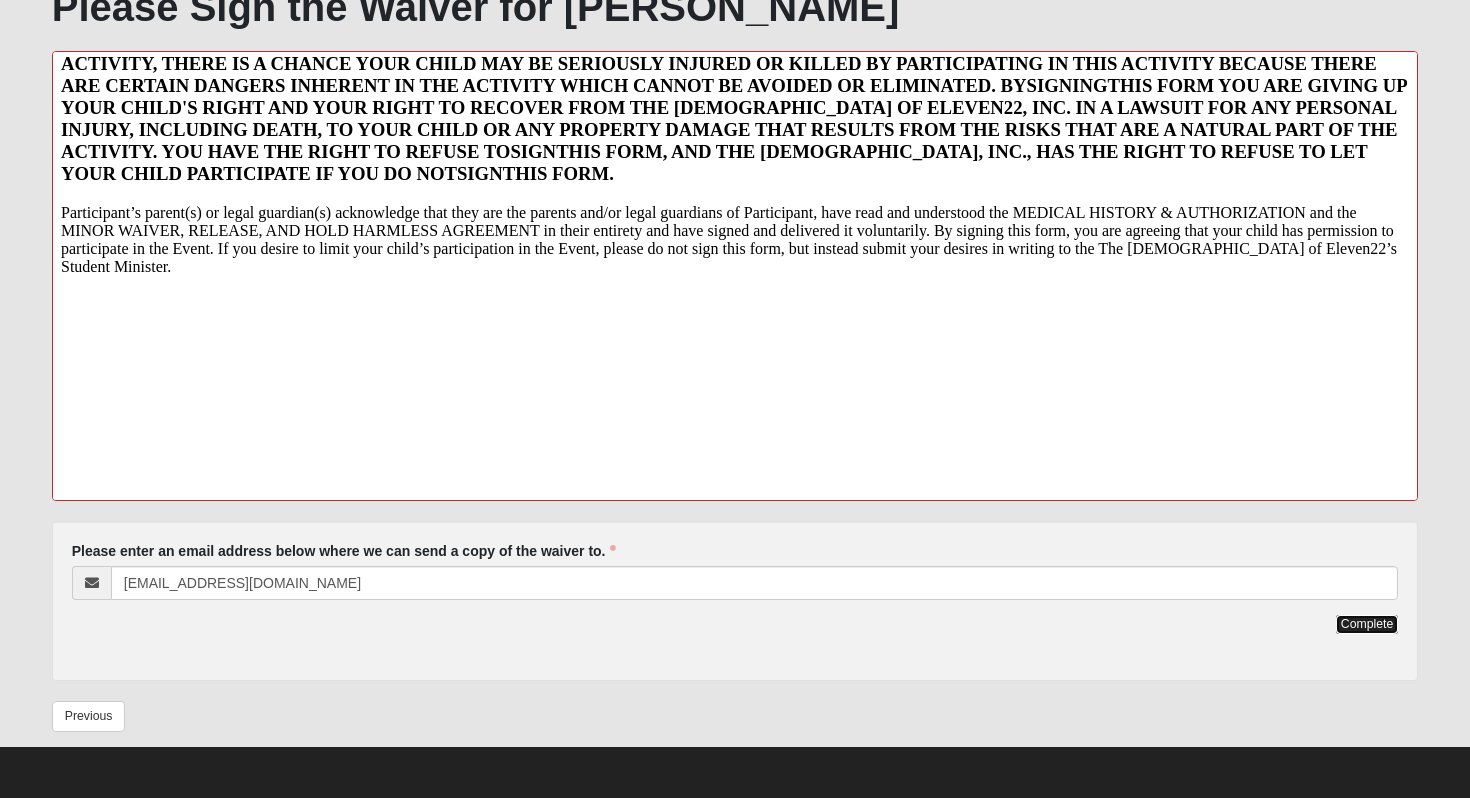 click on "Complete" at bounding box center (1367, 624) 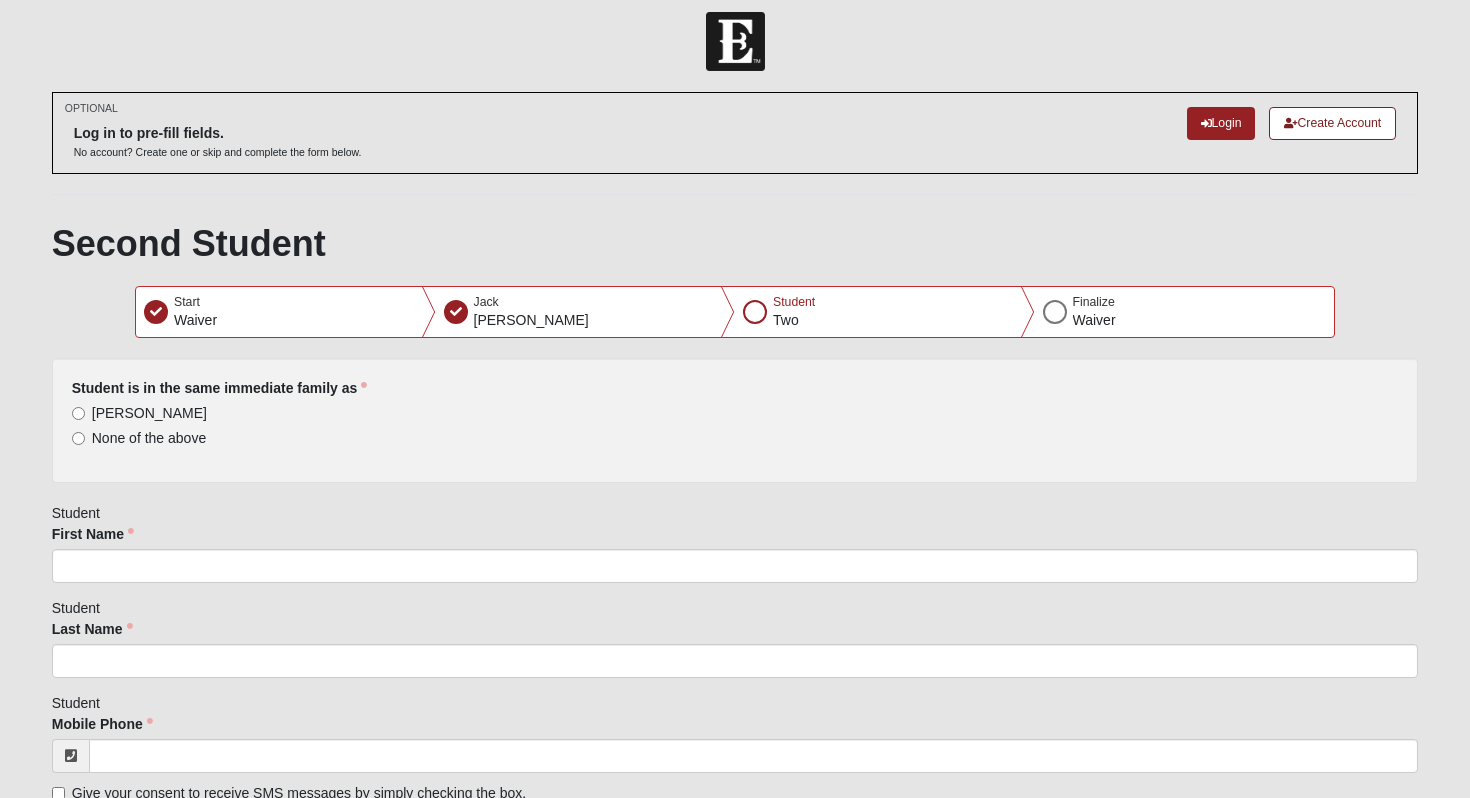 scroll, scrollTop: 0, scrollLeft: 0, axis: both 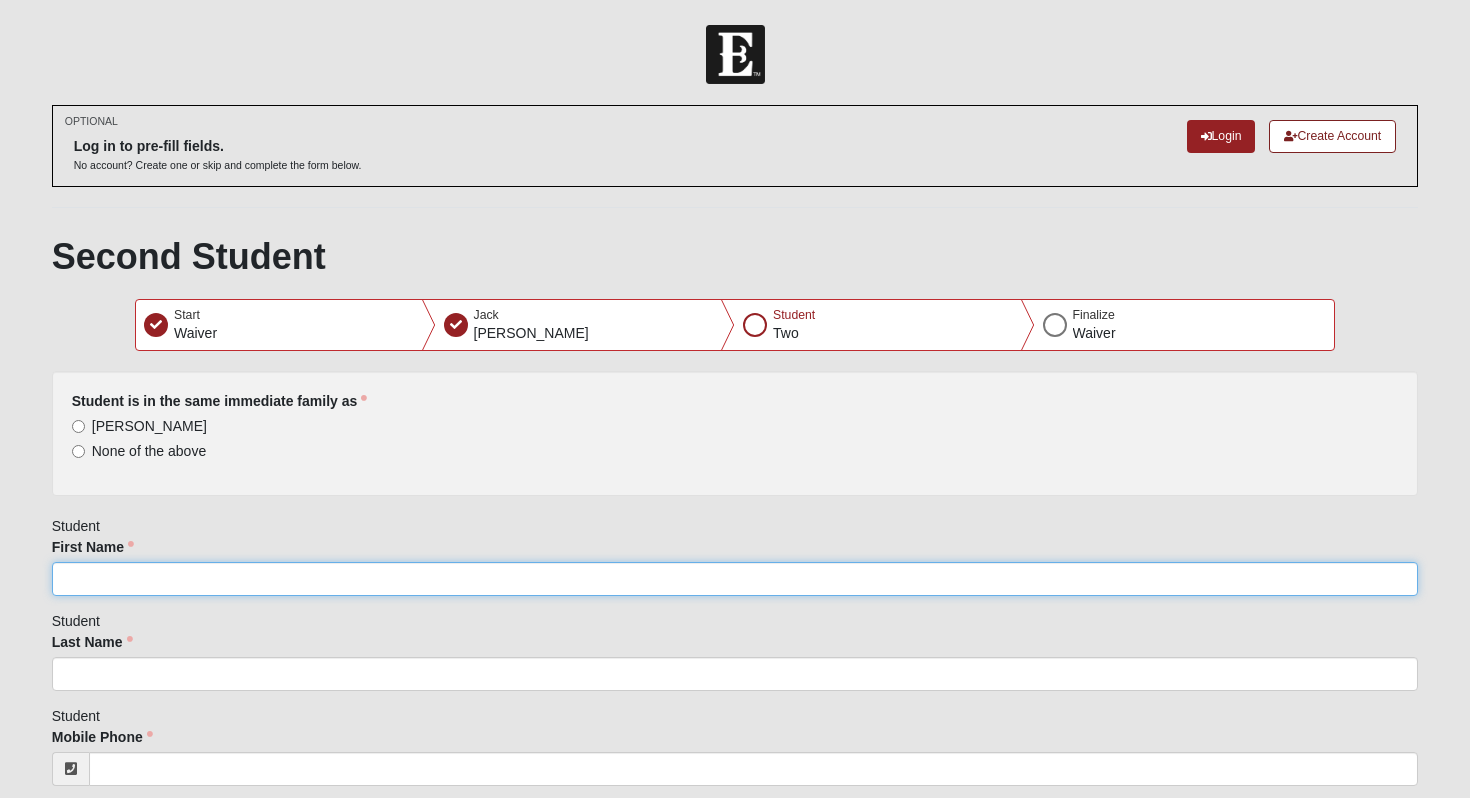 click on "First Name" 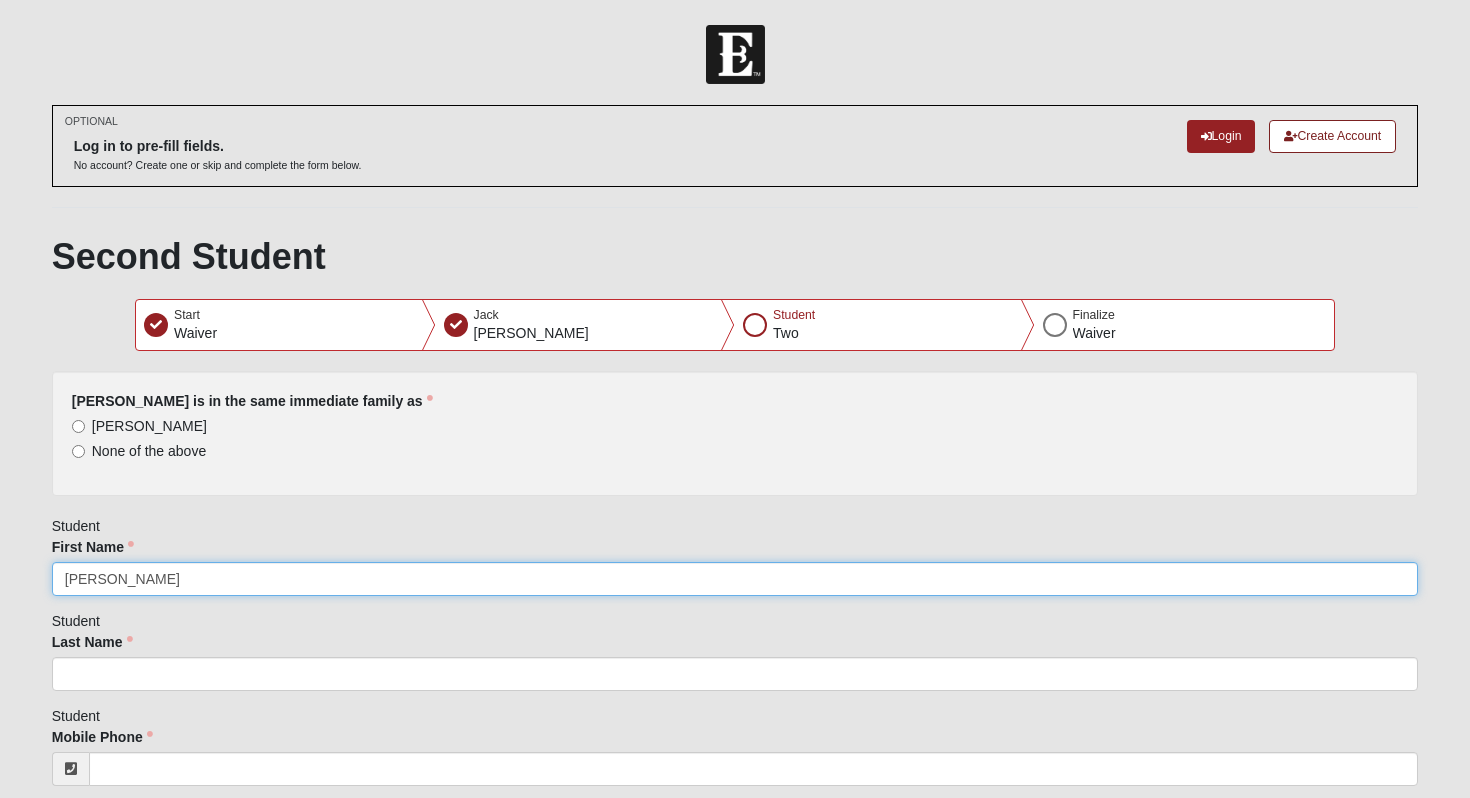 type on "[PERSON_NAME]" 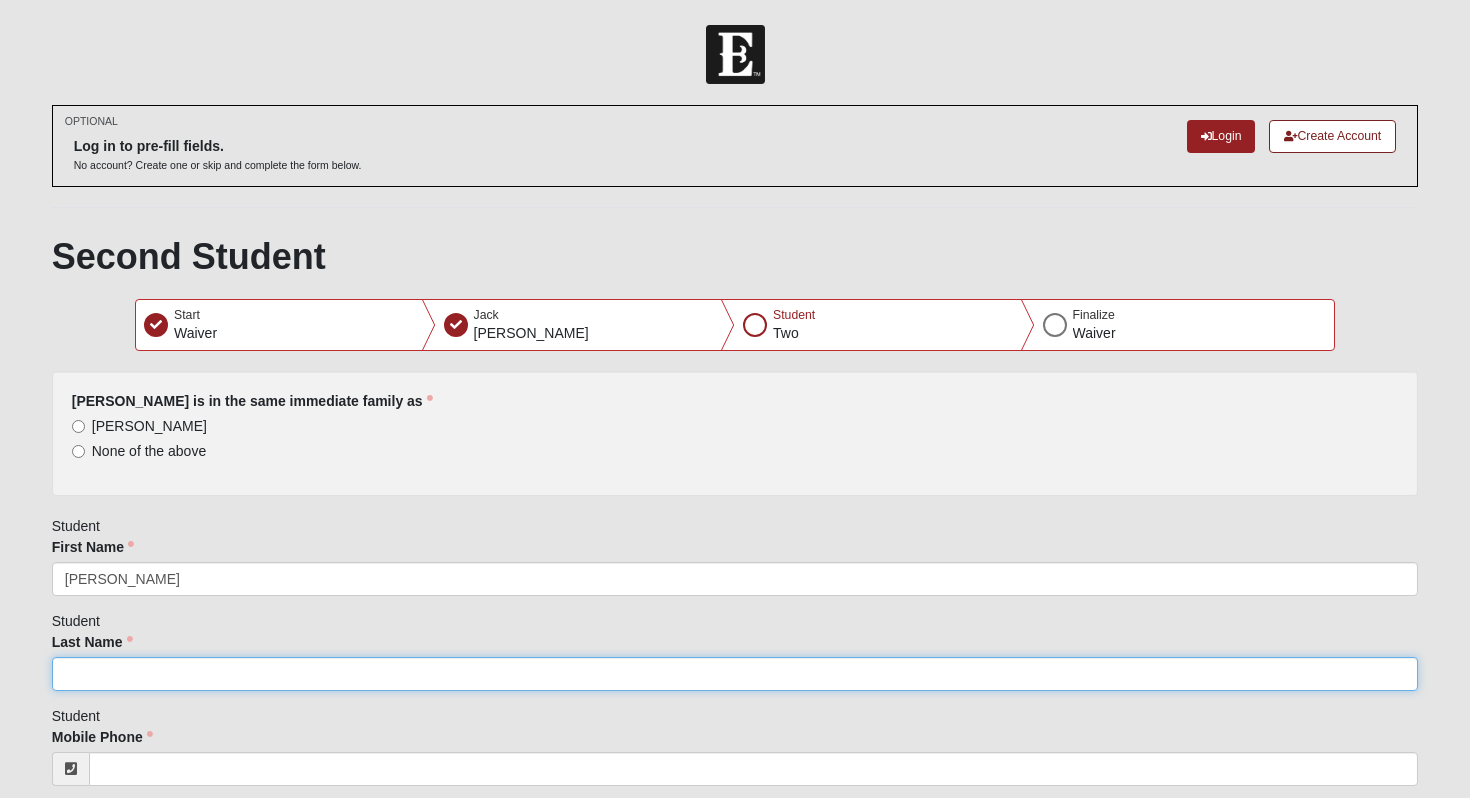 click on "Last Name" 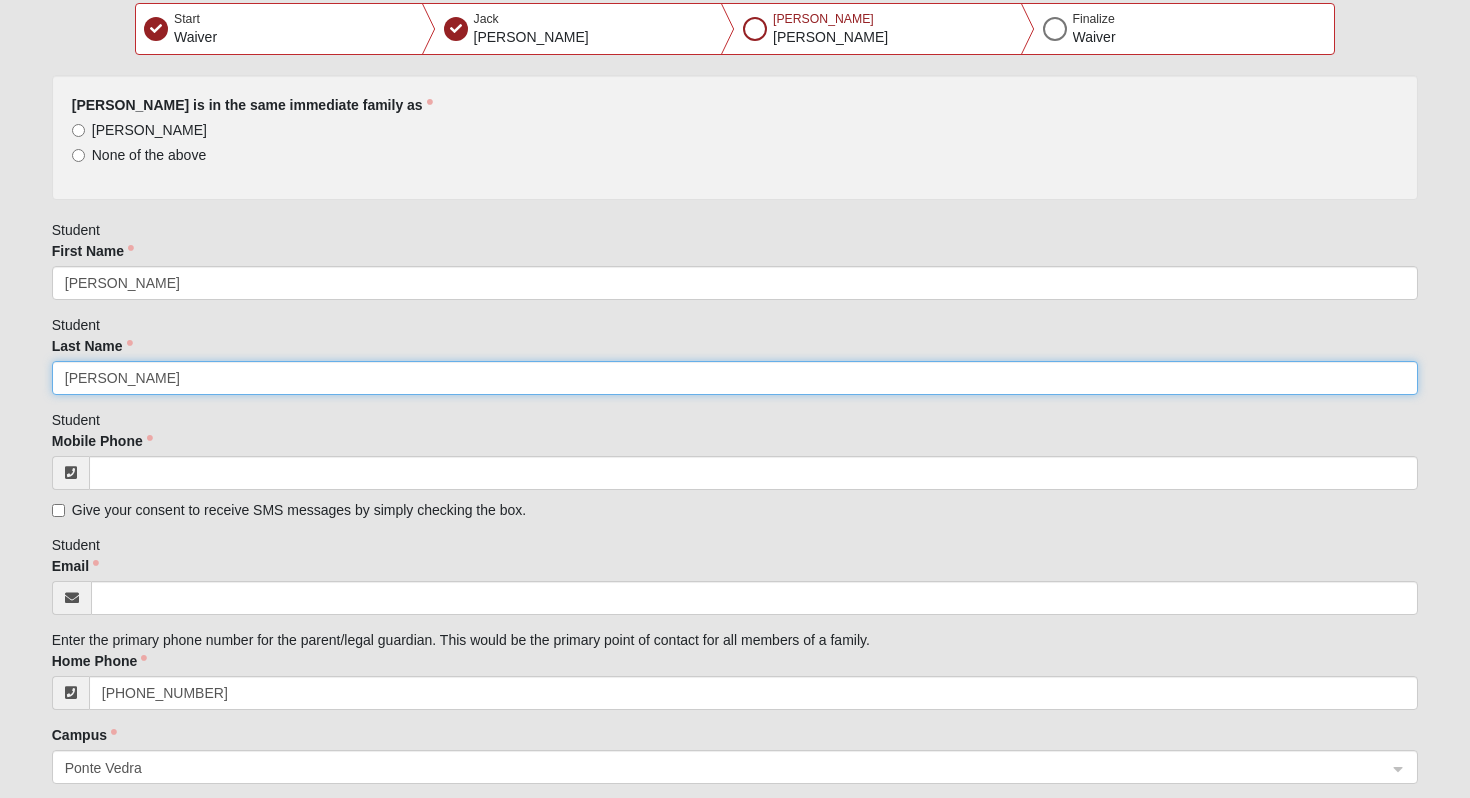 scroll, scrollTop: 301, scrollLeft: 0, axis: vertical 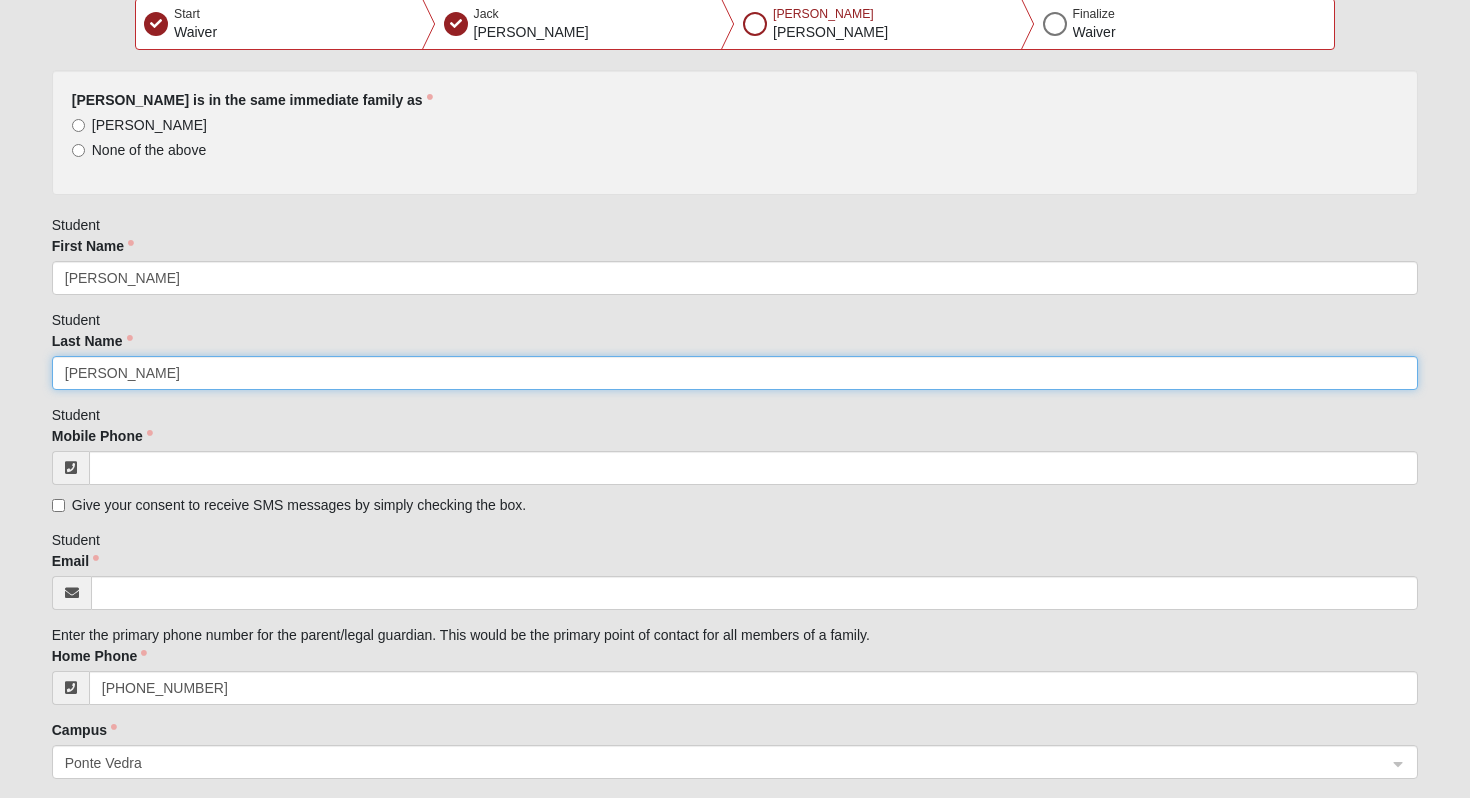 type on "[PERSON_NAME]" 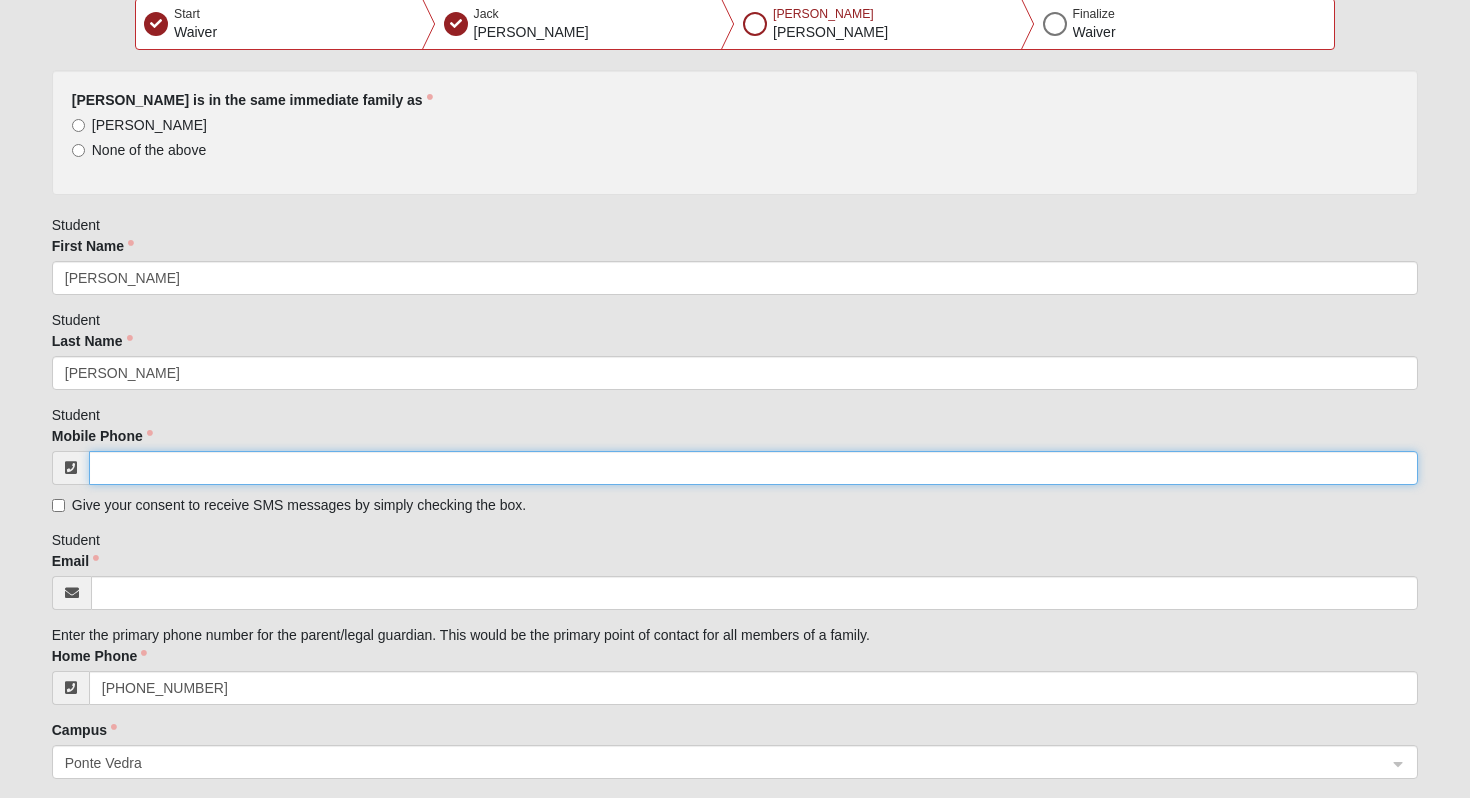 click on "Mobile Phone" at bounding box center (754, 468) 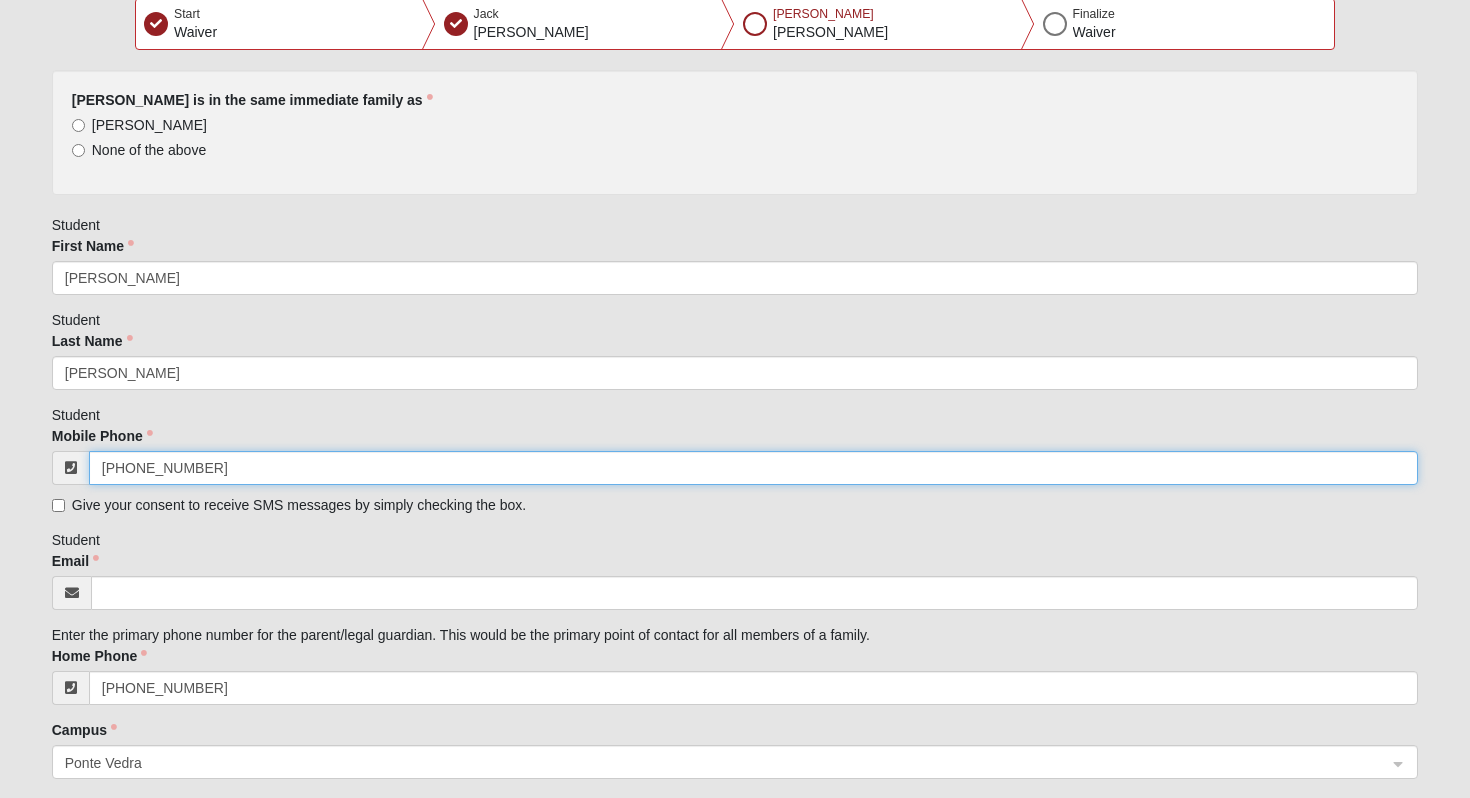 type on "[PHONE_NUMBER]" 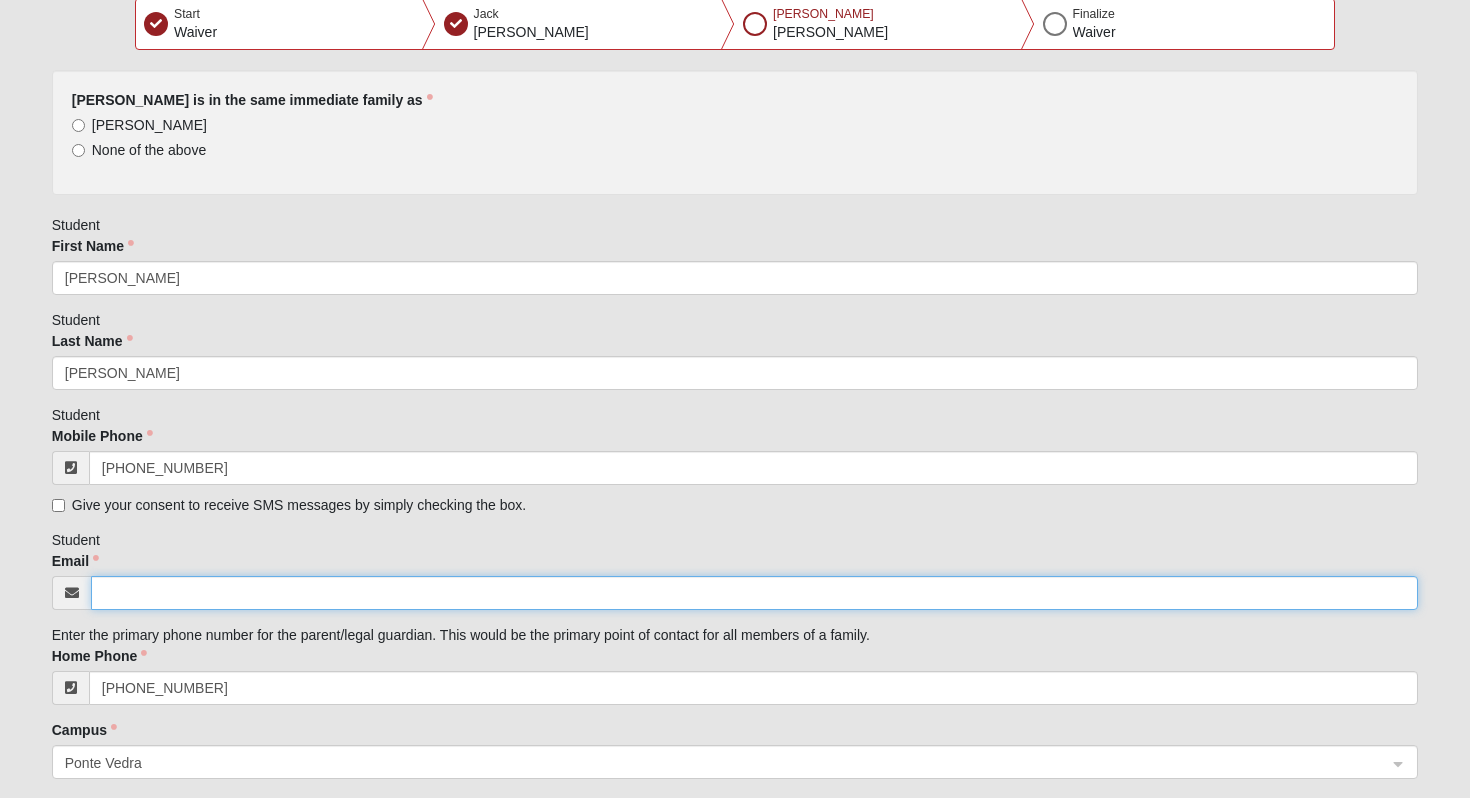 click on "Email" at bounding box center (755, 593) 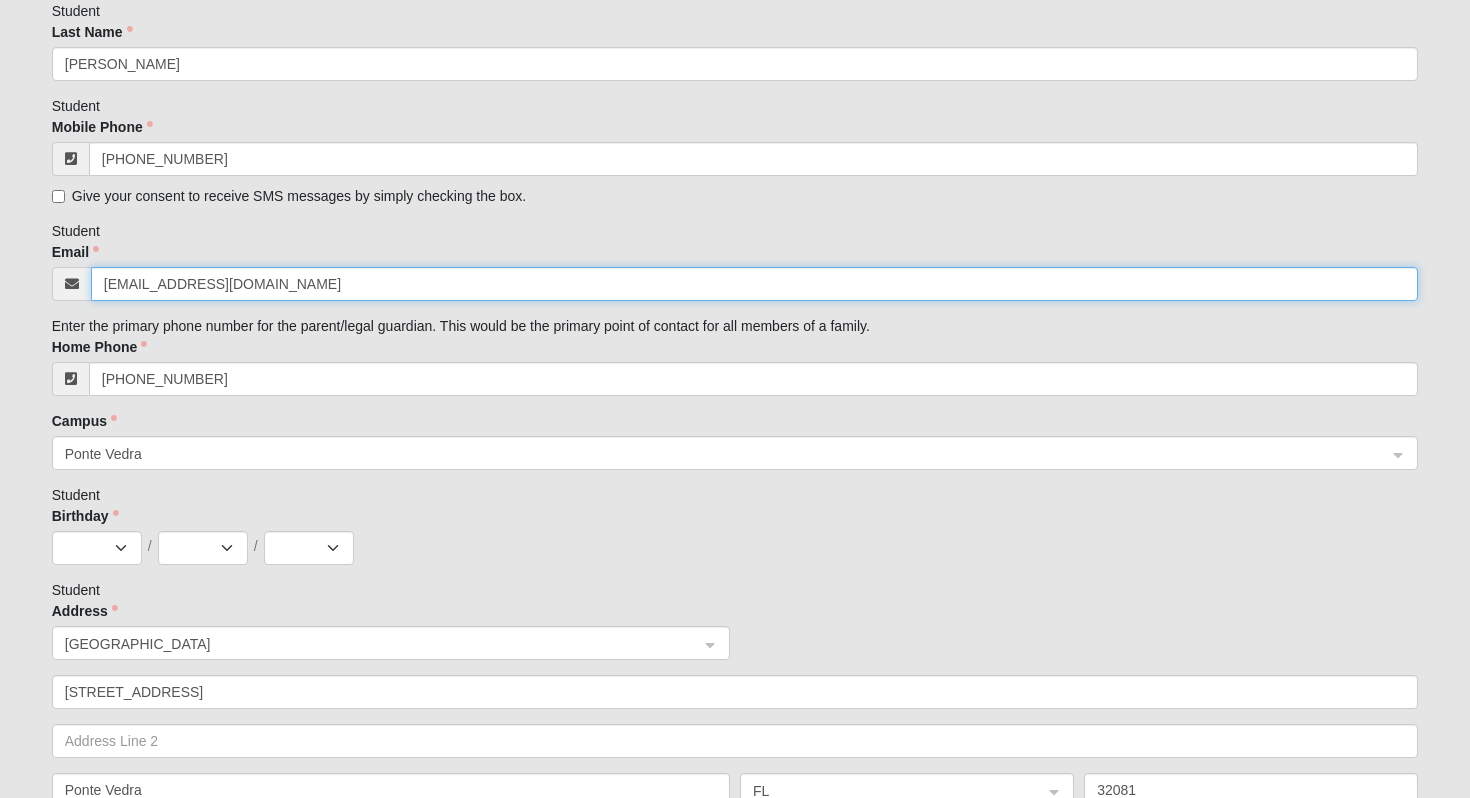 scroll, scrollTop: 627, scrollLeft: 0, axis: vertical 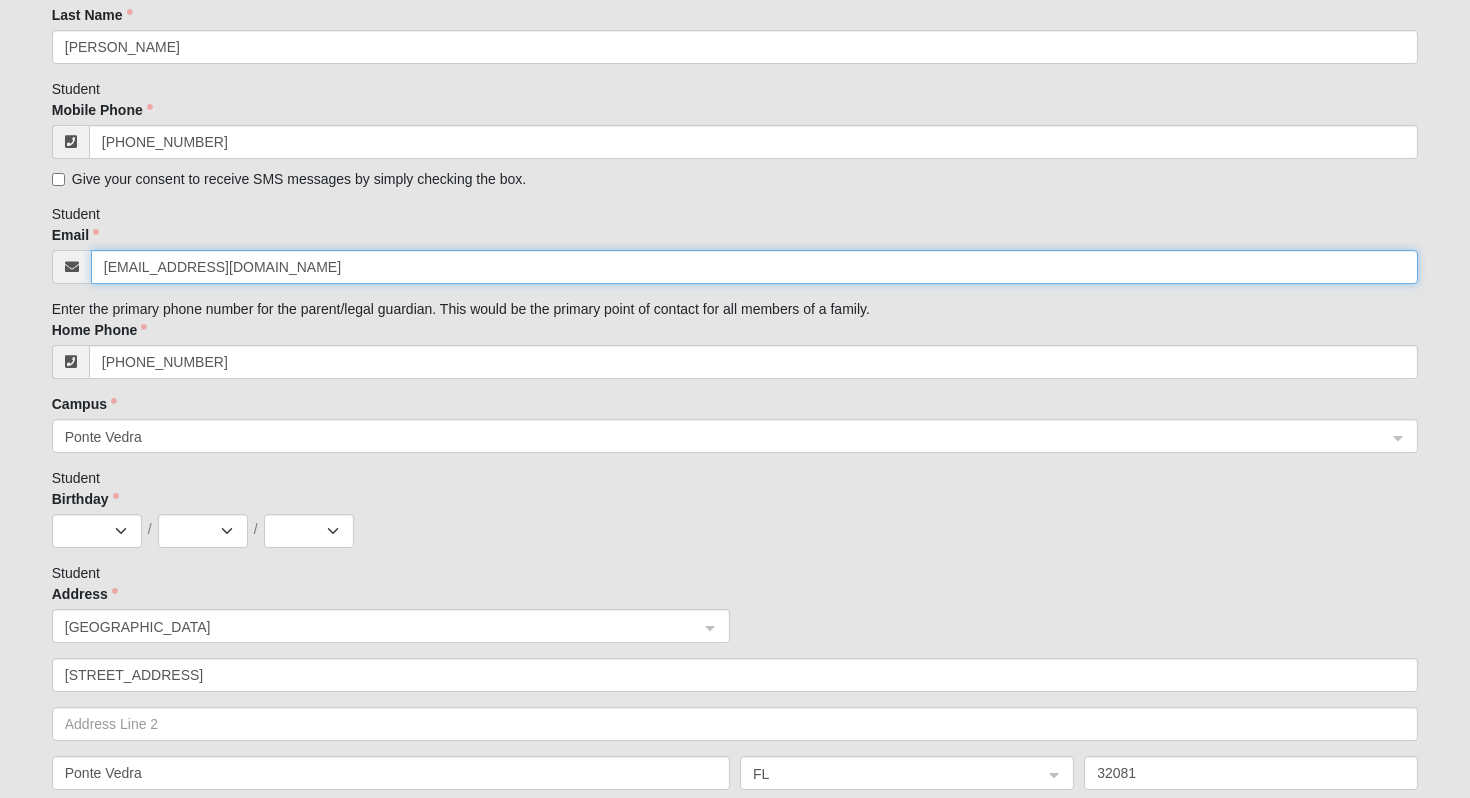 type on "[EMAIL_ADDRESS][DOMAIN_NAME]" 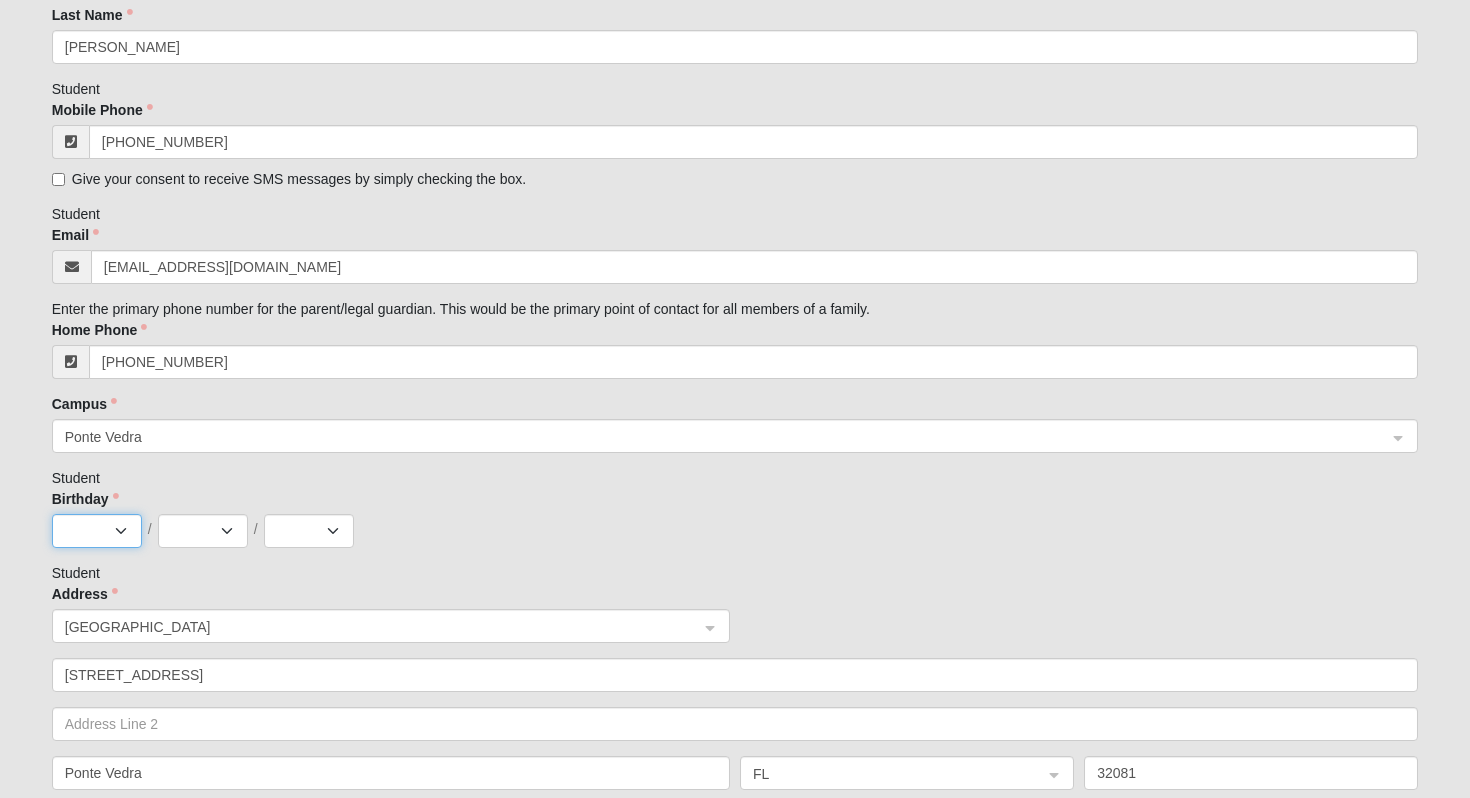 click on "Jan Feb Mar Apr May Jun [DATE] Aug Sep Oct Nov Dec" at bounding box center (97, 531) 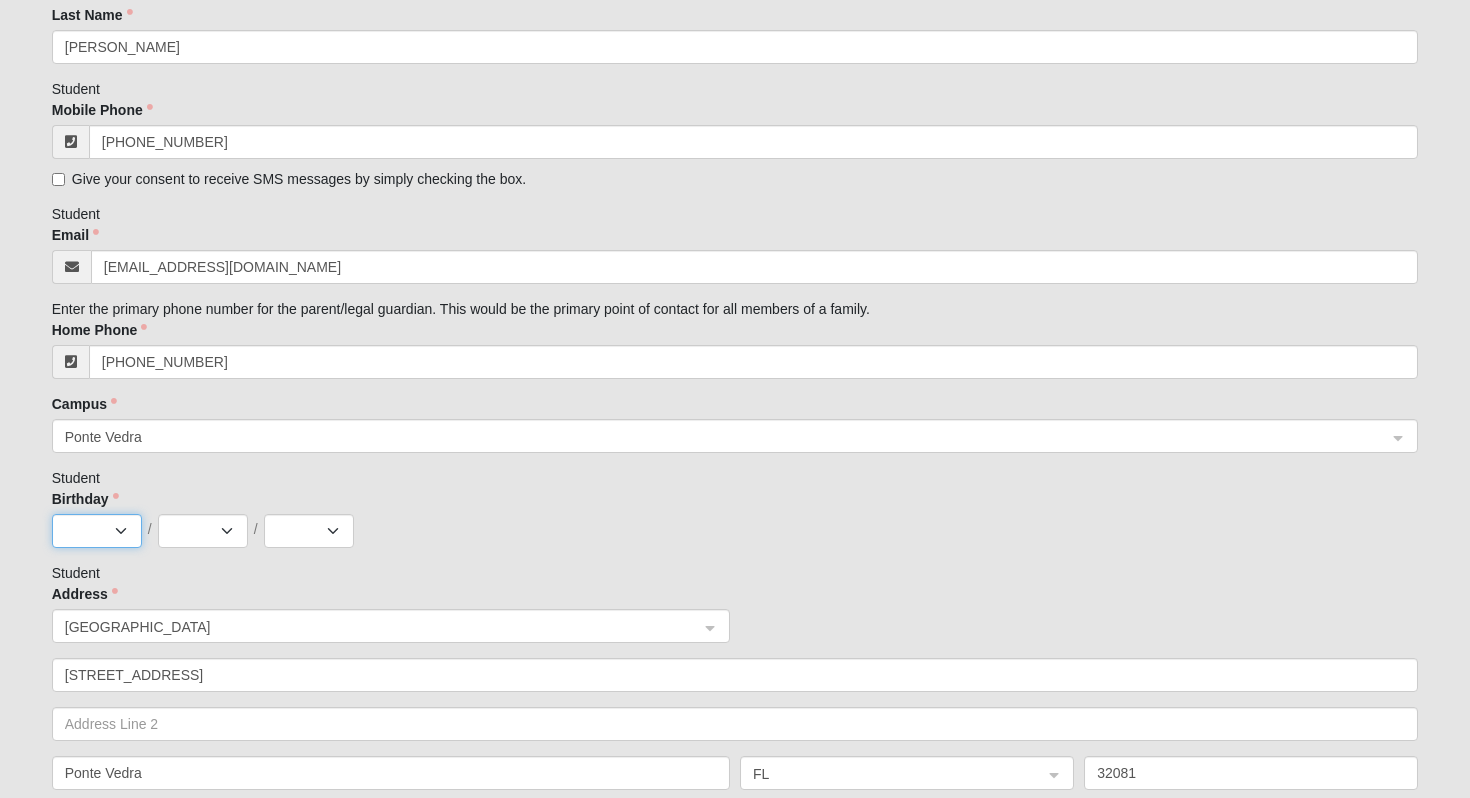 select on "11" 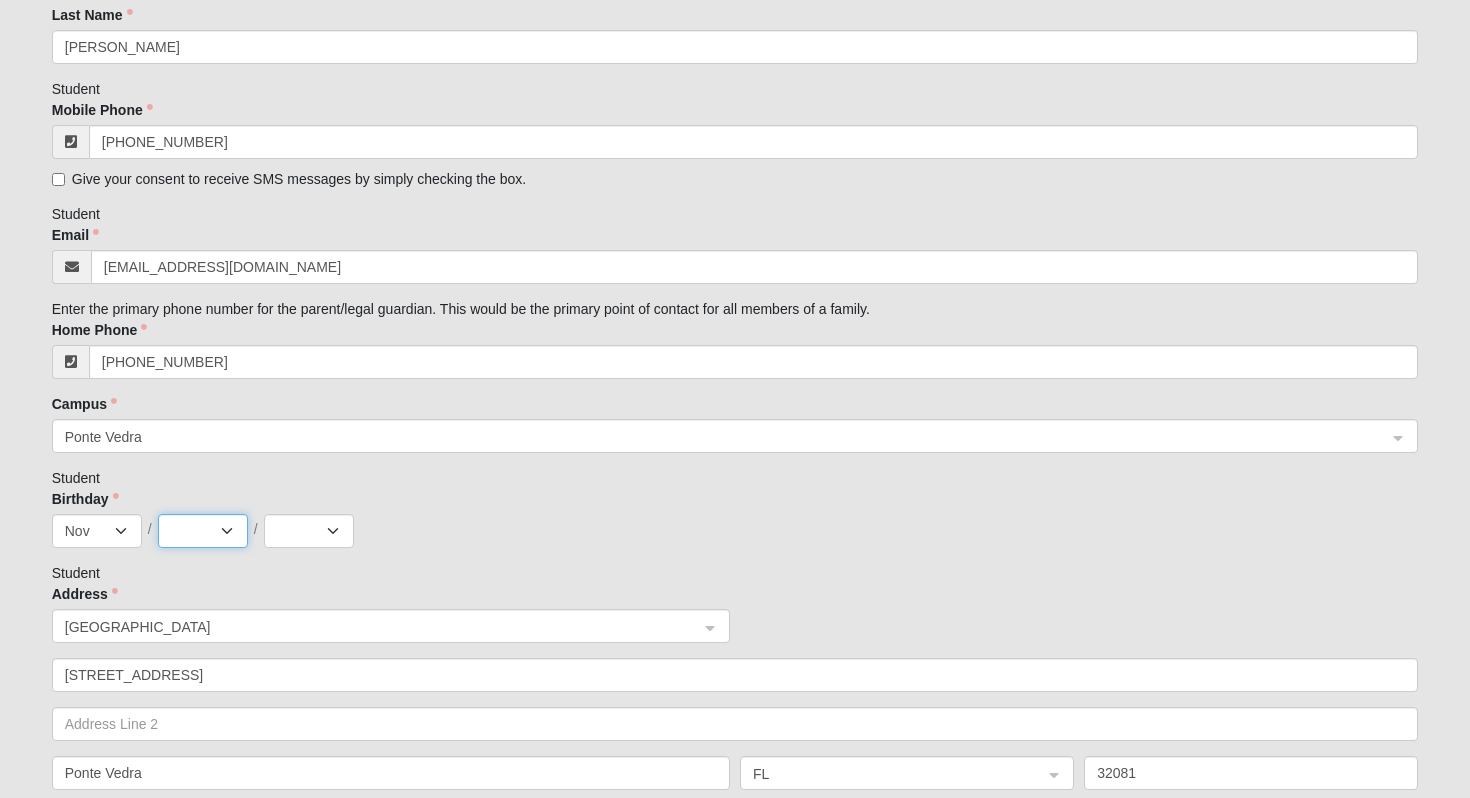 click on "1 2 3 4 5 6 7 8 9 10 11 12 13 14 15 16 17 18 19 20 21 22 23 24 25 26 27 28 29 30" at bounding box center [203, 531] 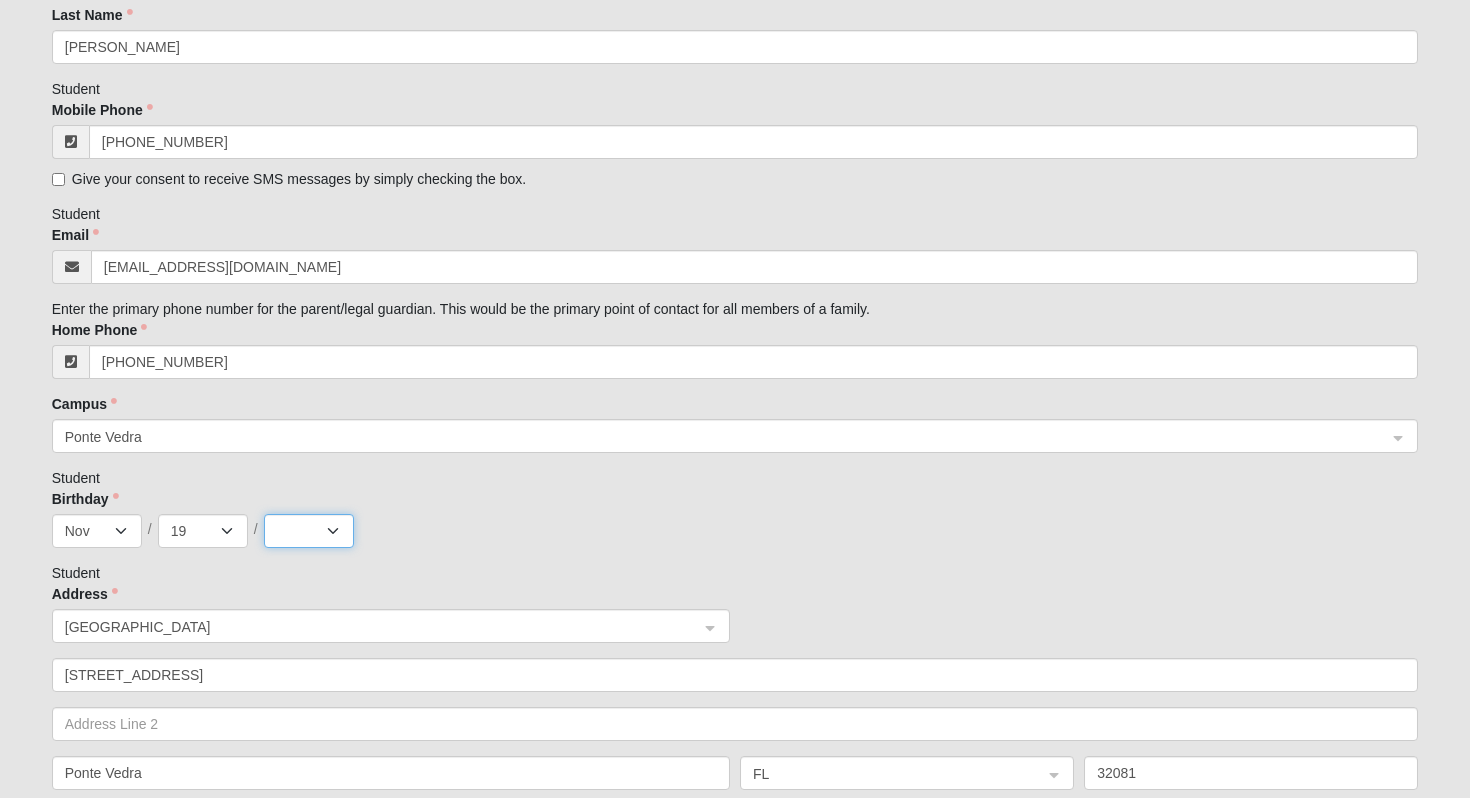 click on "2025 2024 2023 2022 2021 2020 2019 2018 2017 2016 2015 2014 2013 2012 2011 2010 2009 2008 2007 2006 2005 2004 2003 2002 2001 2000 1999 1998 1997 1996 1995 1994 1993 1992 1991 1990 1989 1988 1987 1986 1985 1984 1983 1982 1981 1980 1979 1978 1977 1976 1975 1974 1973 1972 1971 1970 1969 1968 1967 1966 1965 1964 1963 1962 1961 1960 1959 1958 1957 1956 1955 1954 1953 1952 1951 1950 1949 1948 1947 1946 1945 1944 1943 1942 1941 1940 1939 1938 1937 1936 1935 1934 1933 1932 1931 1930 1929 1928 1927 1926 1925 1924 1923 1922 1921 1920 1919 1918 1917 1916 1915 1914 1913 1912 1911 1910 1909 1908 1907 1906 1905 1904 1903 1902 1901 1900" at bounding box center (309, 531) 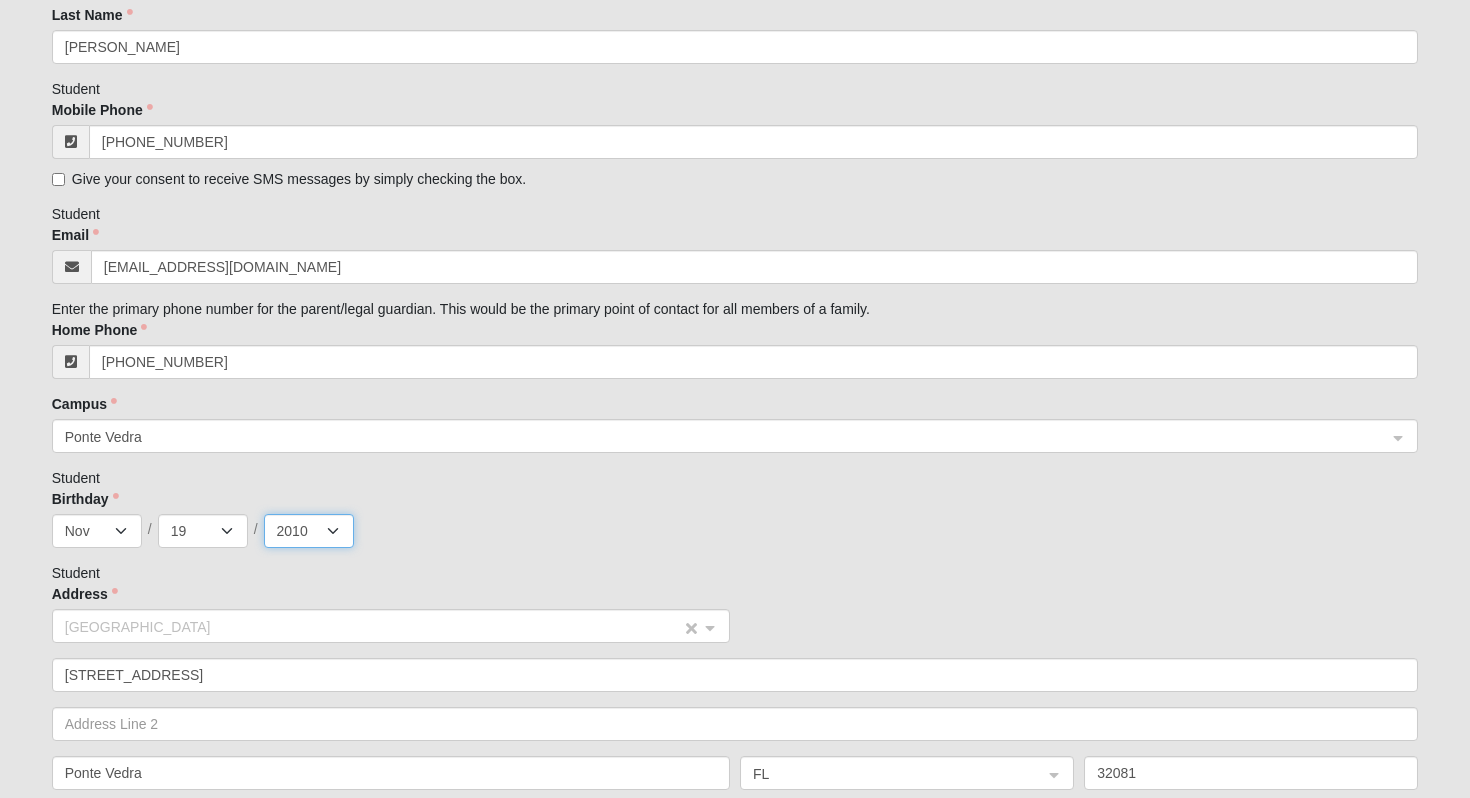 click on "[GEOGRAPHIC_DATA]" 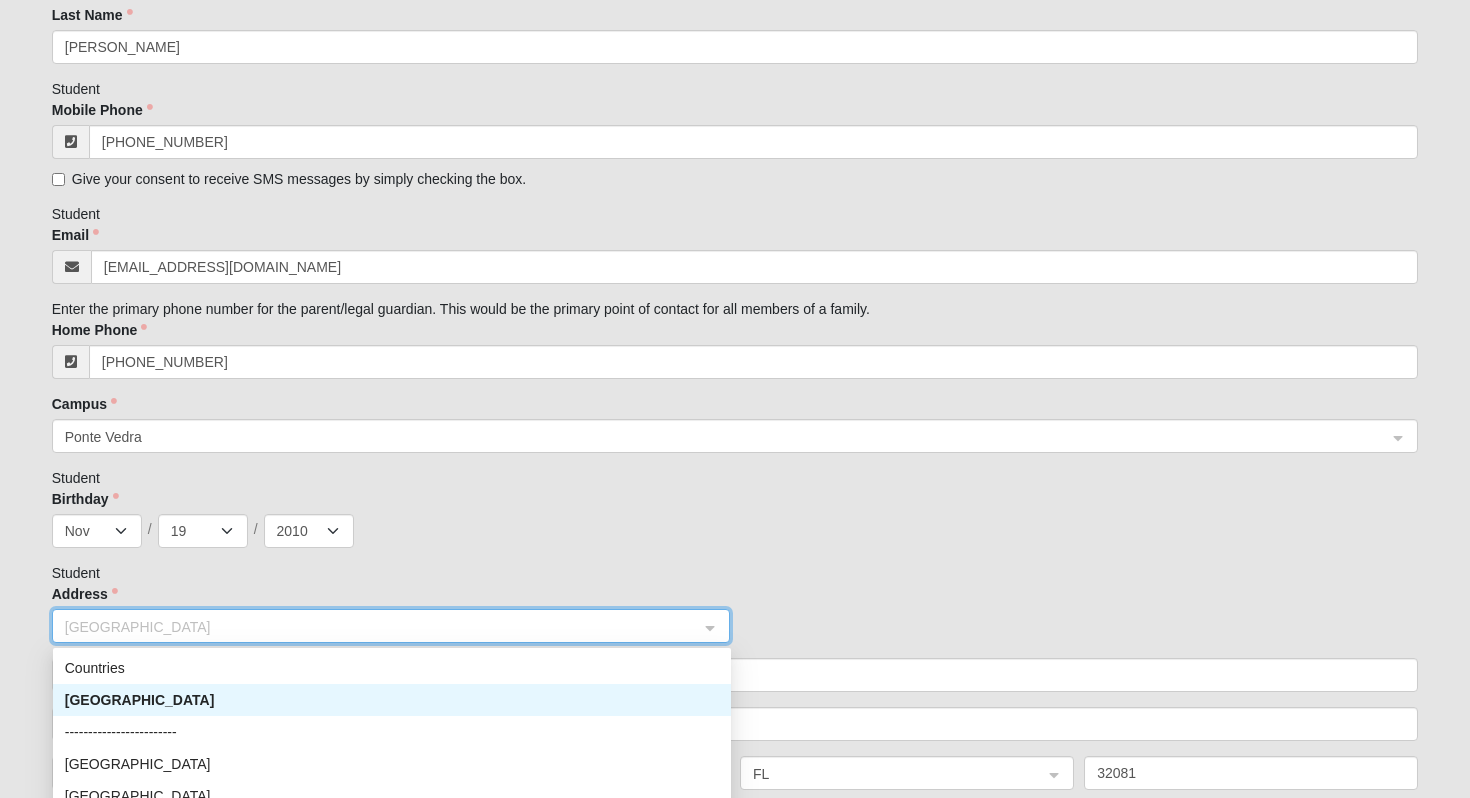 click on "[GEOGRAPHIC_DATA]" at bounding box center [392, 700] 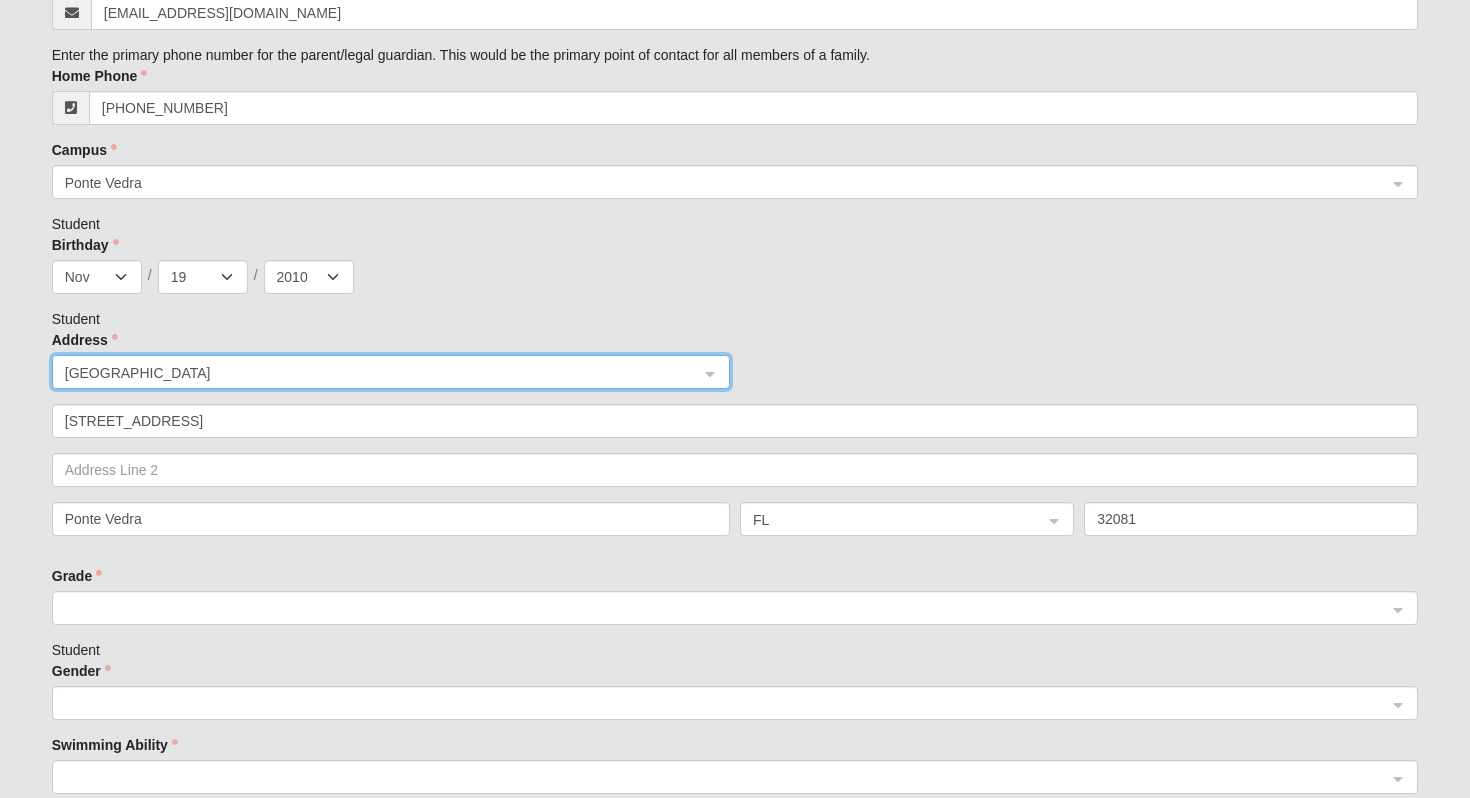 scroll, scrollTop: 887, scrollLeft: 0, axis: vertical 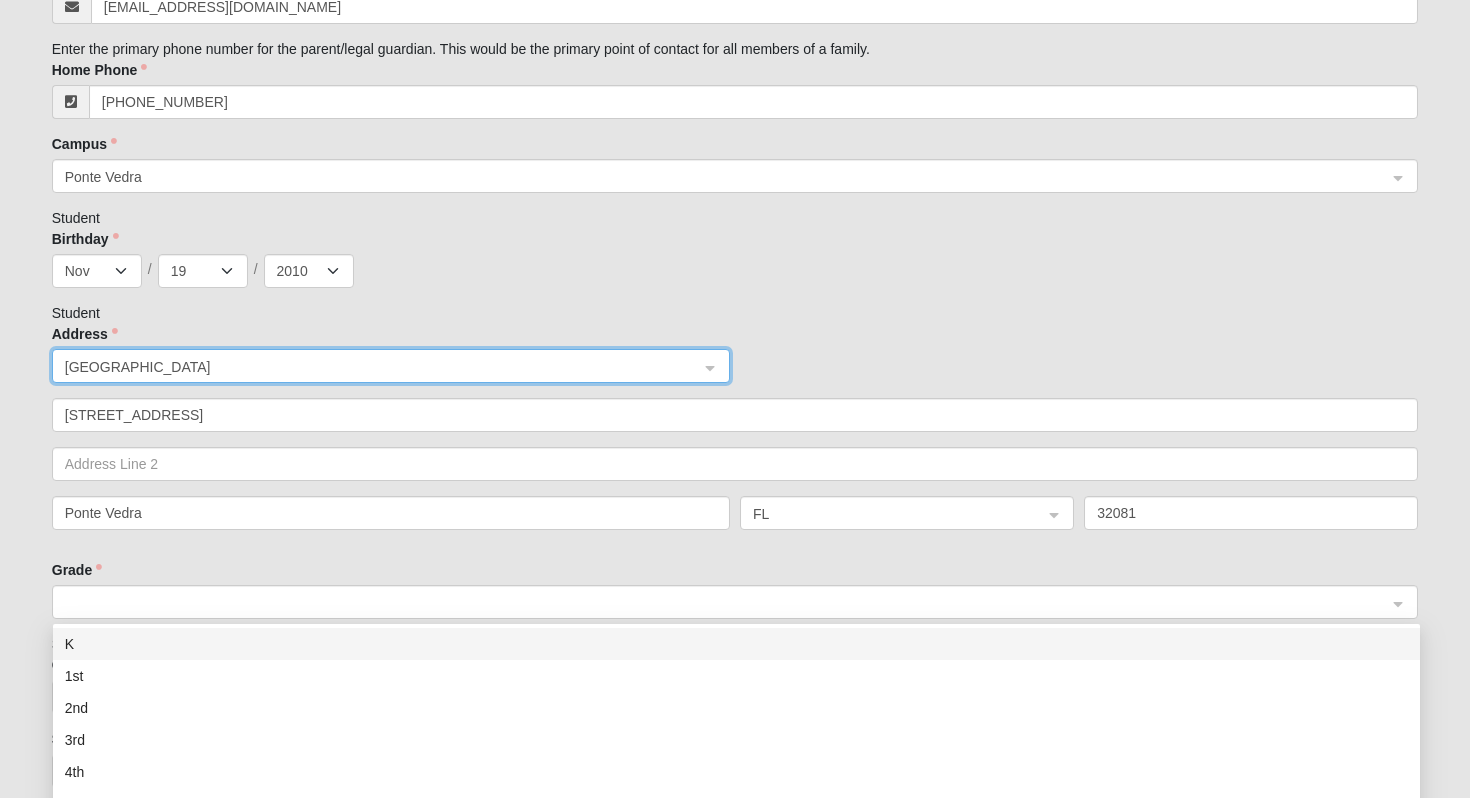 click 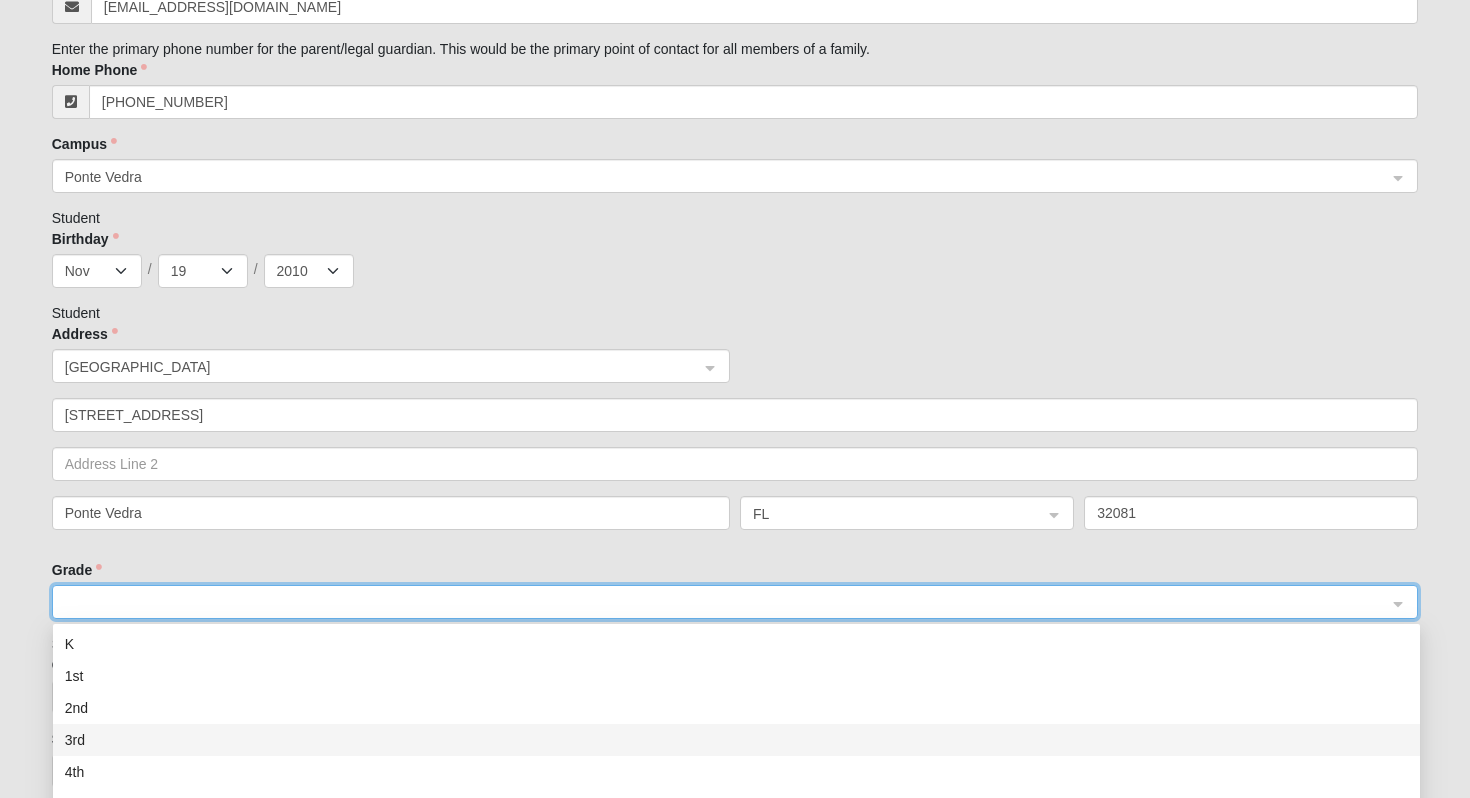 scroll, scrollTop: 160, scrollLeft: 0, axis: vertical 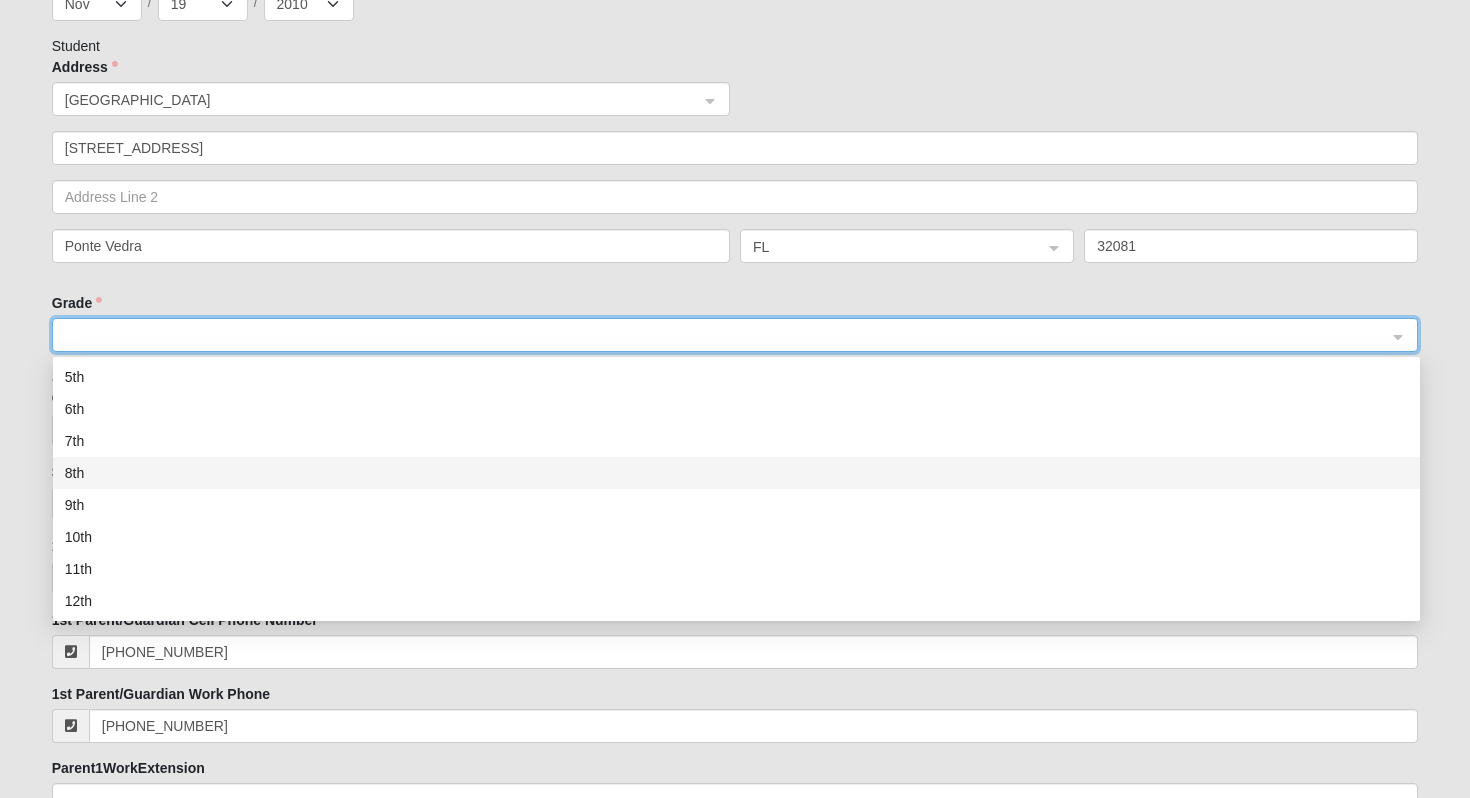 click on "8th" at bounding box center (736, 473) 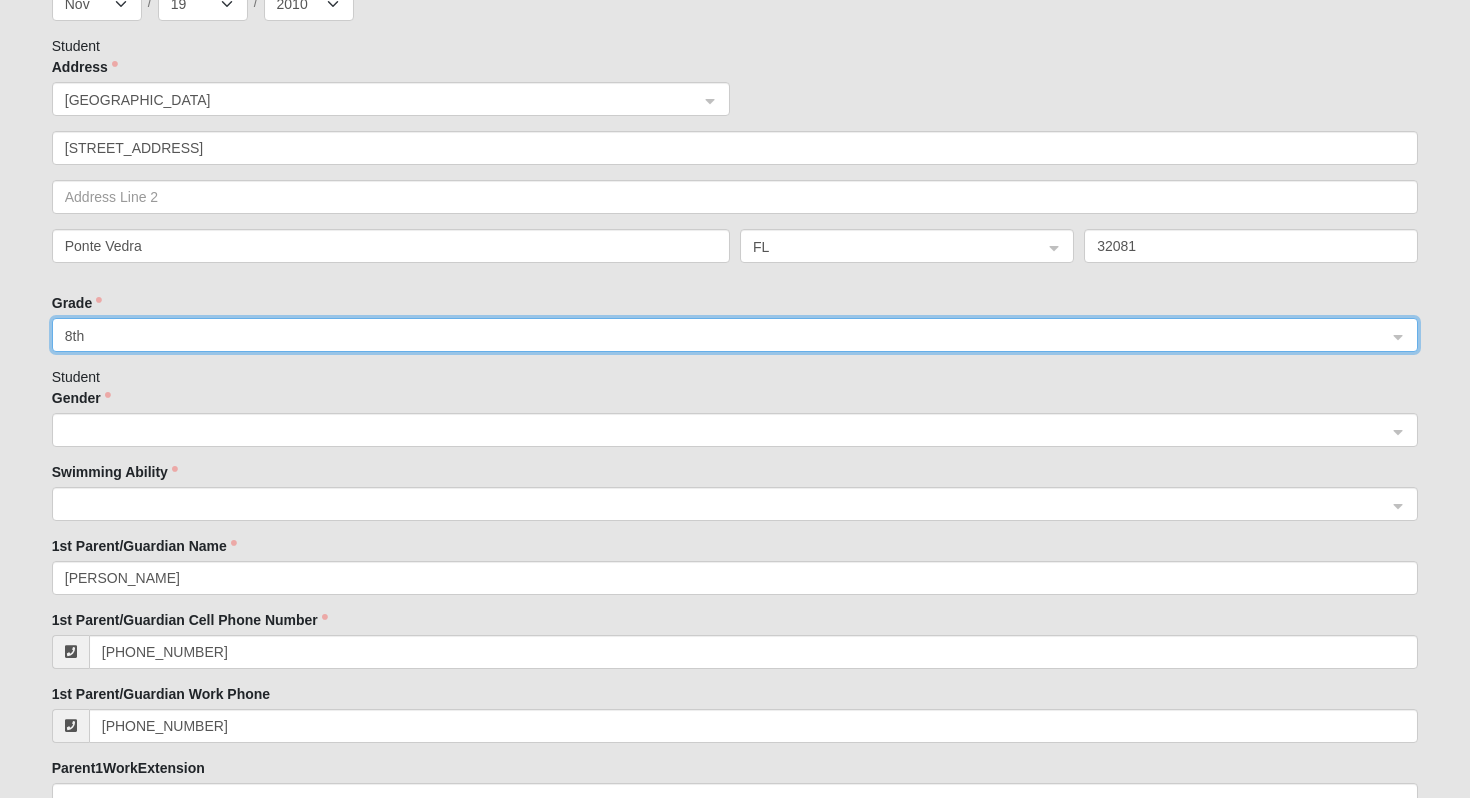 click 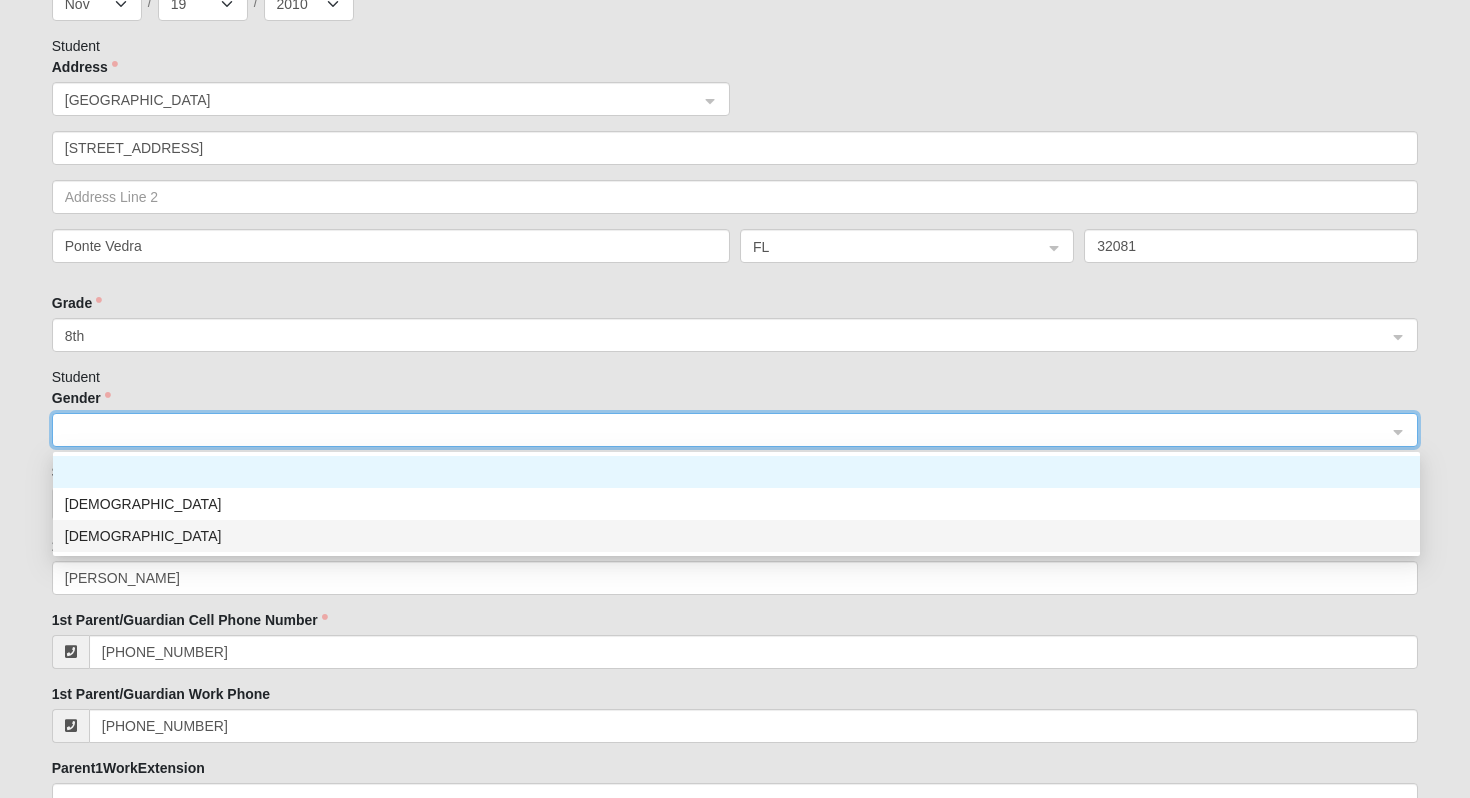 click on "[DEMOGRAPHIC_DATA]" at bounding box center (736, 536) 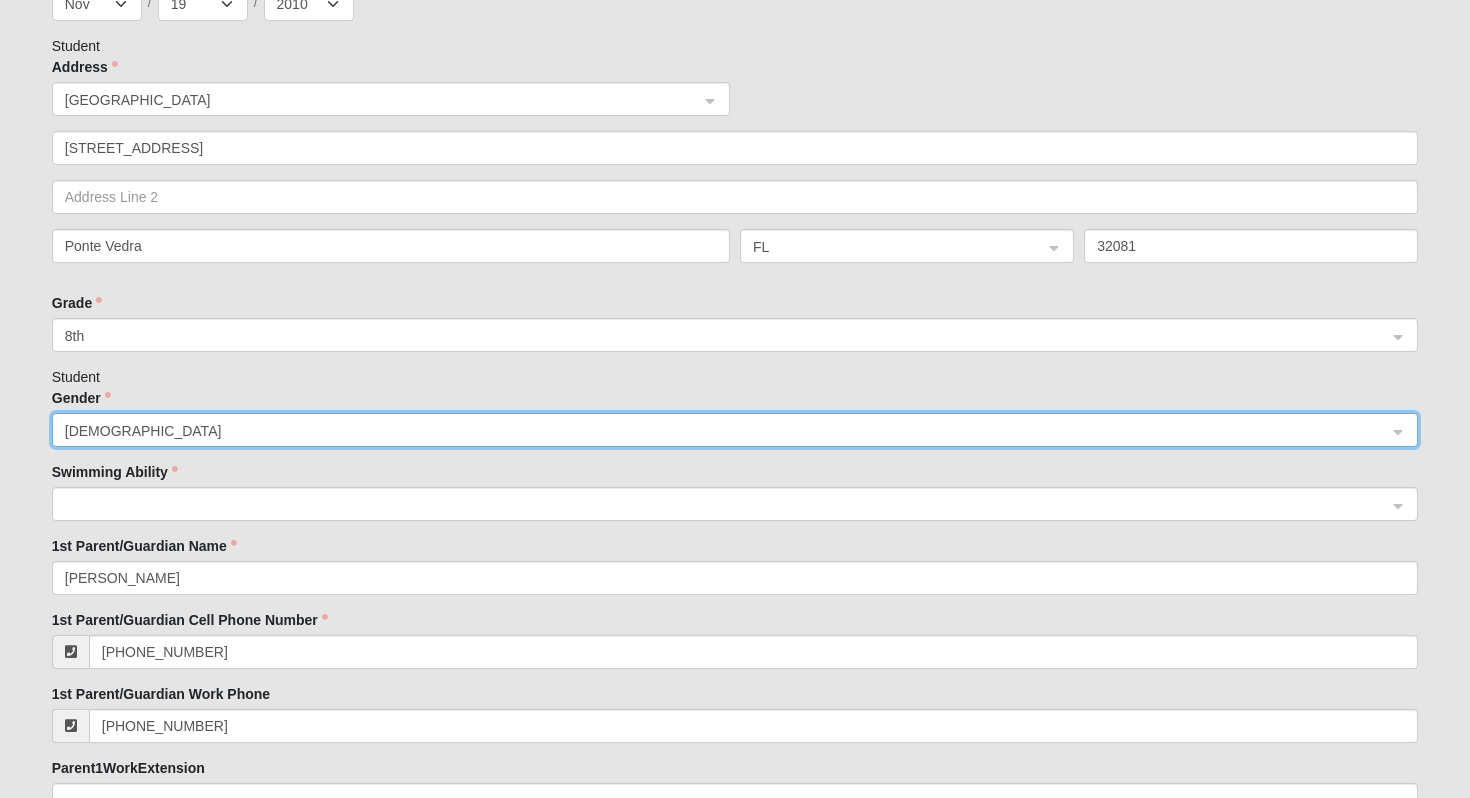 click 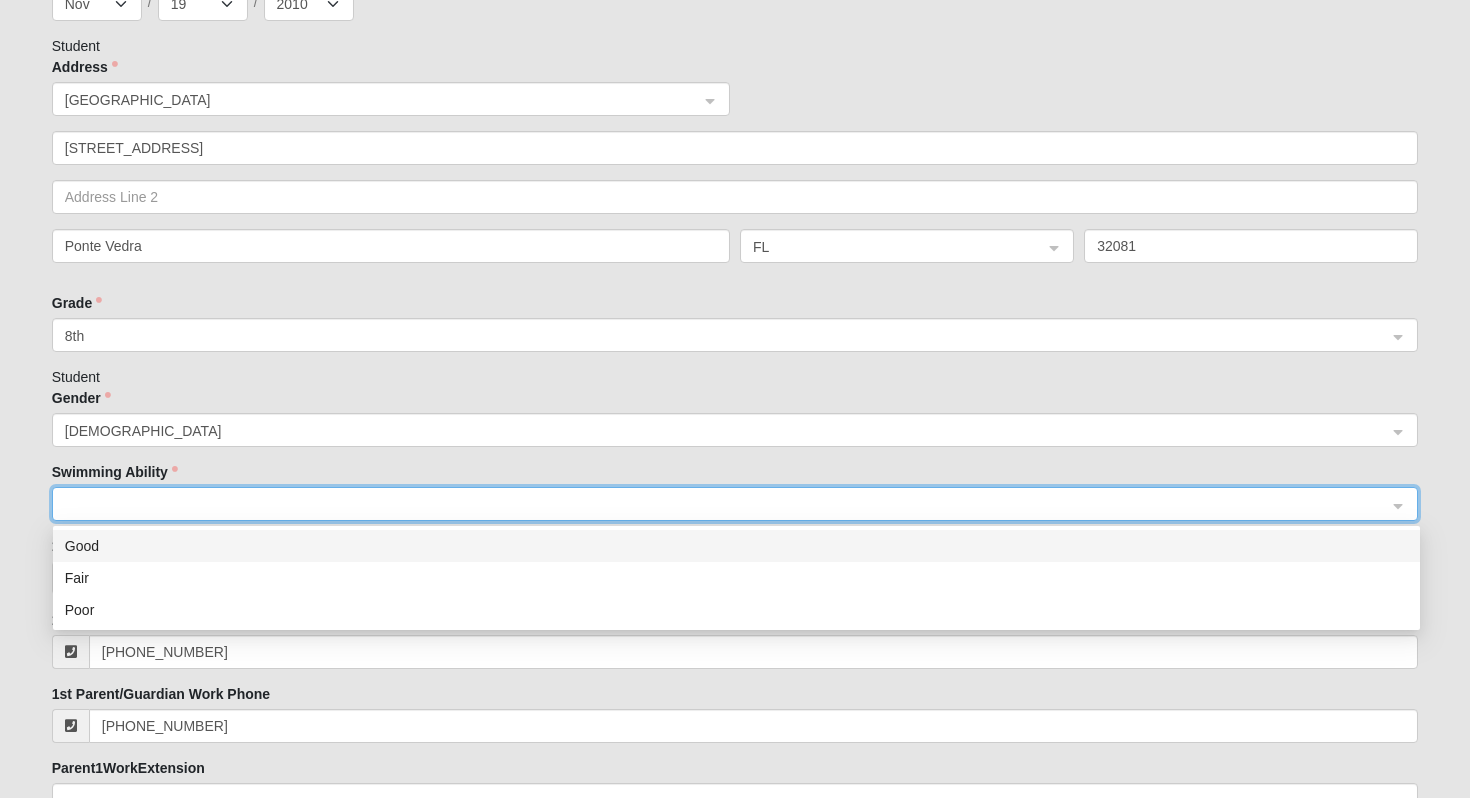 click on "Good" at bounding box center (736, 546) 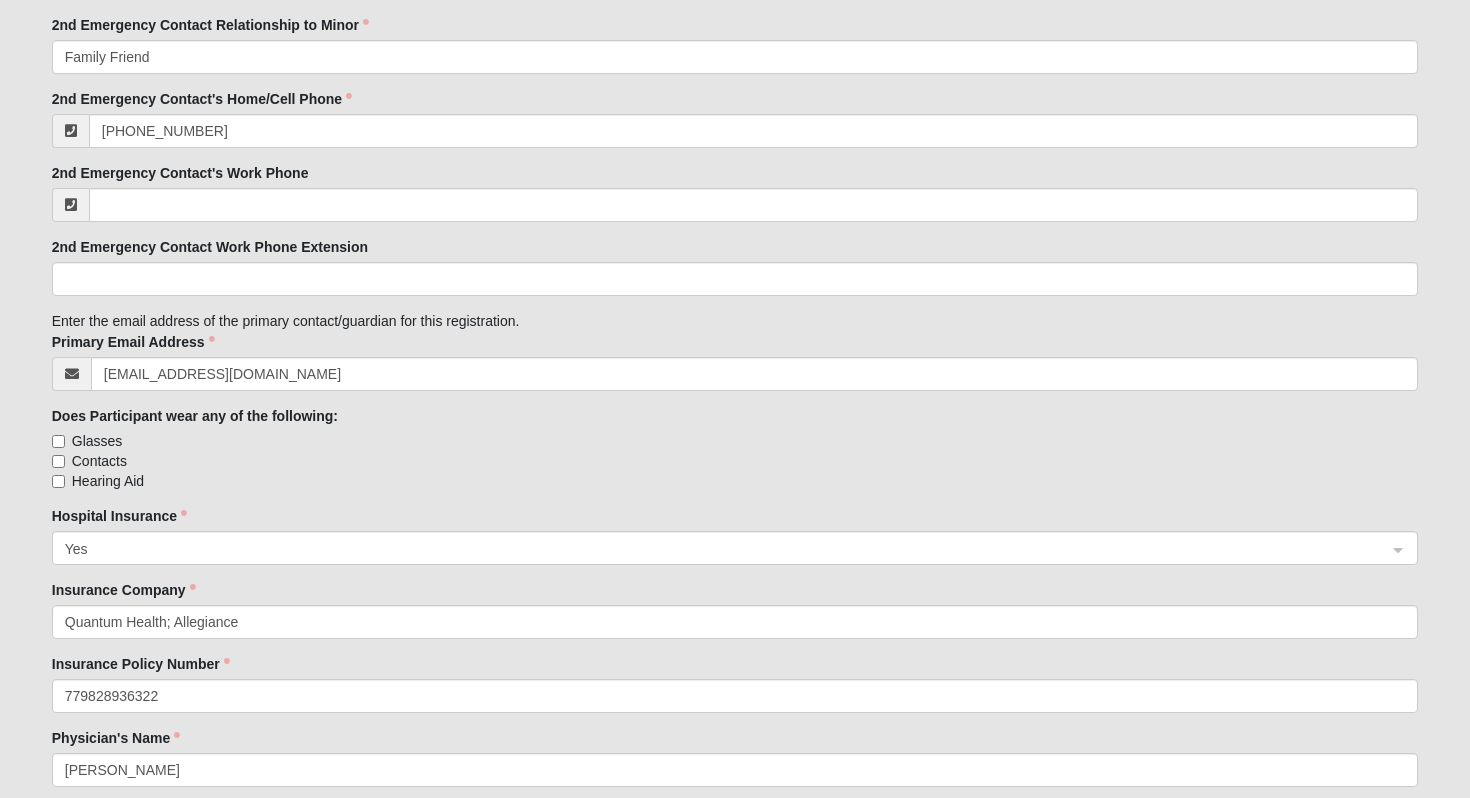 scroll, scrollTop: 3287, scrollLeft: 0, axis: vertical 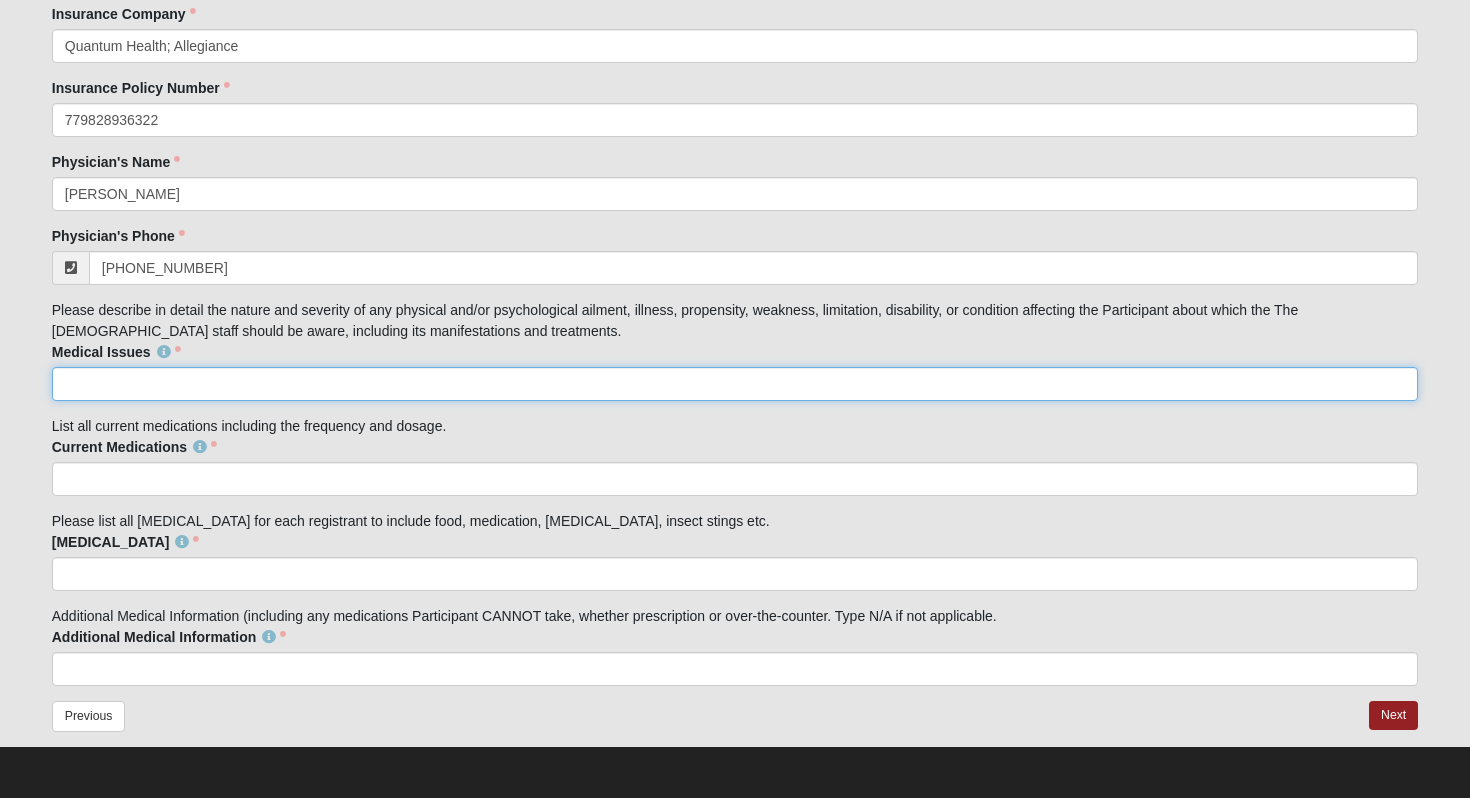 click on "Medical Issues" 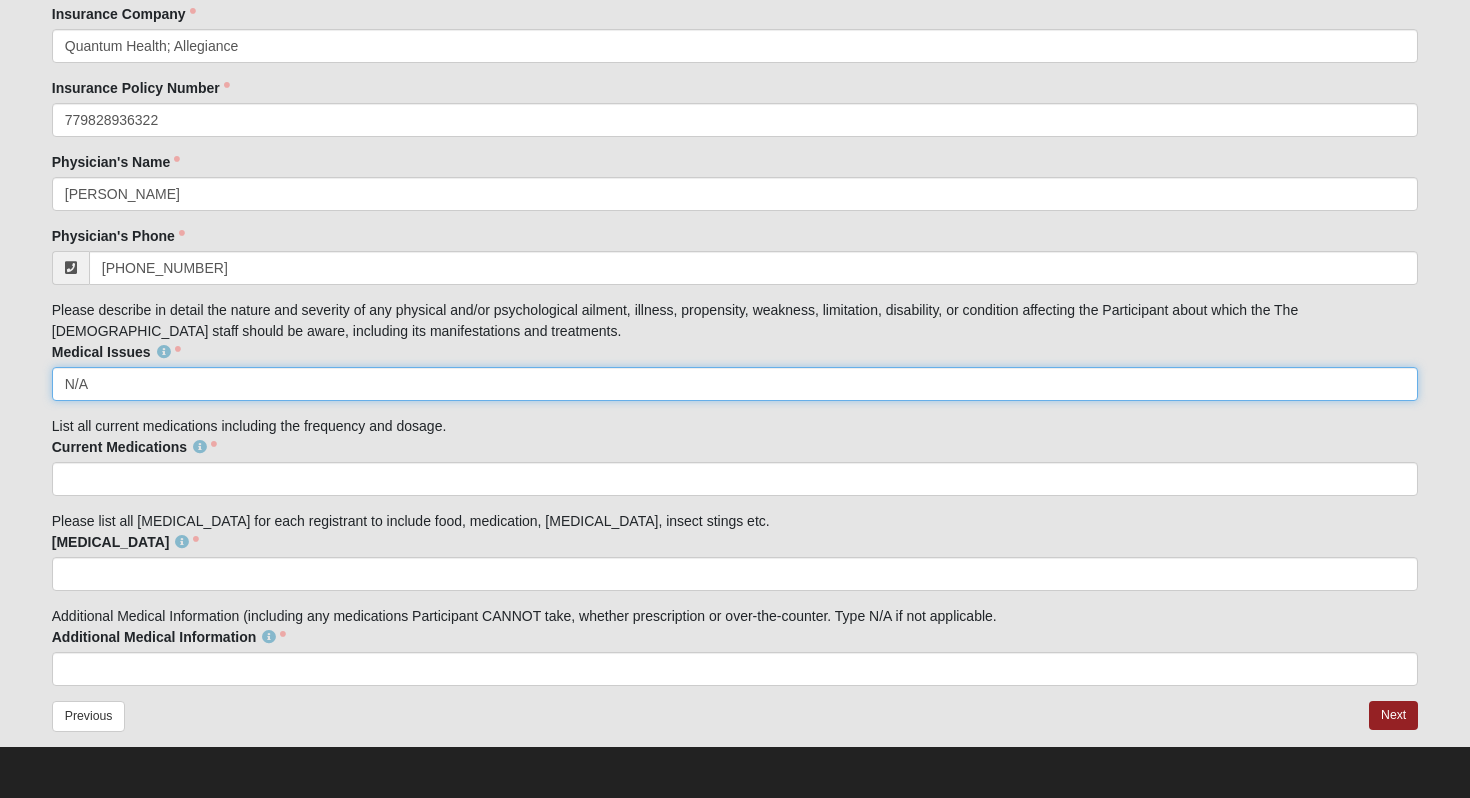 type on "N/A" 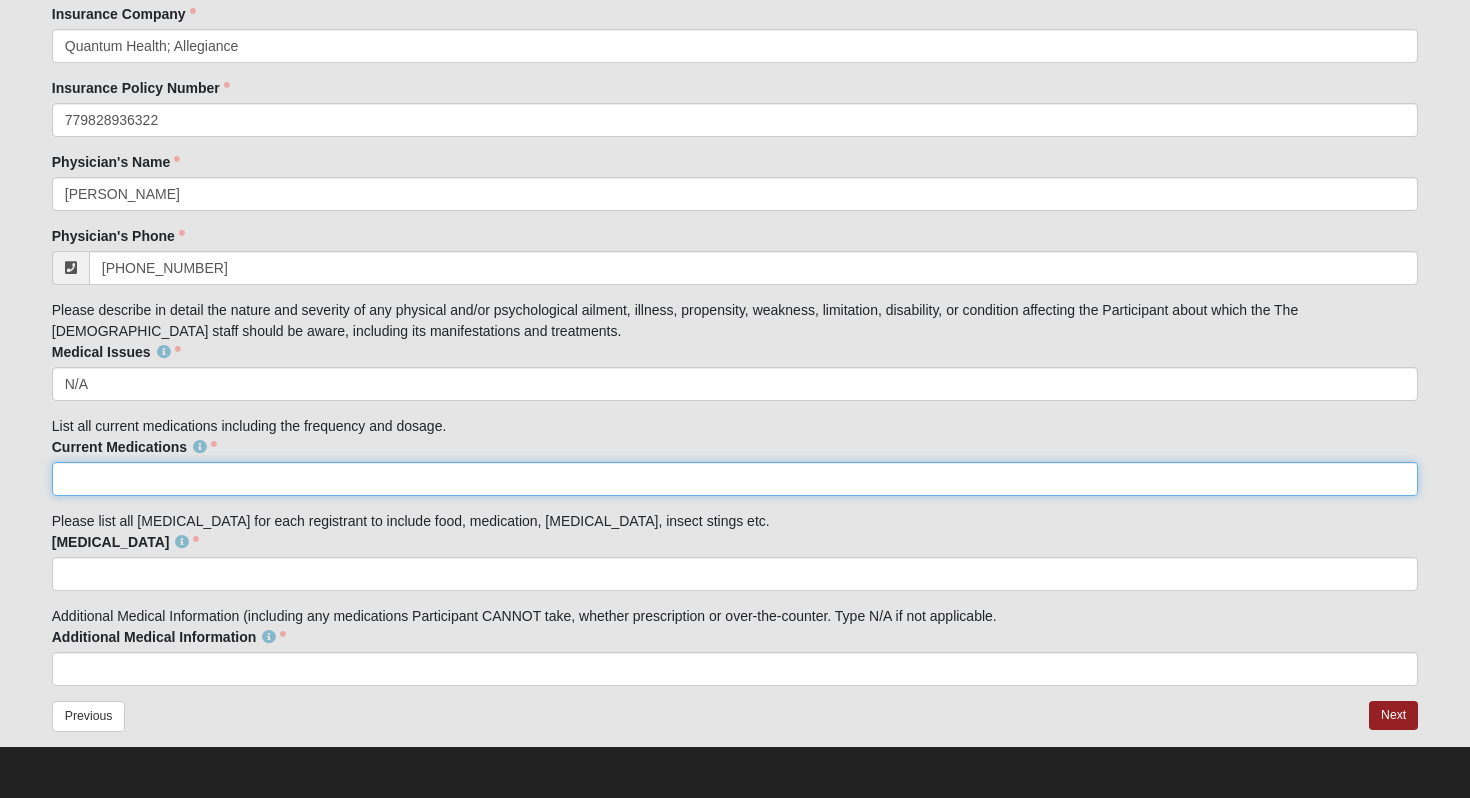 click on "Current Medications" 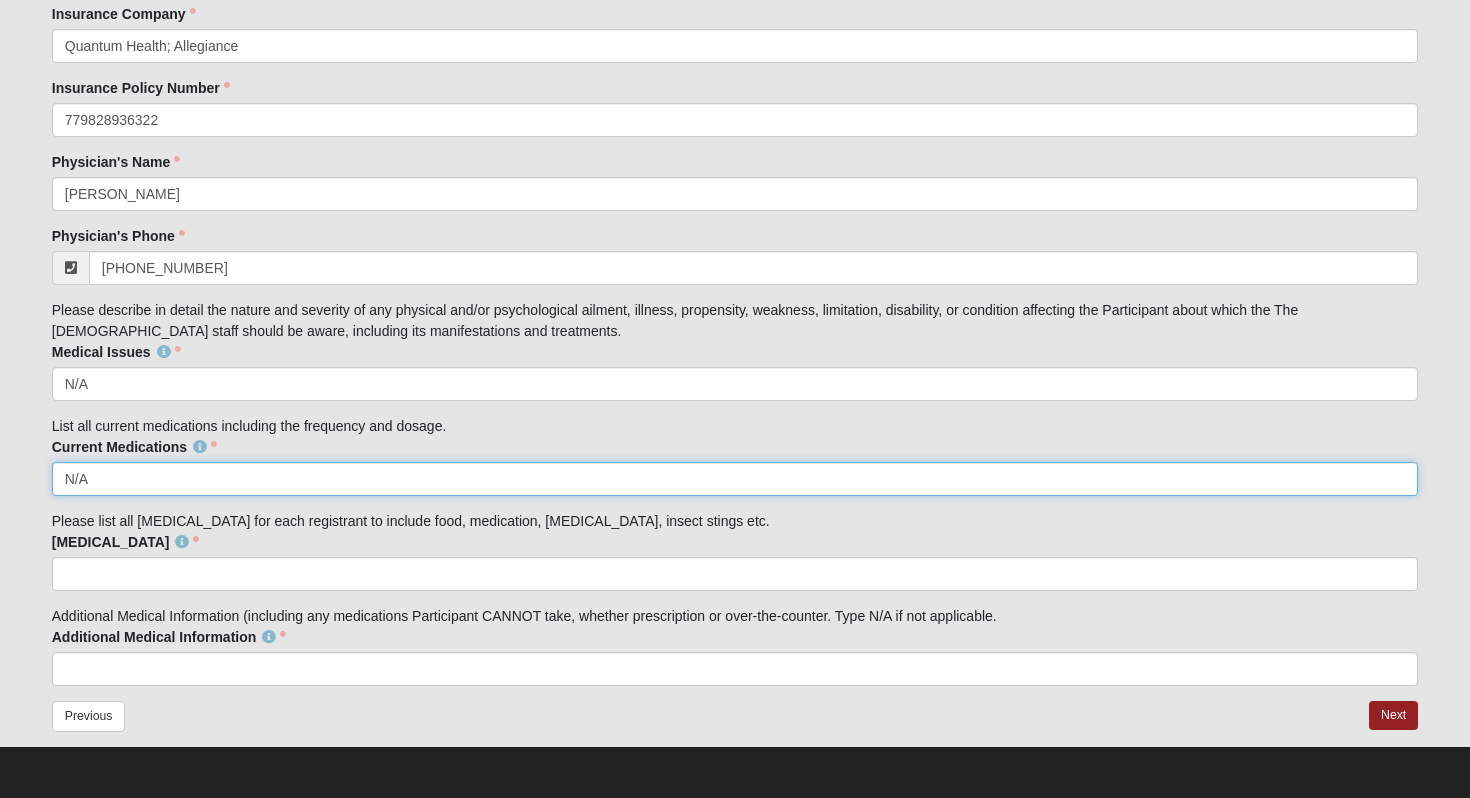 type on "N/A" 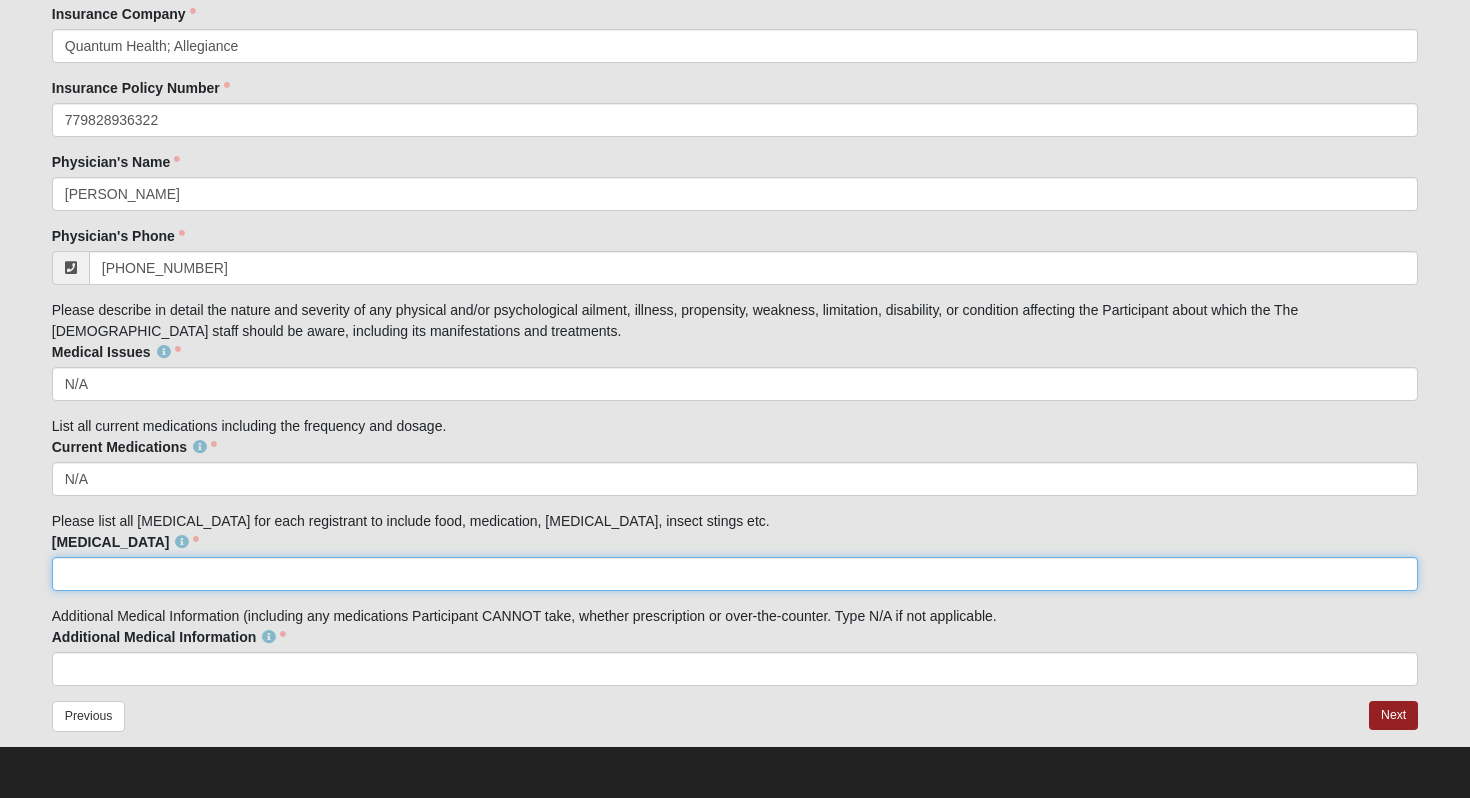 click on "[MEDICAL_DATA]" 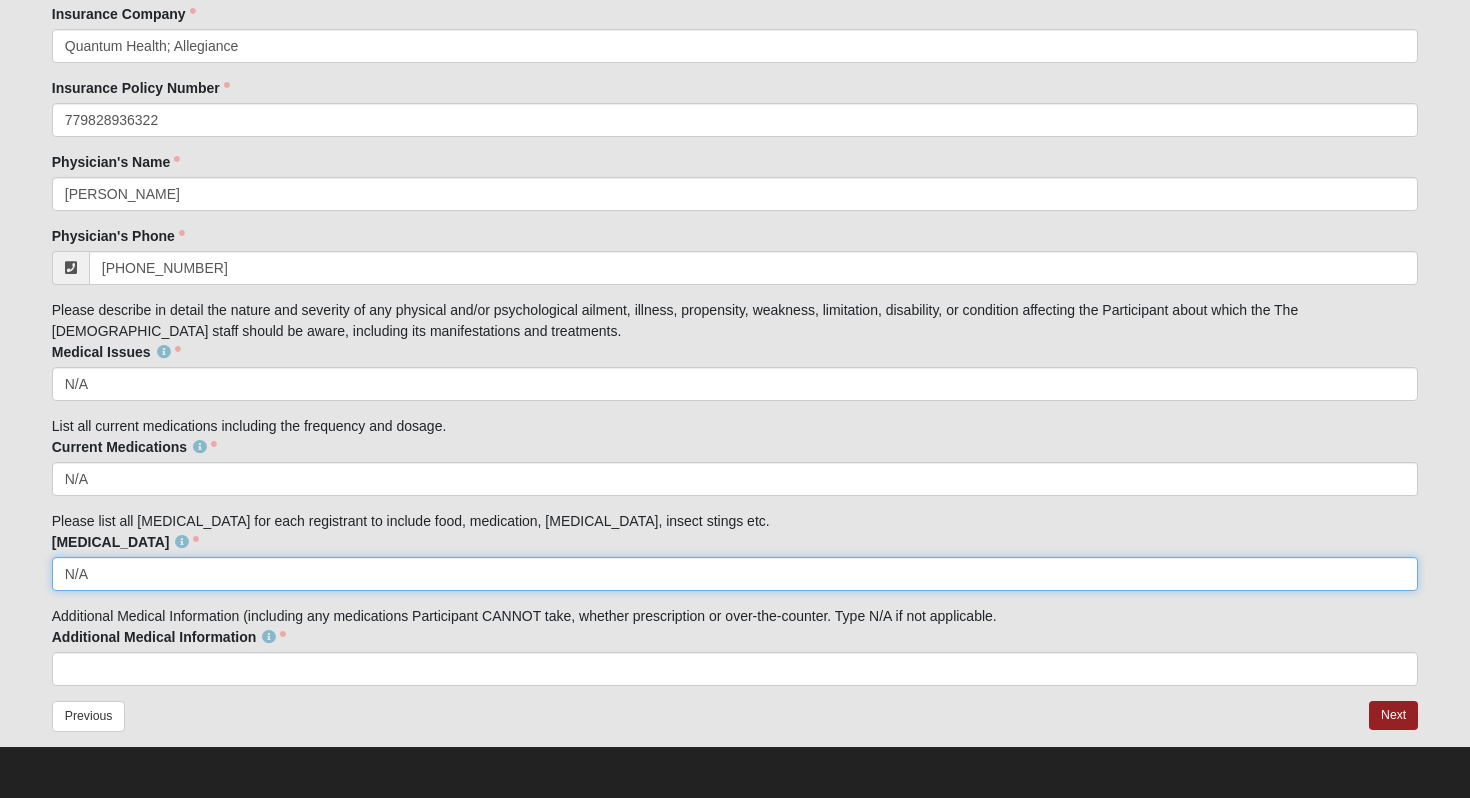 type on "N/A" 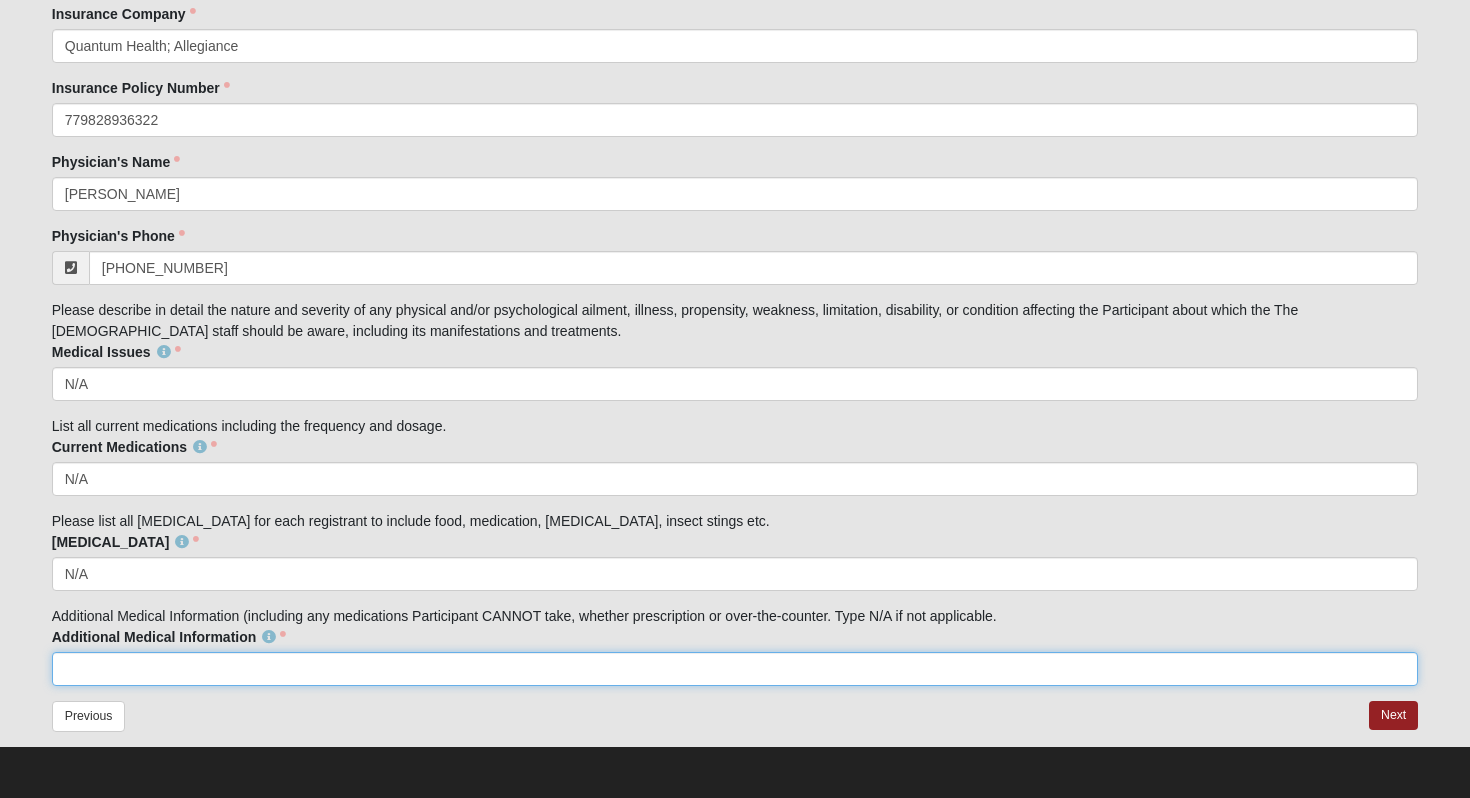 click on "Additional Medical Information" 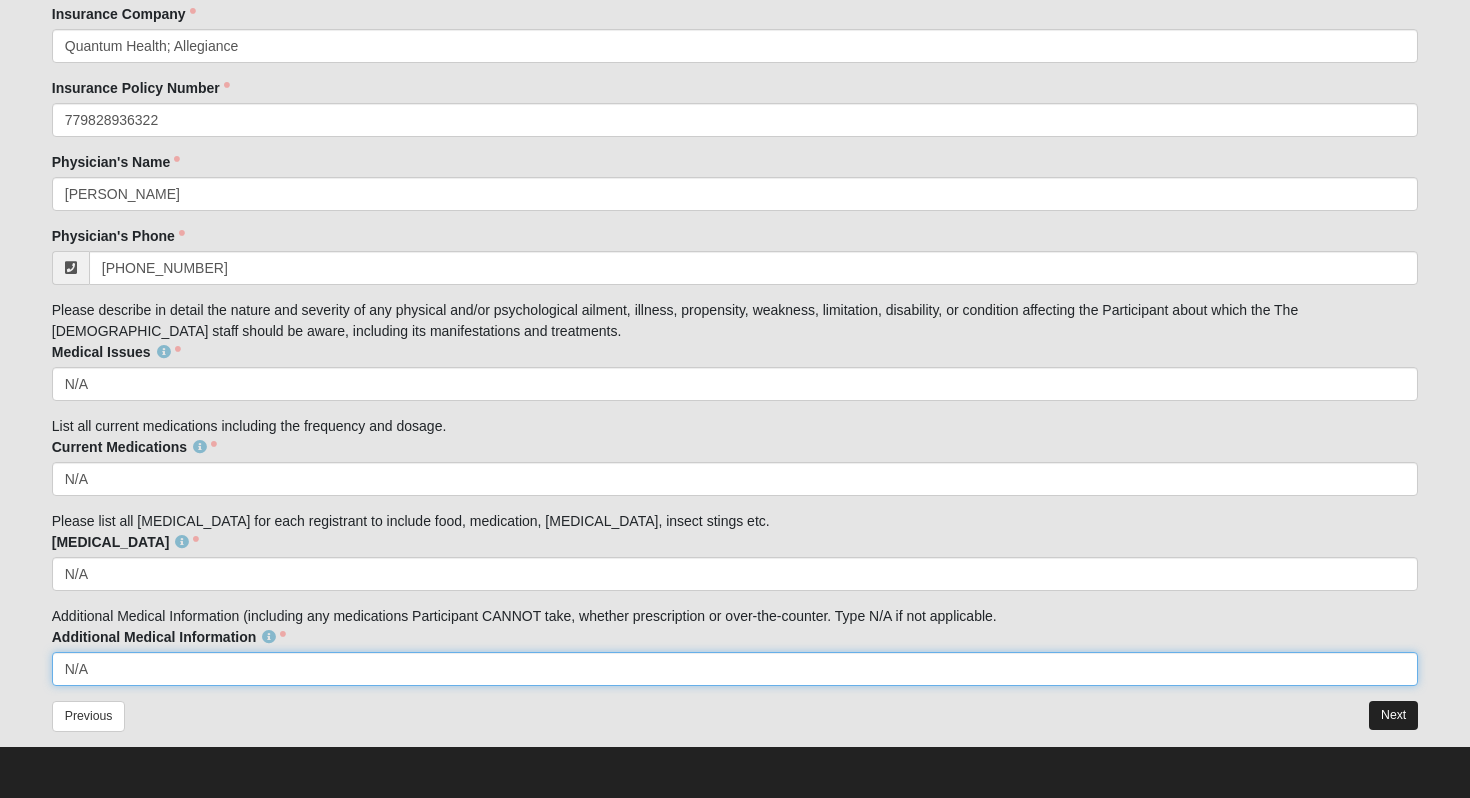 type on "N/A" 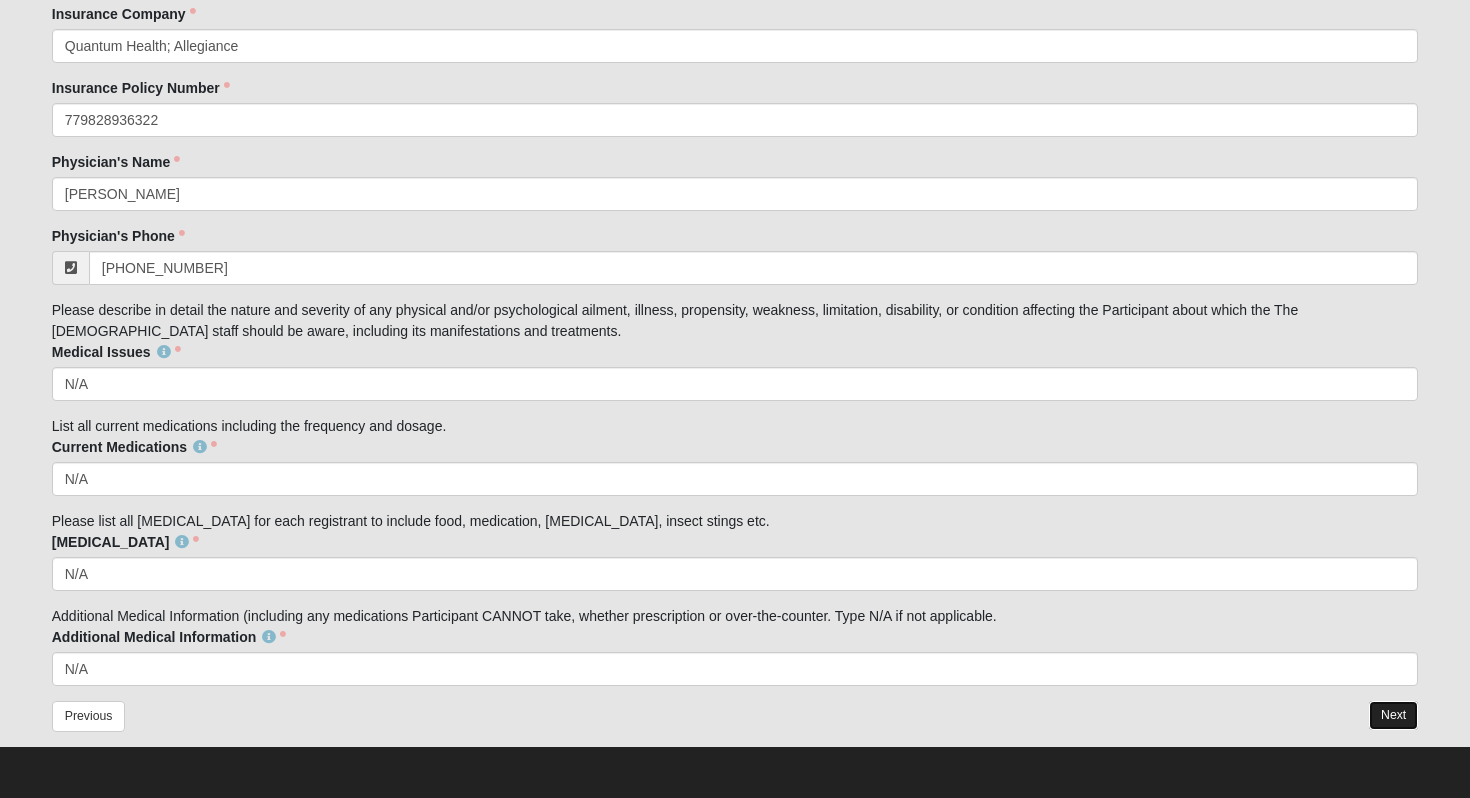 click on "Next" at bounding box center [1393, 715] 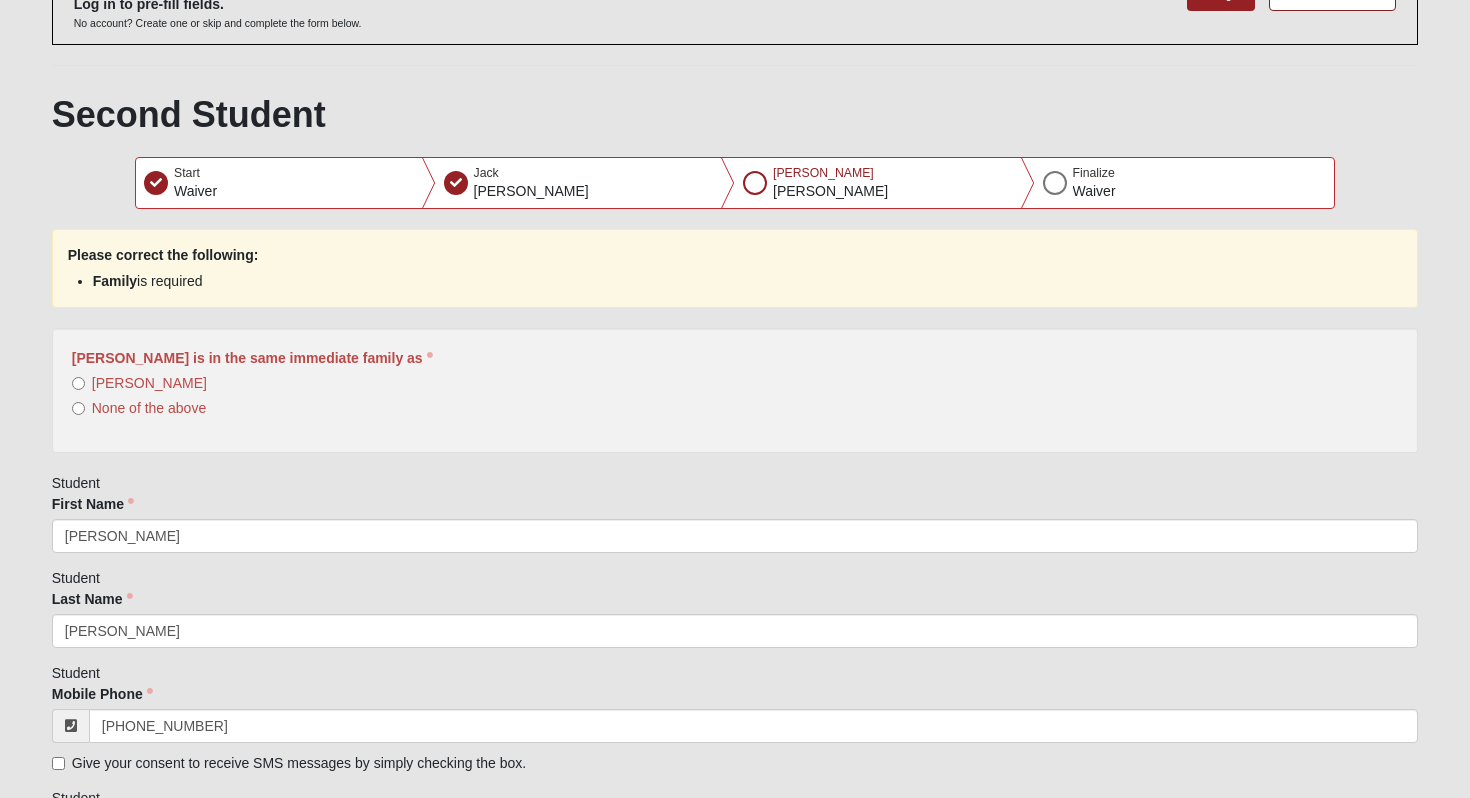 scroll, scrollTop: 140, scrollLeft: 0, axis: vertical 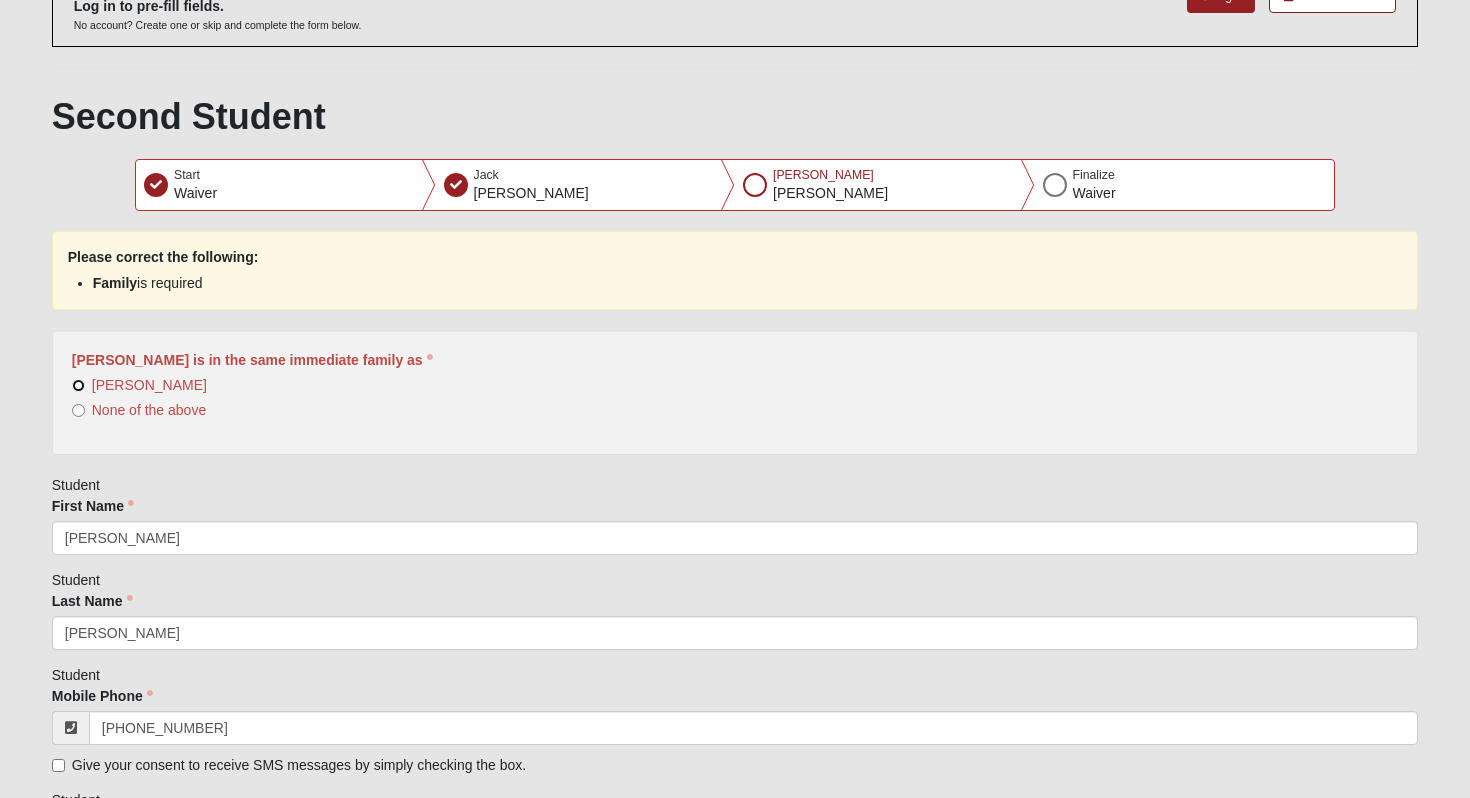 click on "[PERSON_NAME]" at bounding box center [78, 385] 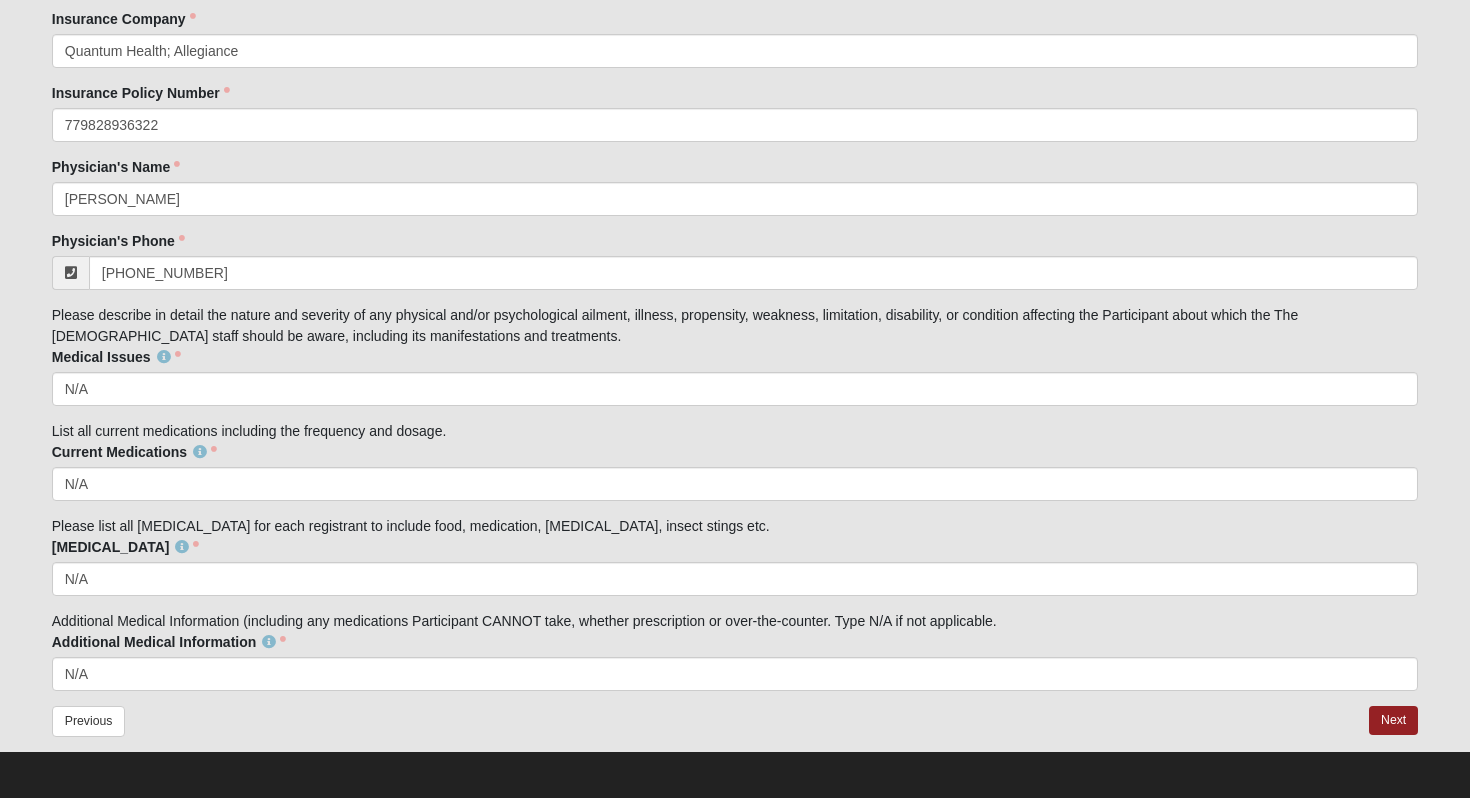 scroll, scrollTop: 3386, scrollLeft: 0, axis: vertical 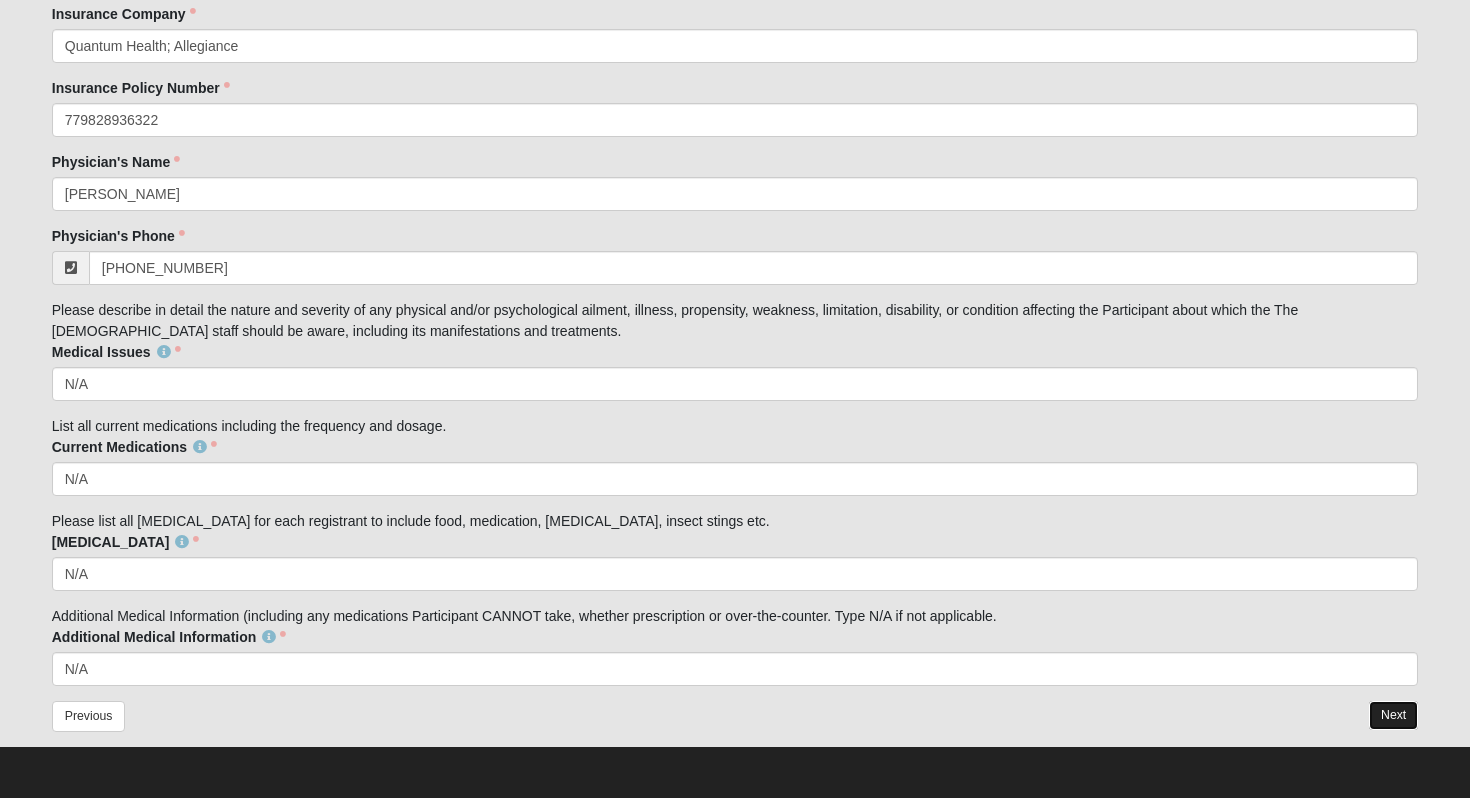click on "Next" at bounding box center [1393, 715] 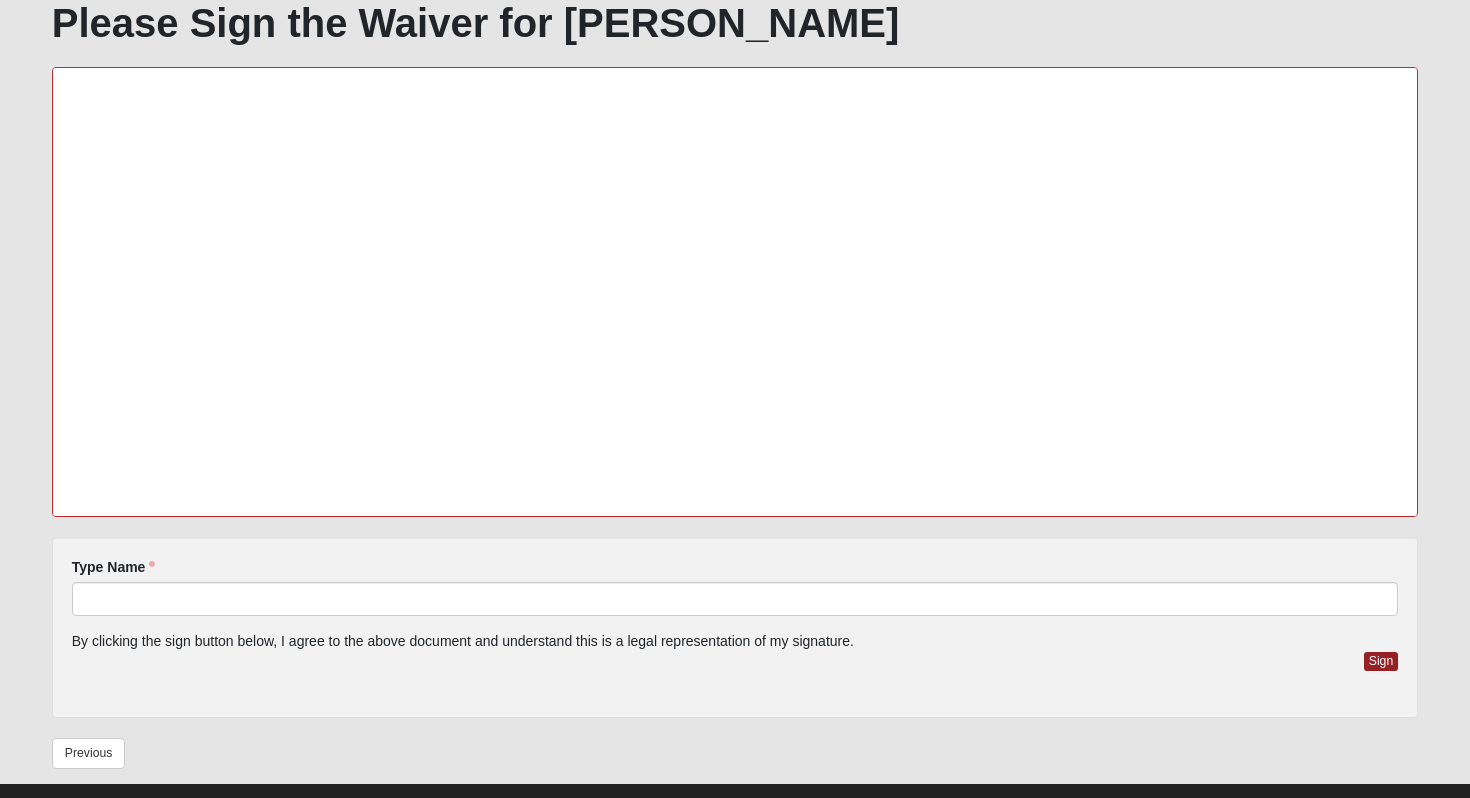 scroll, scrollTop: 248, scrollLeft: 0, axis: vertical 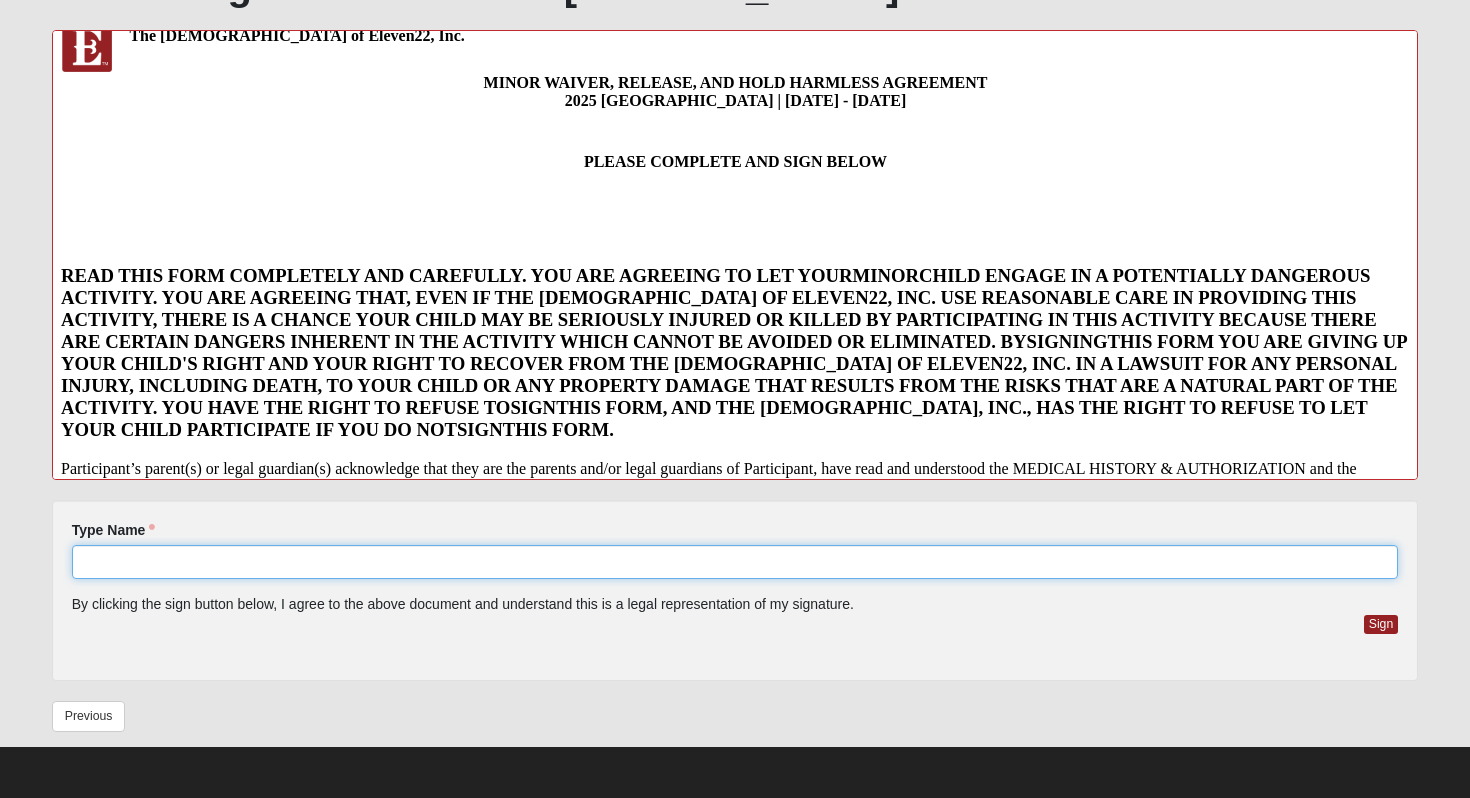 click on "Type Name" 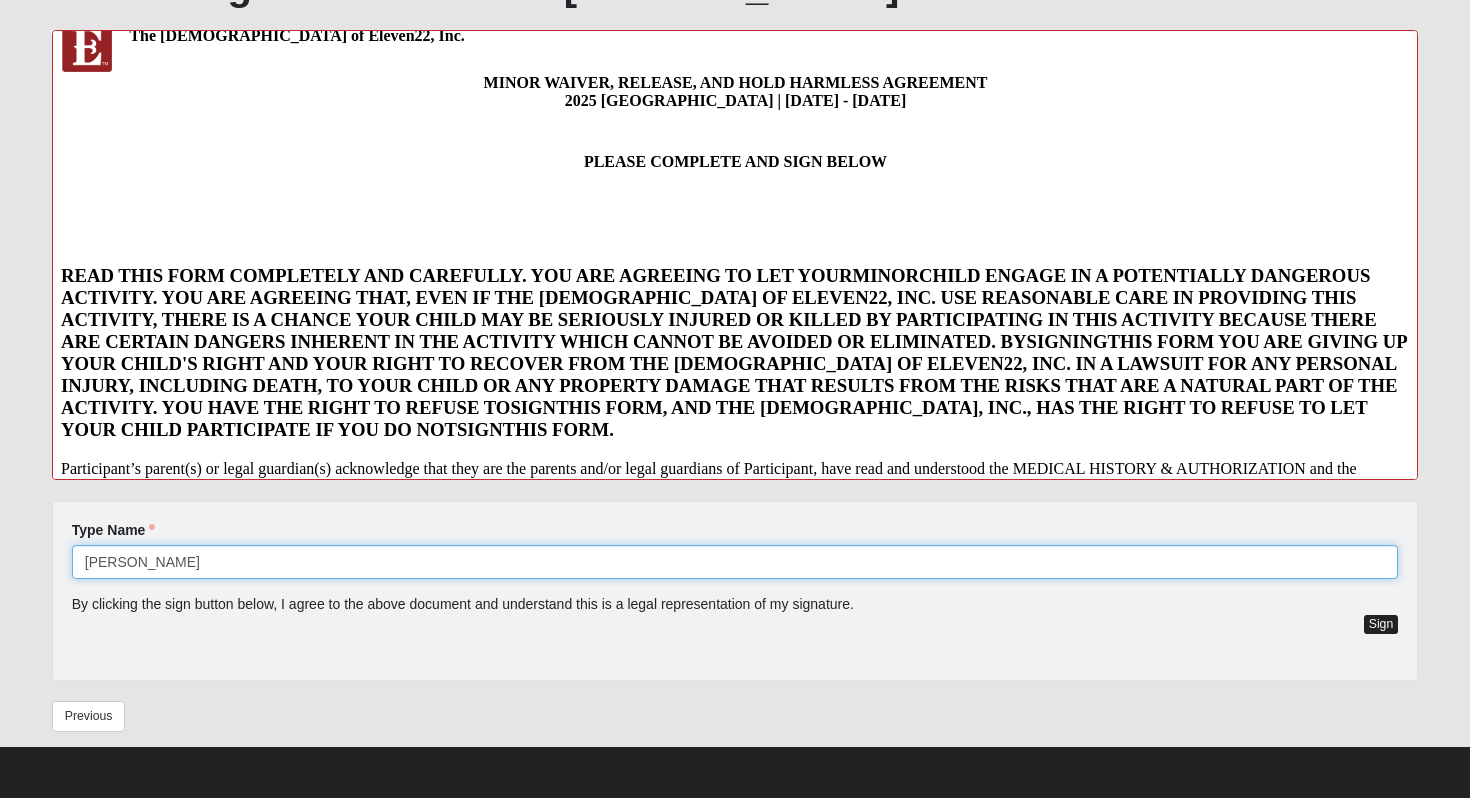 type on "[PERSON_NAME]" 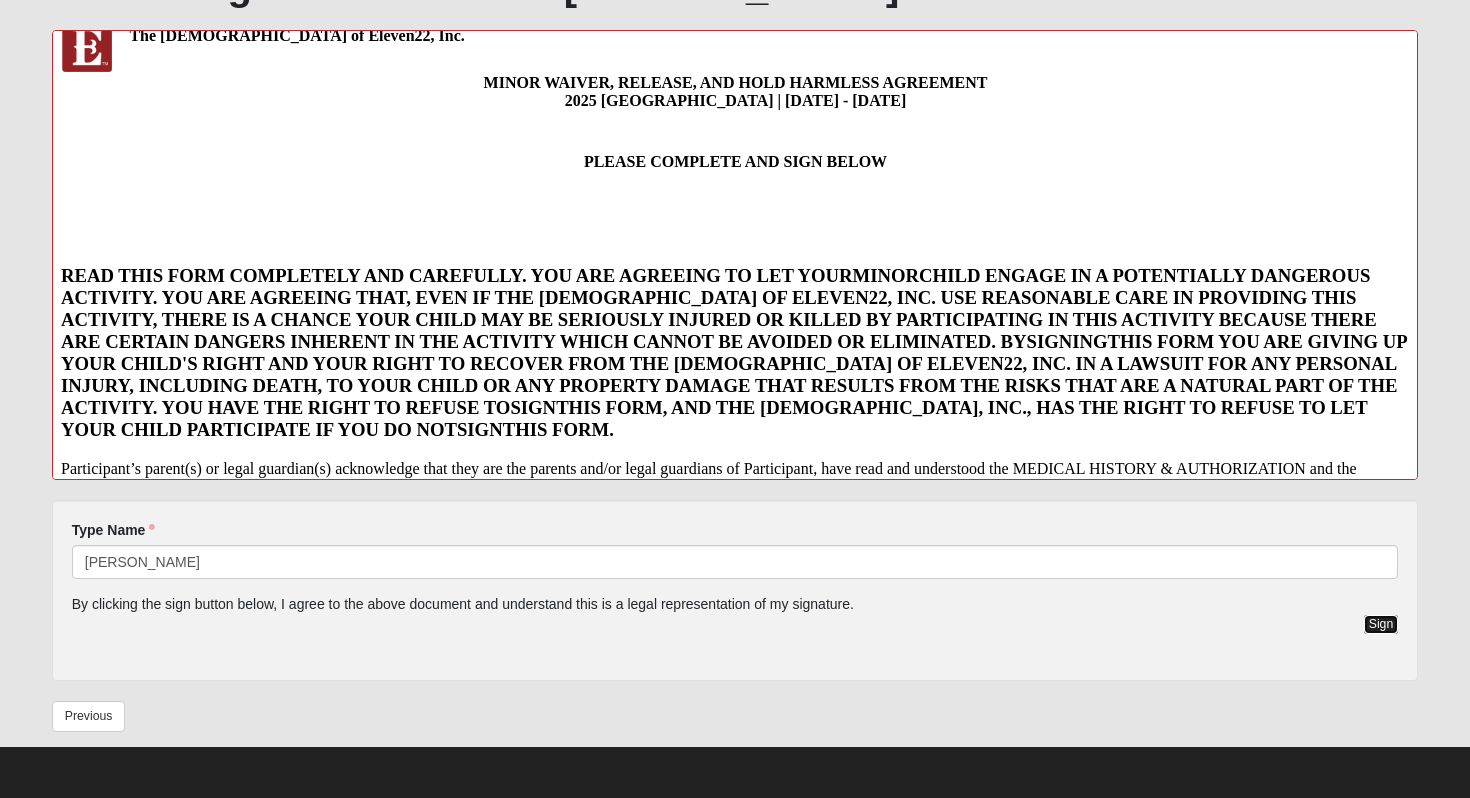 click on "Sign" at bounding box center [1381, 624] 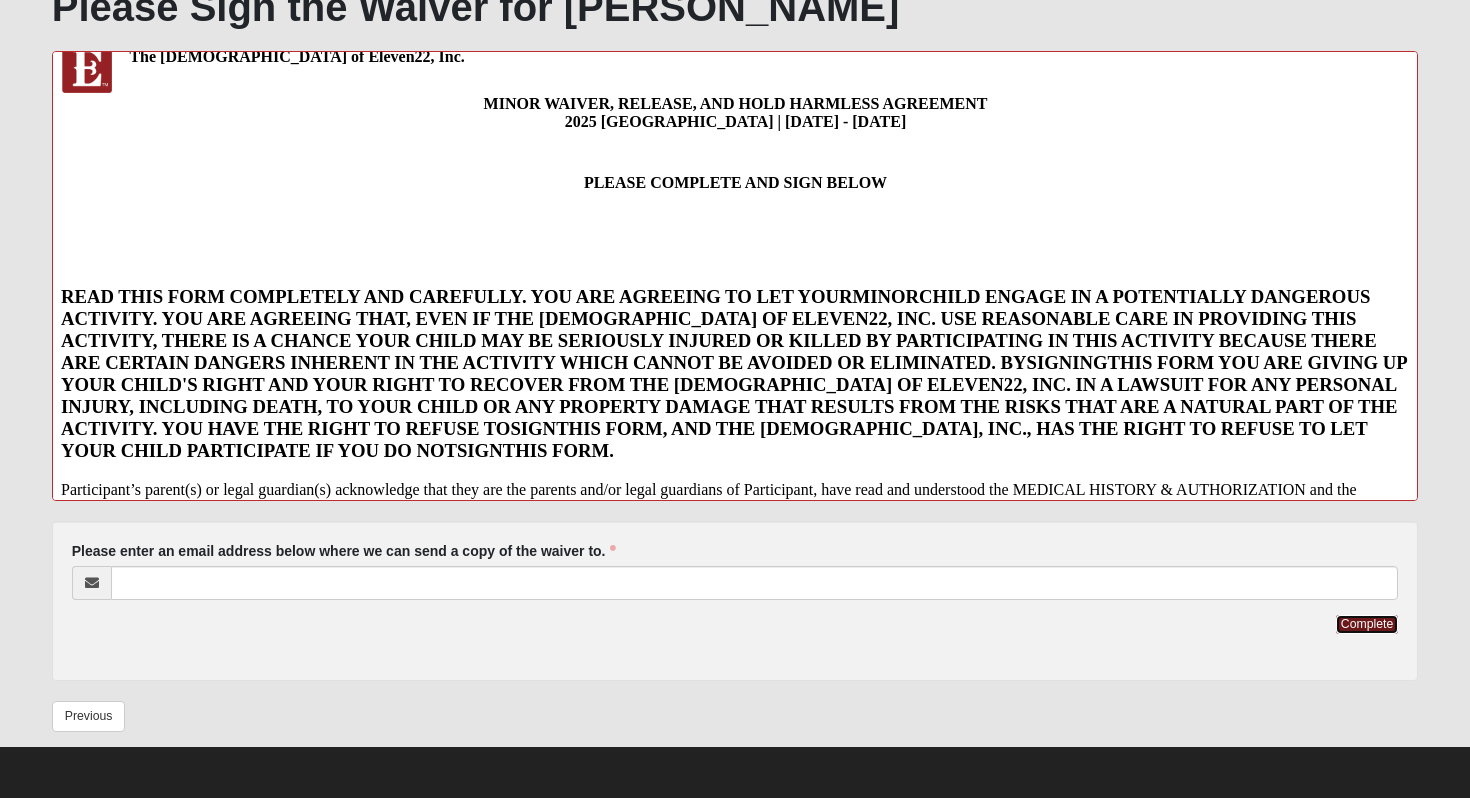 scroll, scrollTop: 400, scrollLeft: 0, axis: vertical 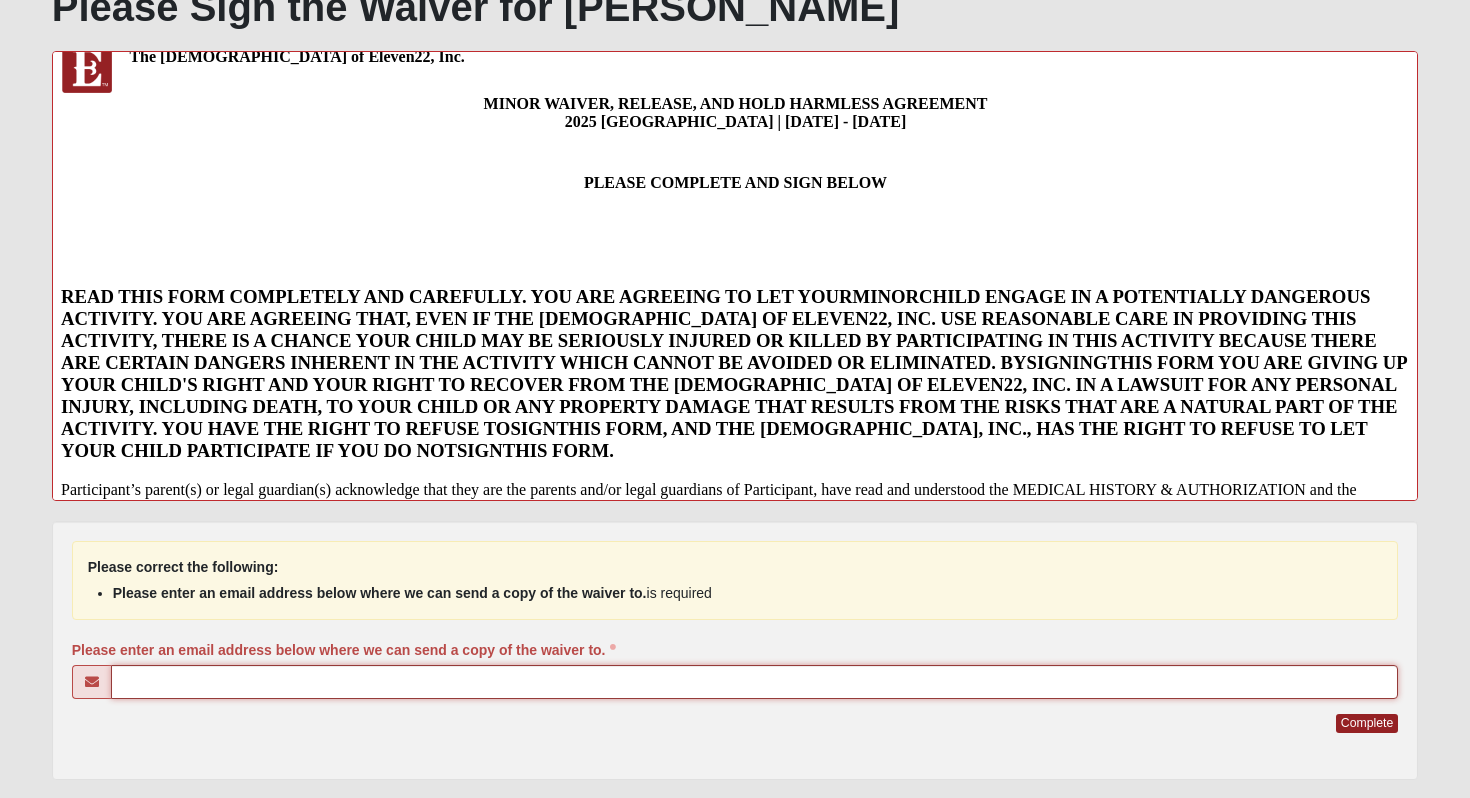 click on "Please enter an email address below where we can send a copy of the waiver to." at bounding box center (755, 682) 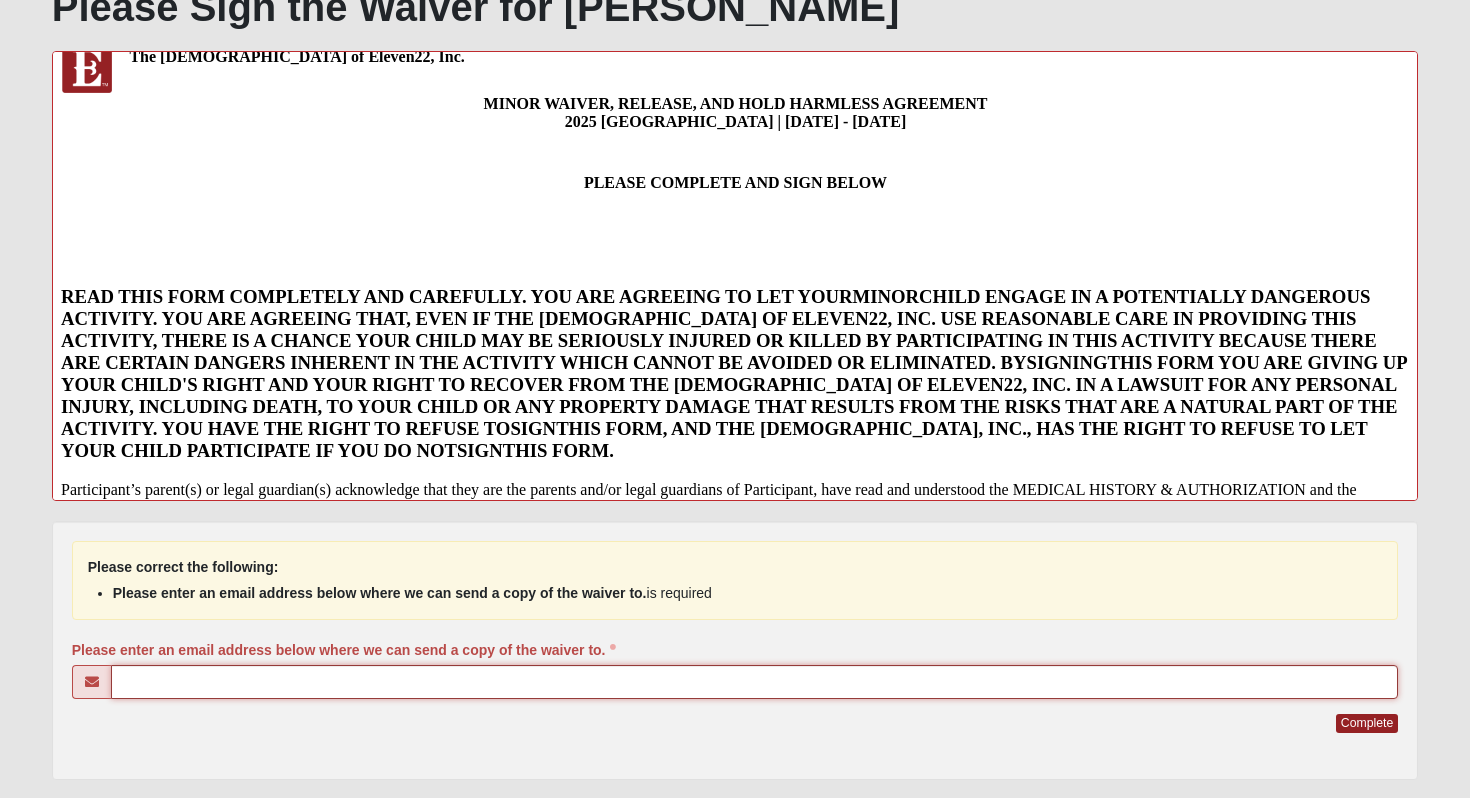 type on "[EMAIL_ADDRESS][DOMAIN_NAME]" 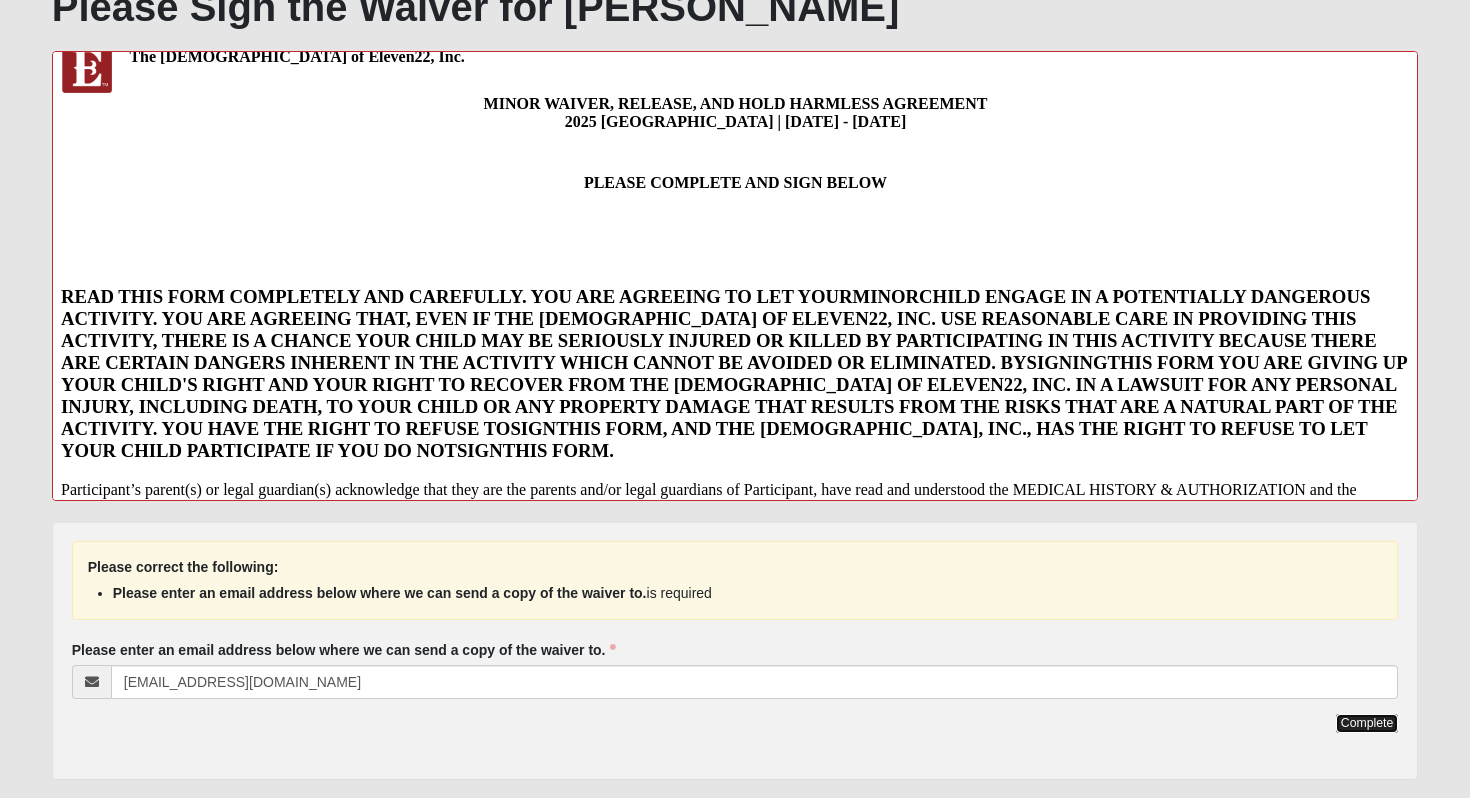 click on "Complete" at bounding box center (1367, 723) 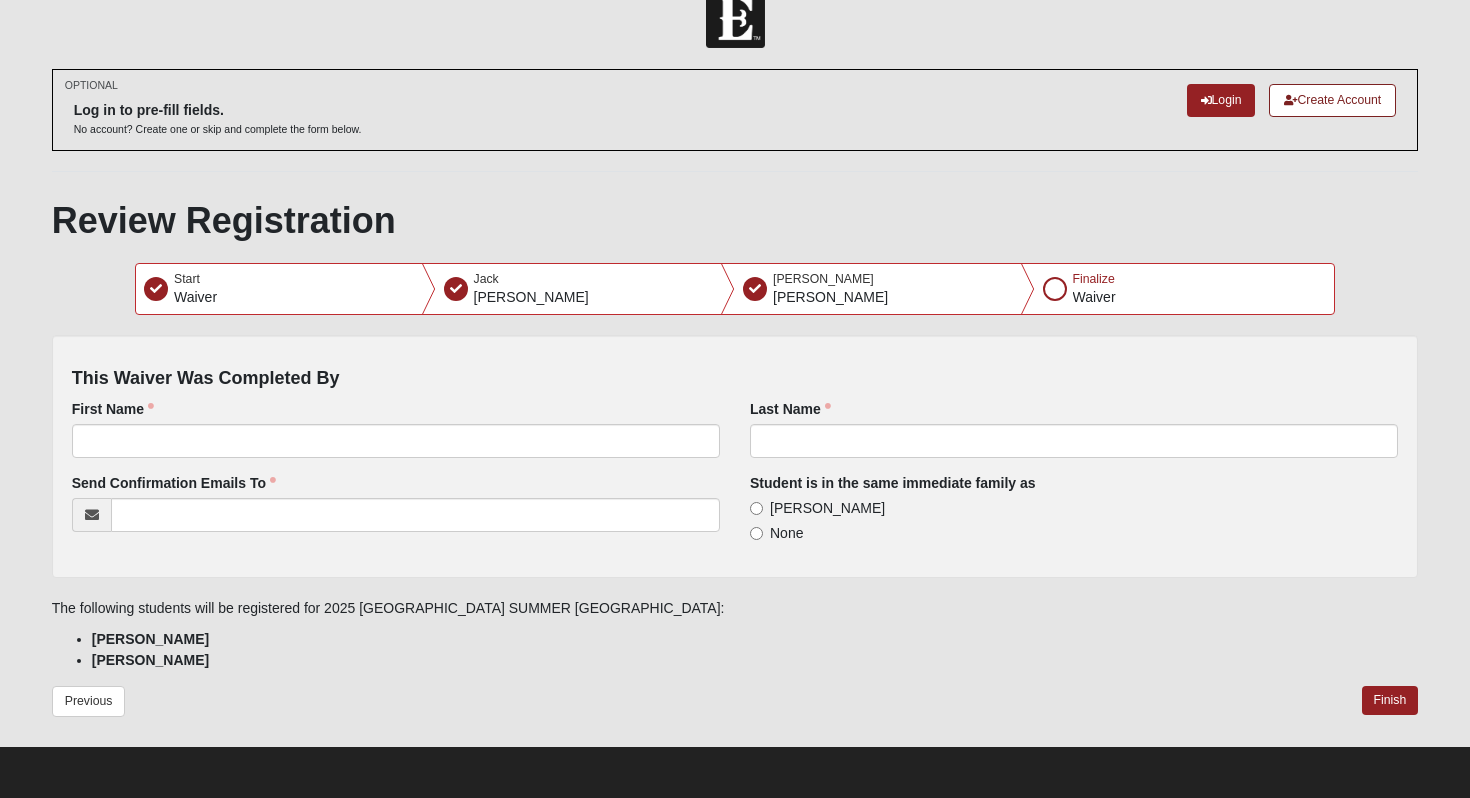 scroll, scrollTop: 0, scrollLeft: 0, axis: both 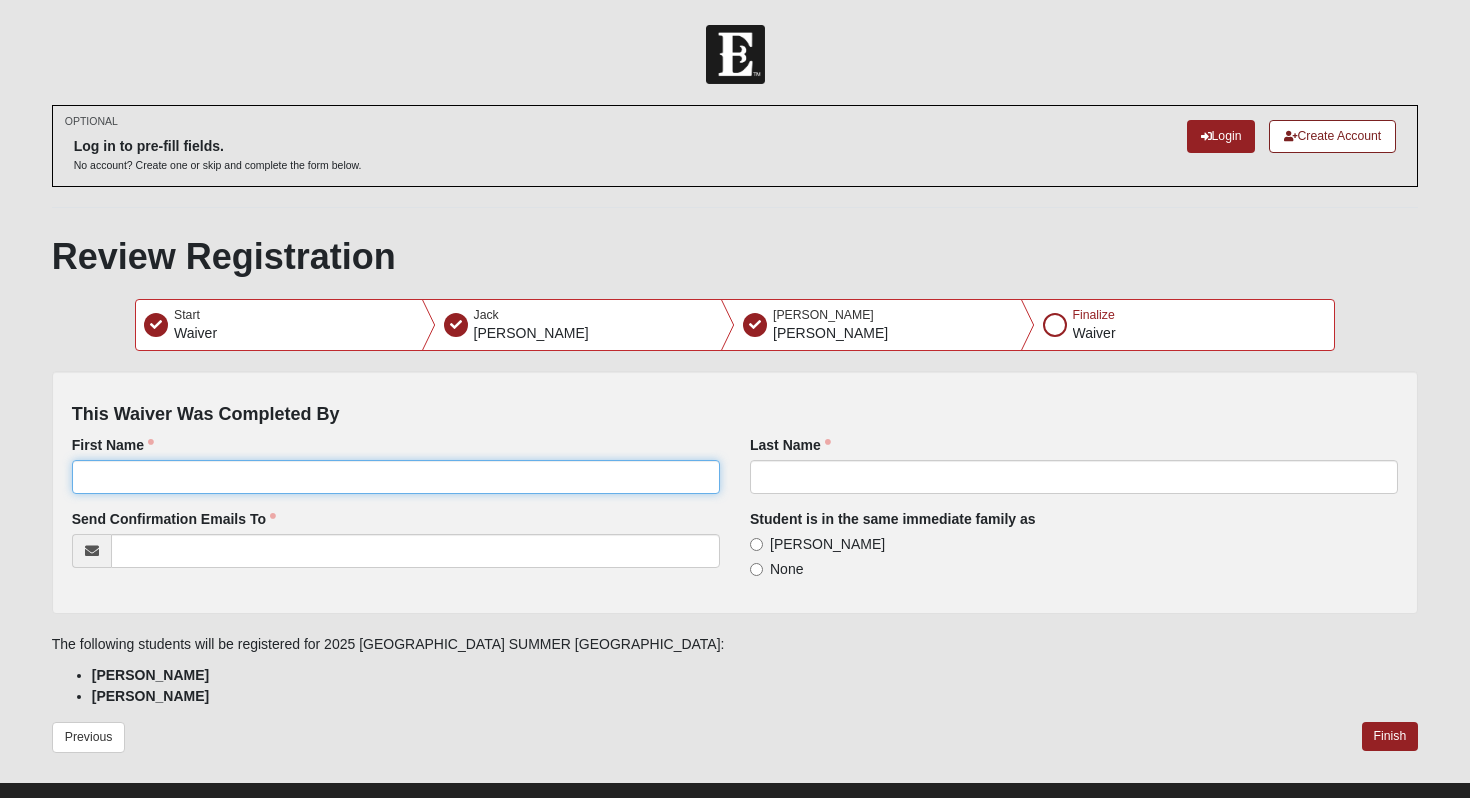click on "First Name" 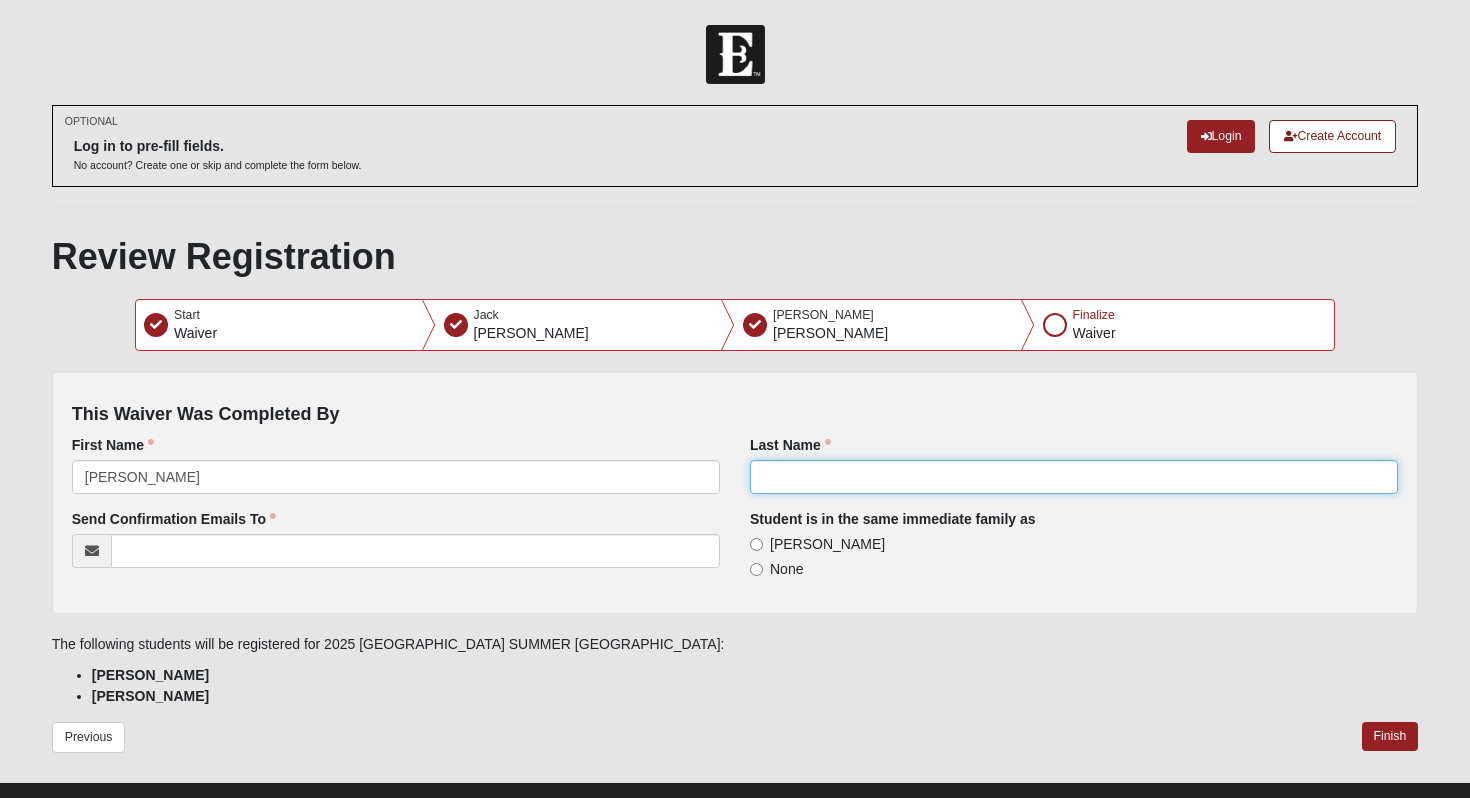 type on "[PERSON_NAME]" 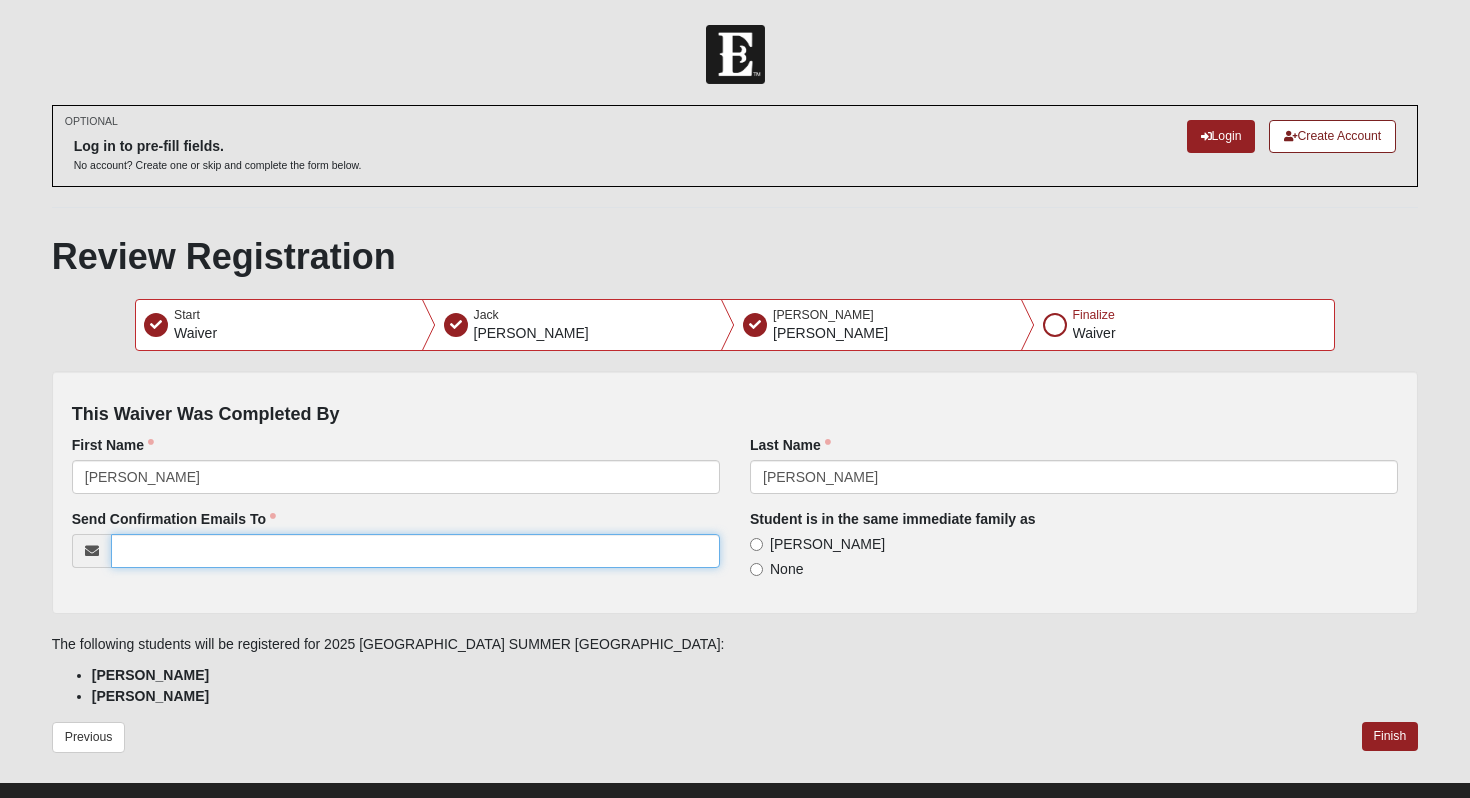 type on "[EMAIL_ADDRESS][DOMAIN_NAME]" 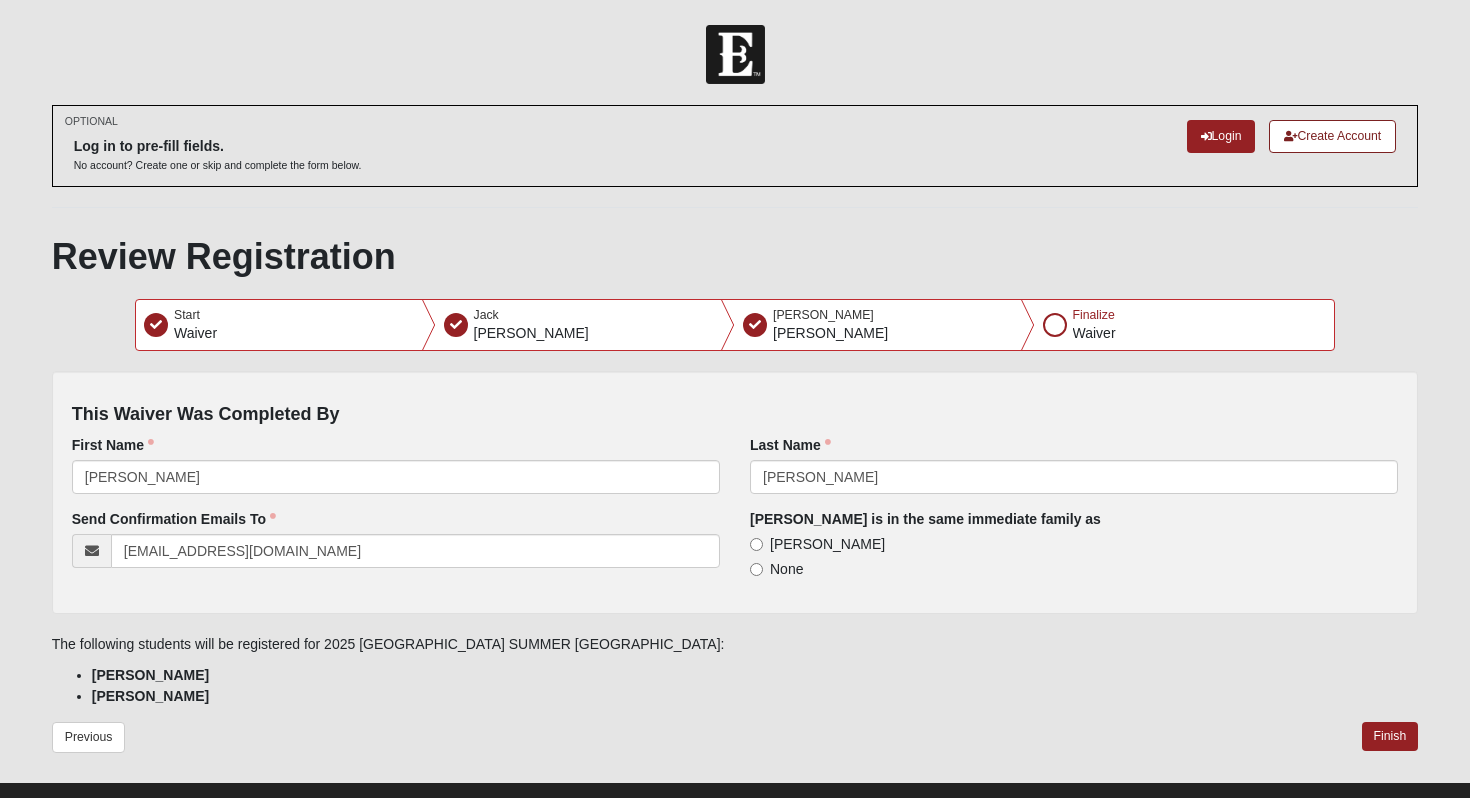 click on "[PERSON_NAME]" at bounding box center (827, 544) 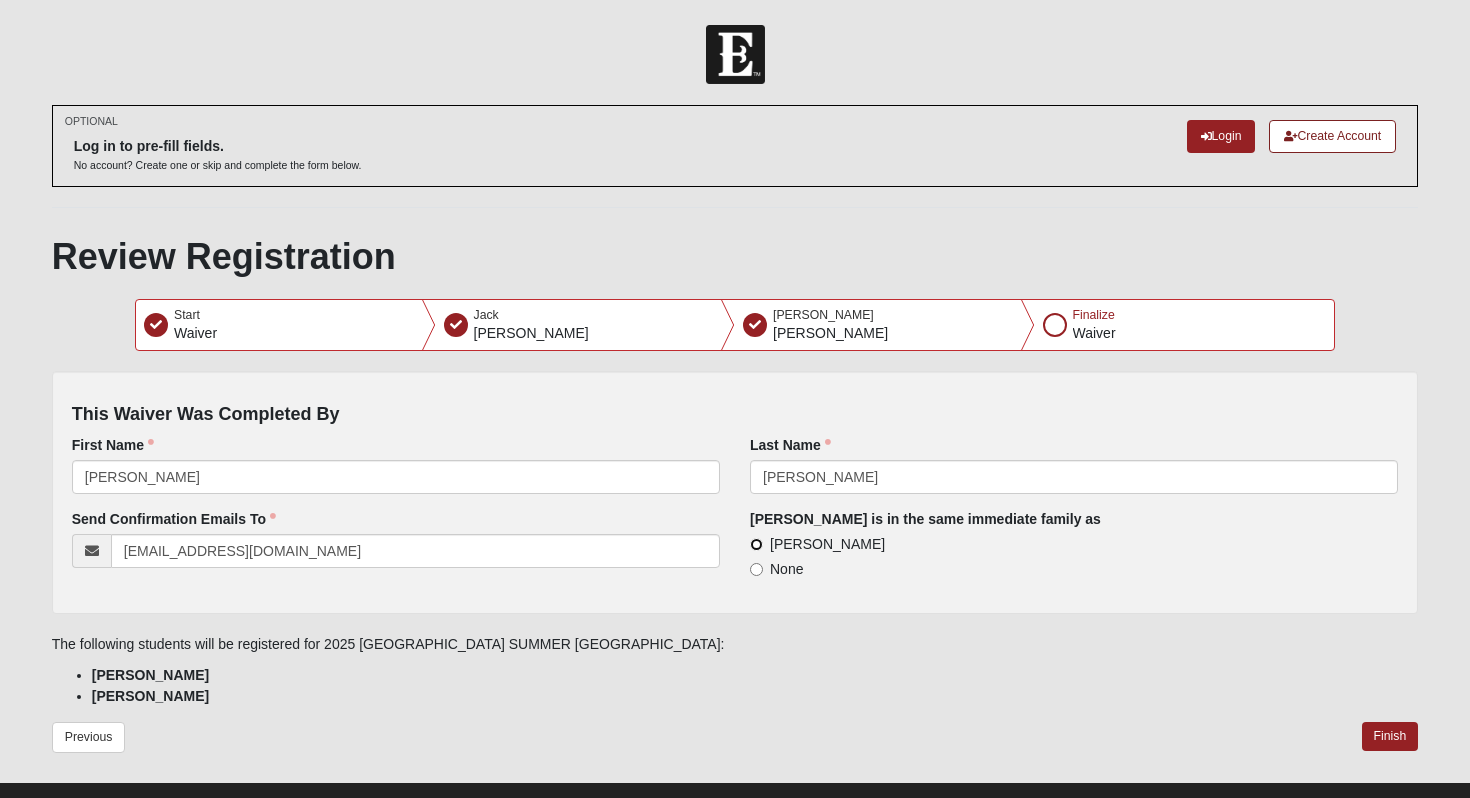 radio on "true" 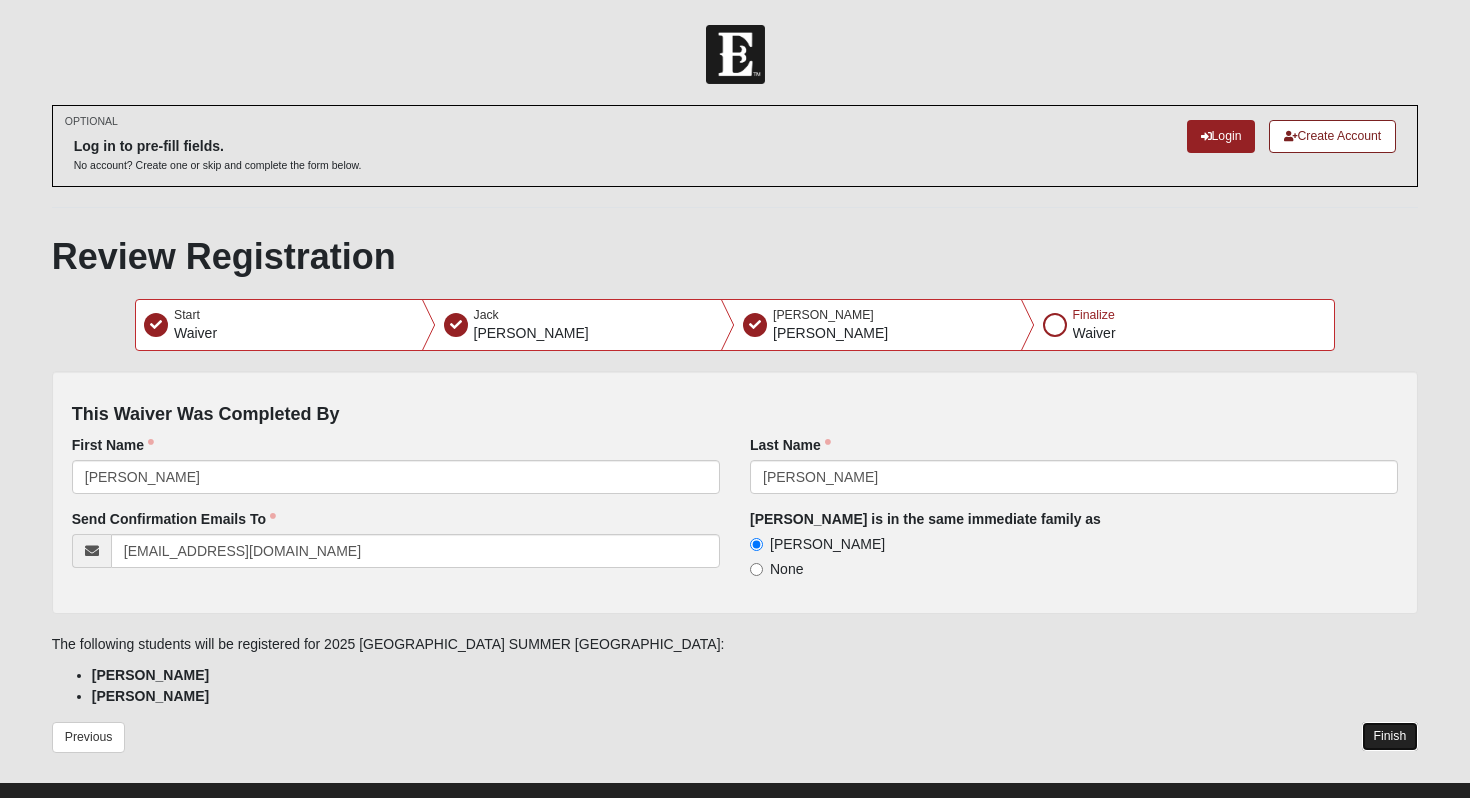 click on "Finish" at bounding box center [1390, 736] 